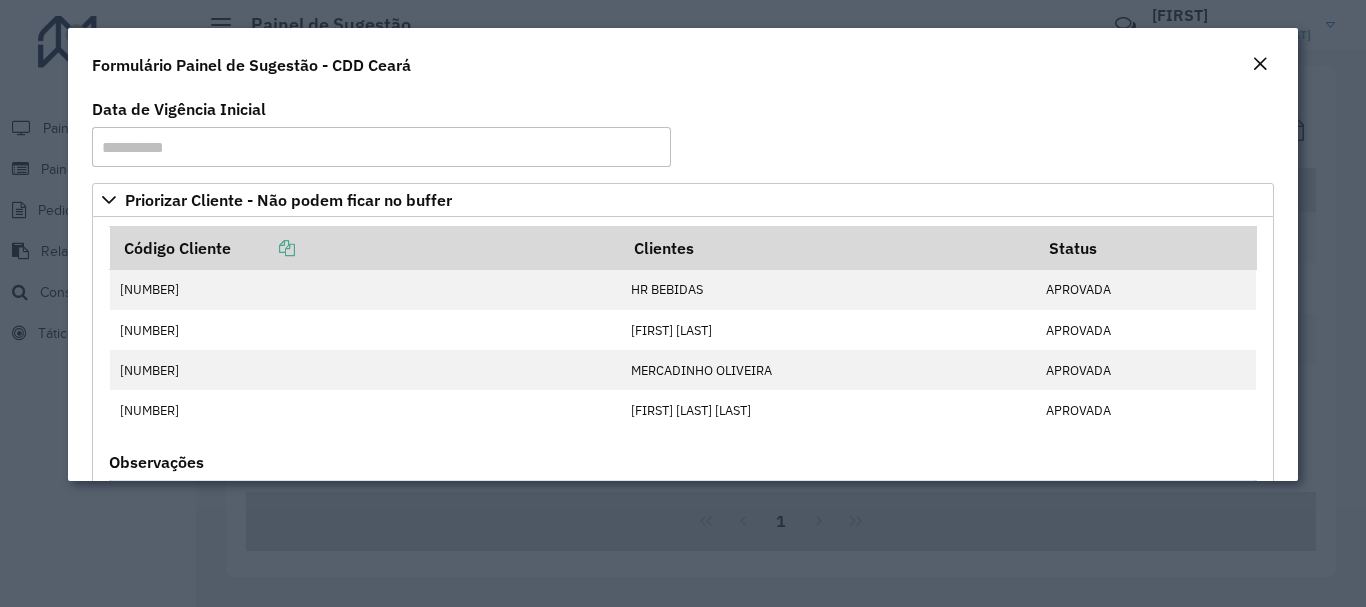 scroll, scrollTop: 0, scrollLeft: 0, axis: both 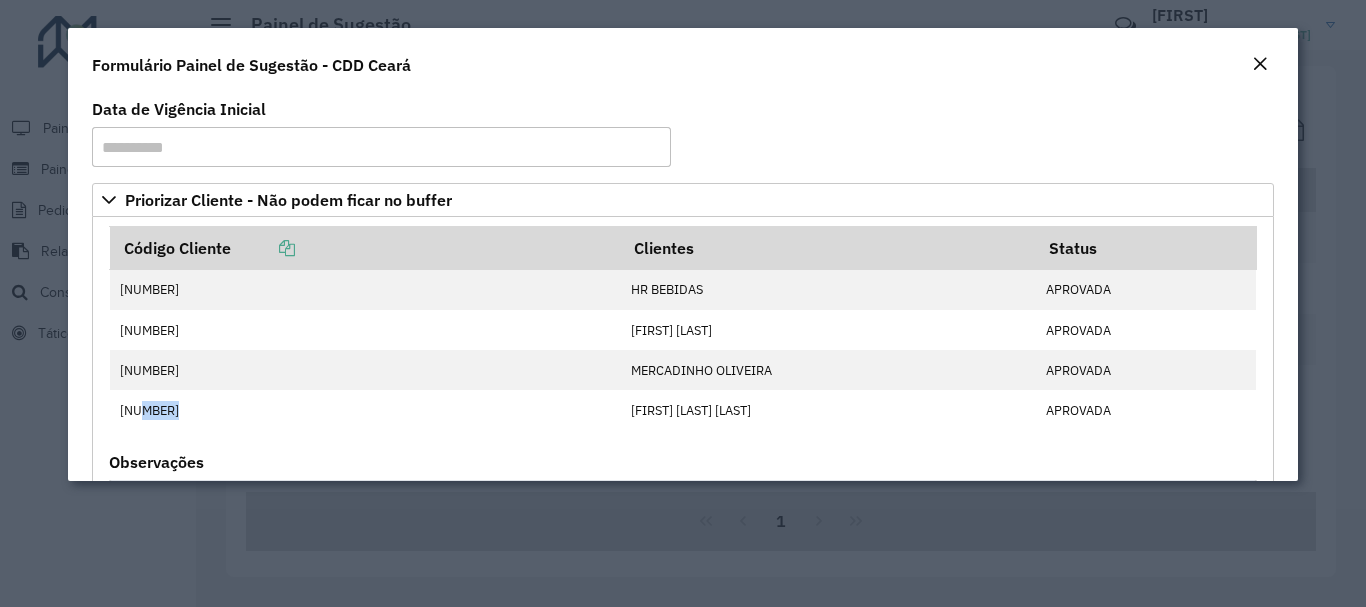 click 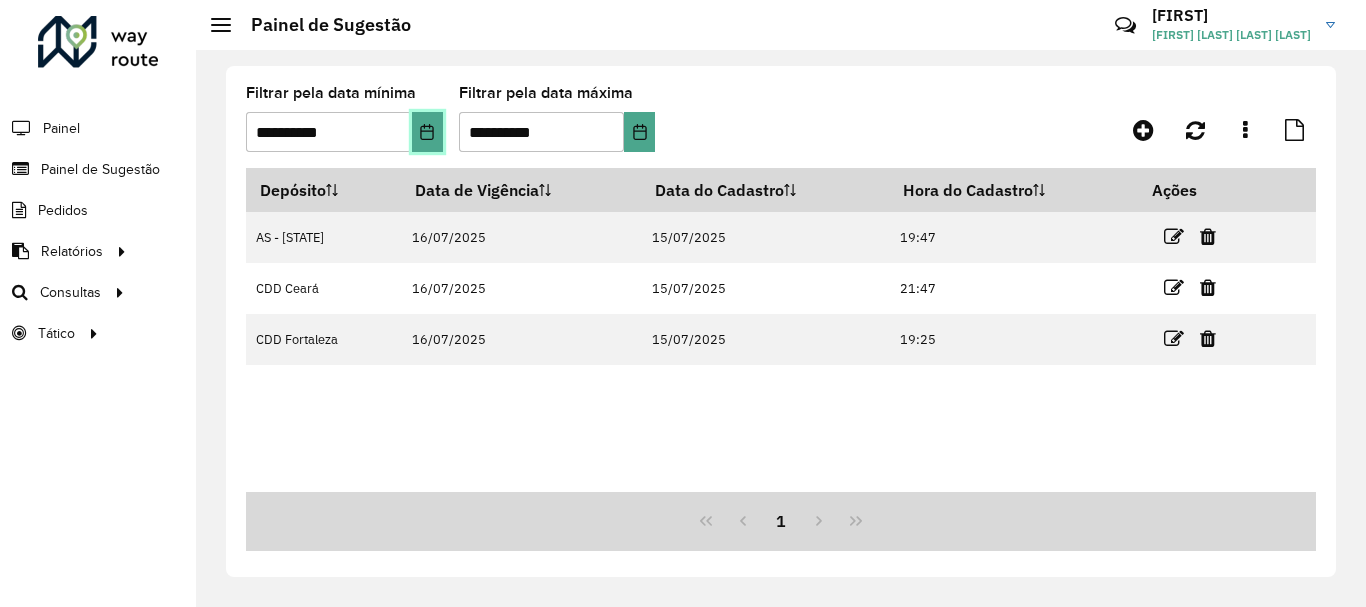 click 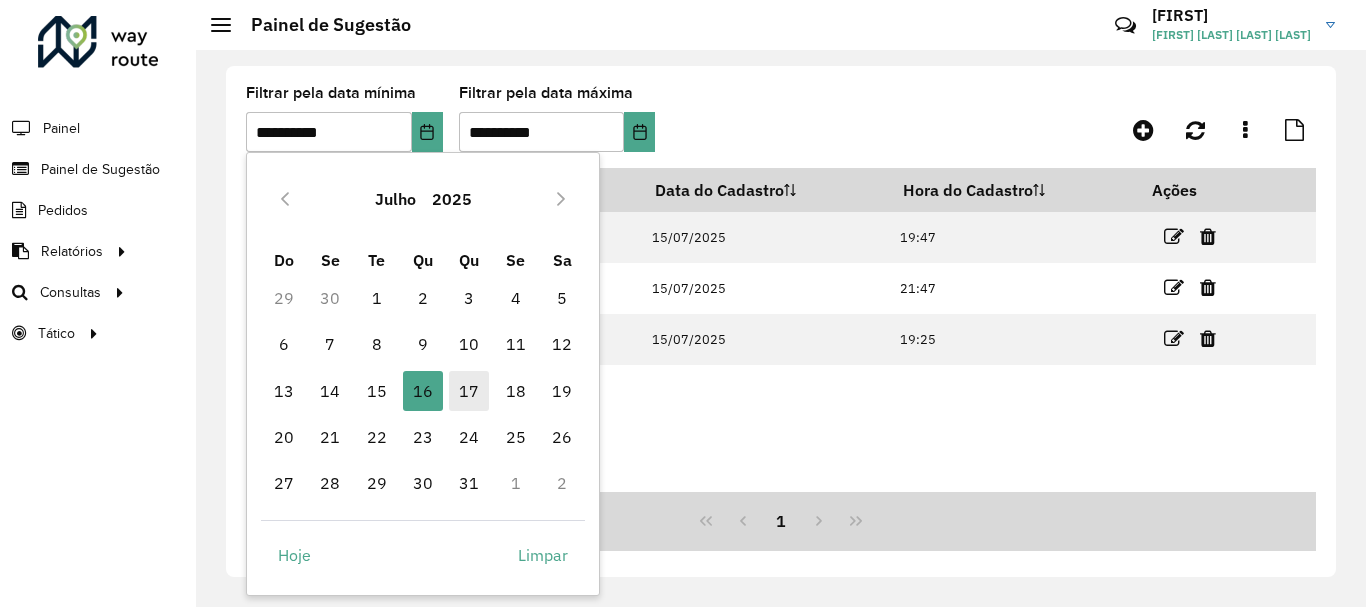 click on "17" at bounding box center [469, 391] 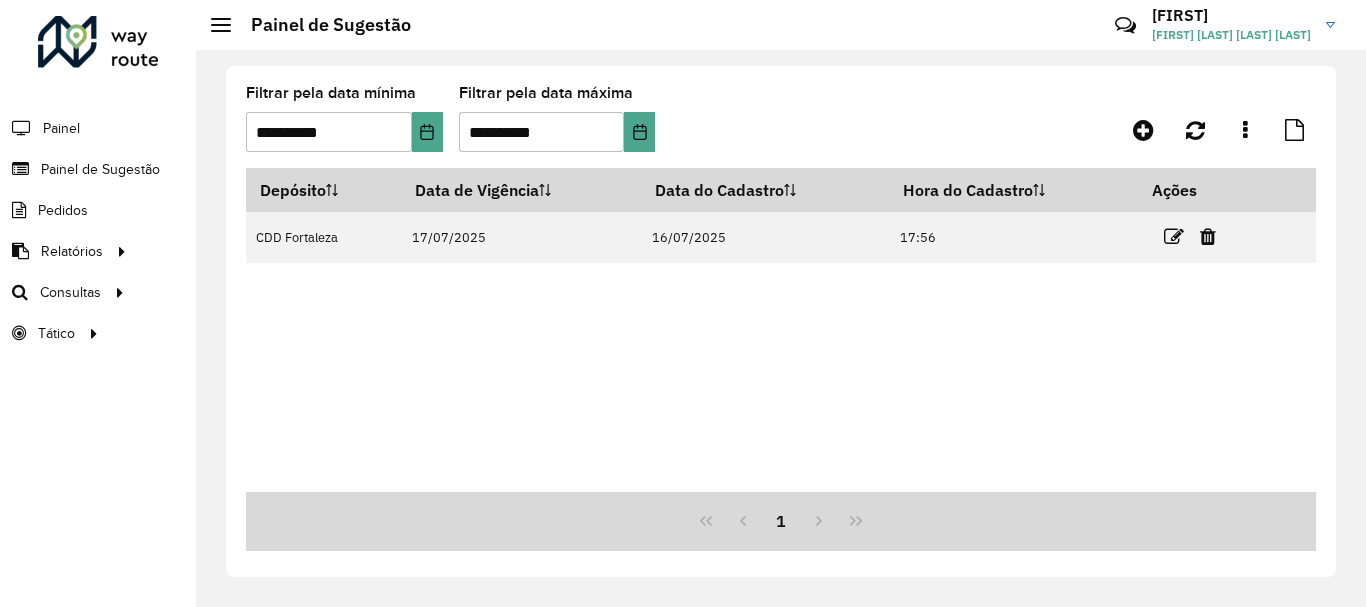 click on "Depósito   Data de Vigência   Data do Cadastro   Hora do Cadastro   Ações   CDD Fortaleza   17/07/2025   16/07/2025   17:56" at bounding box center (781, 330) 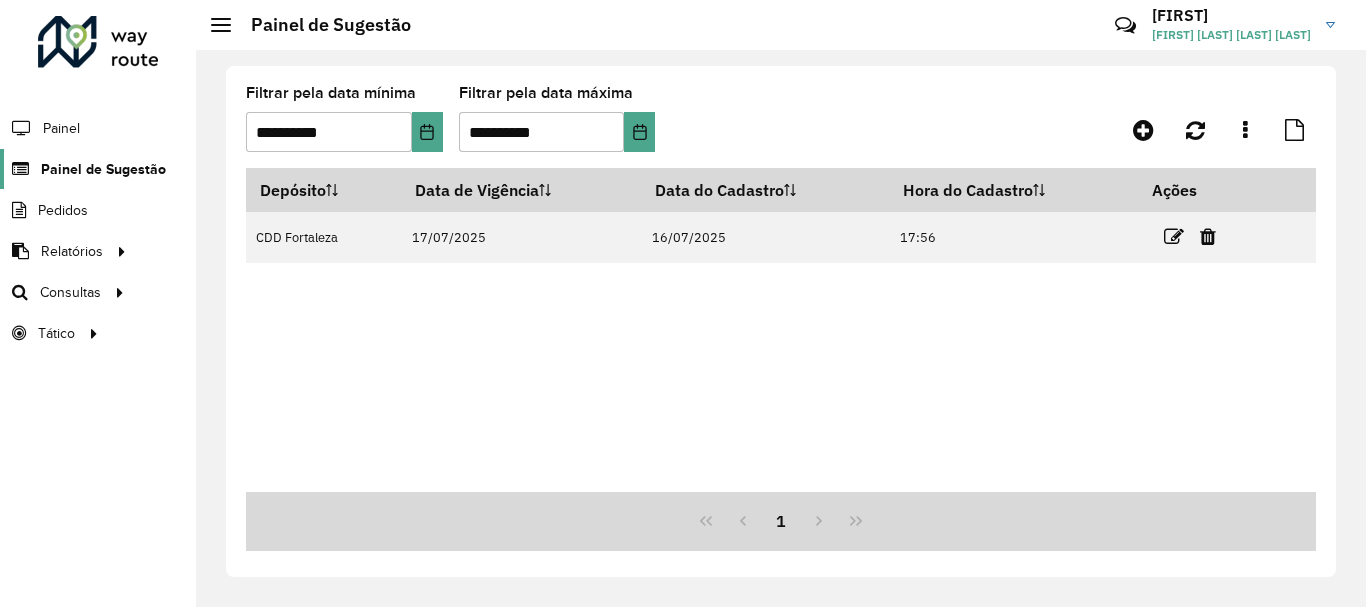 click on "Painel de Sugestão" 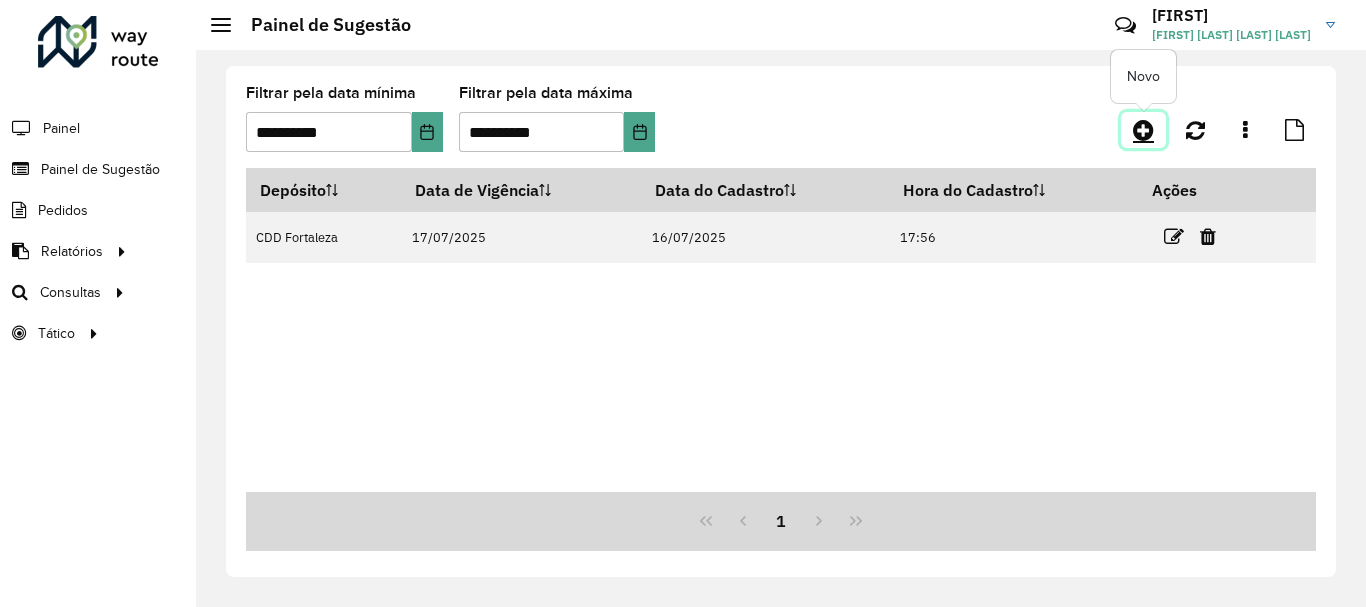 click 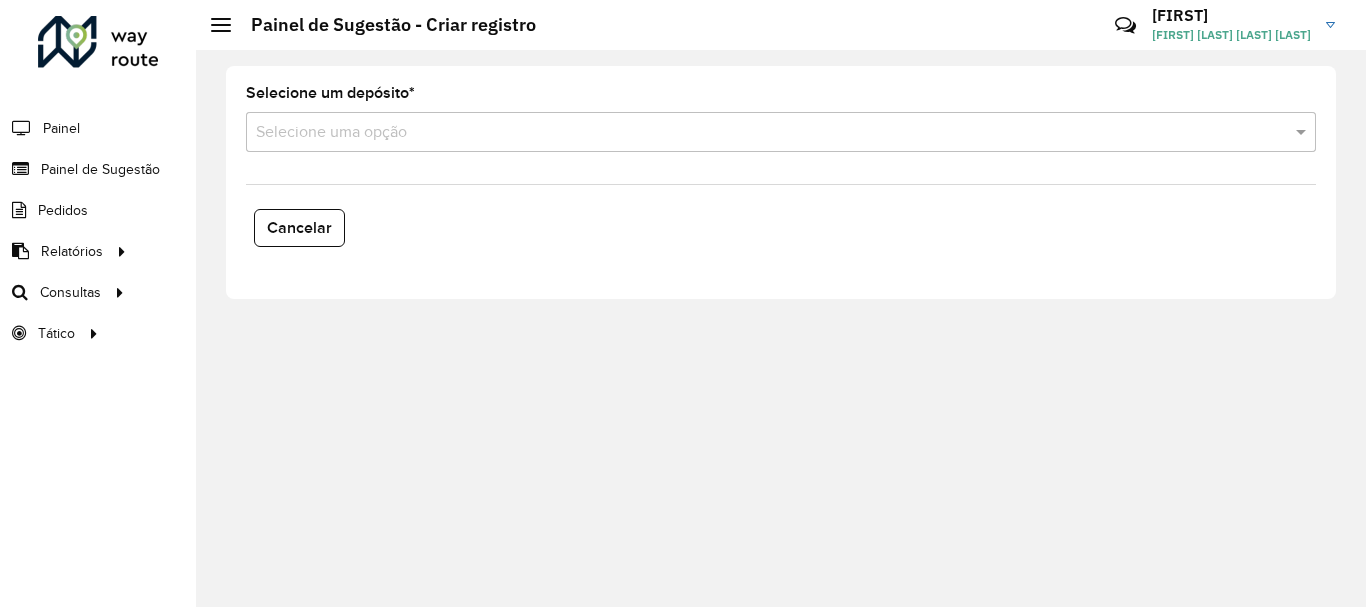 click at bounding box center [761, 133] 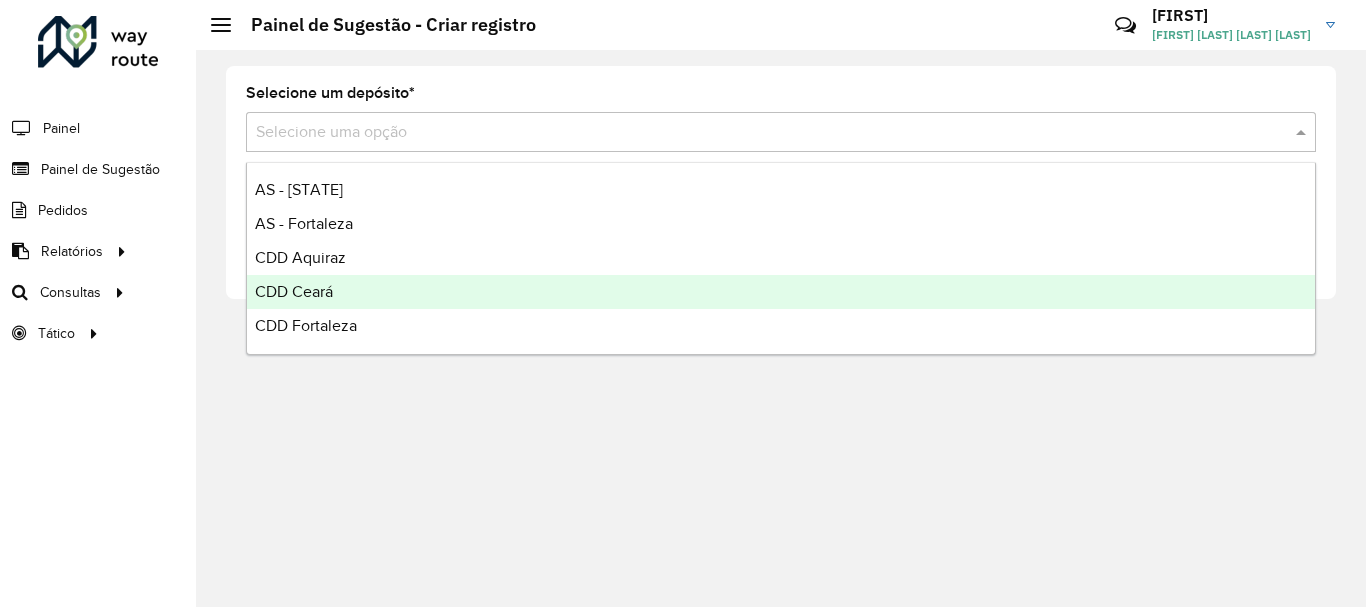 click on "CDD Ceará" at bounding box center [294, 291] 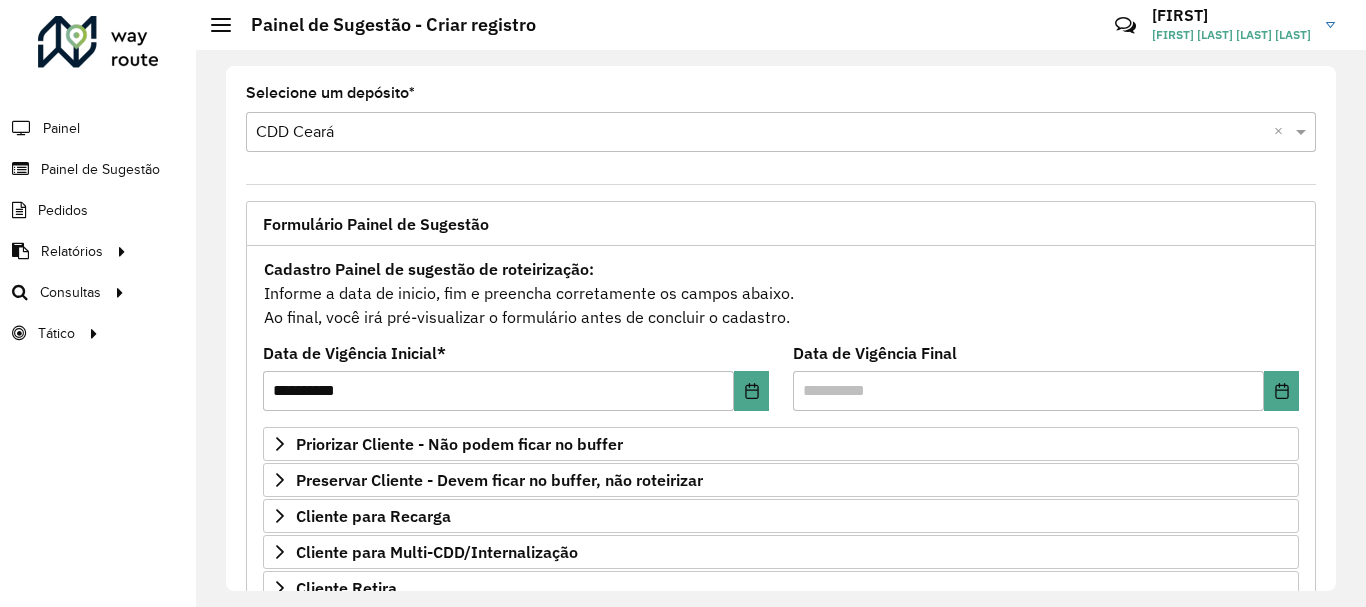 scroll, scrollTop: 200, scrollLeft: 0, axis: vertical 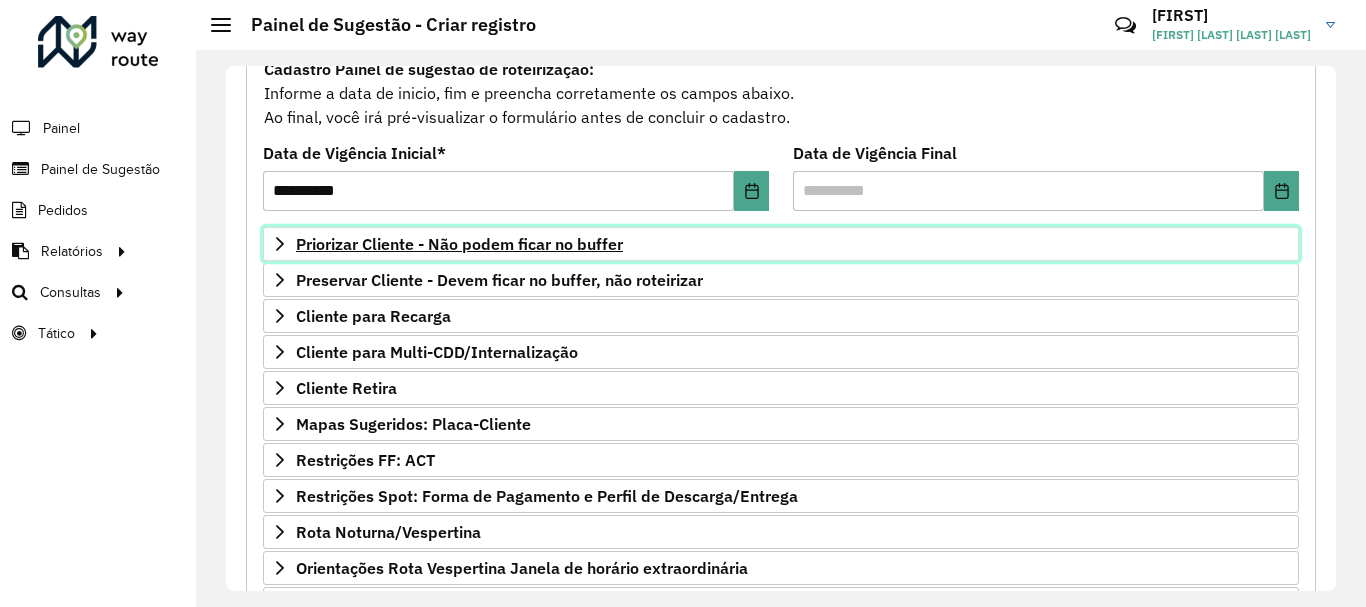 click on "Priorizar Cliente - Não podem ficar no buffer" at bounding box center (459, 244) 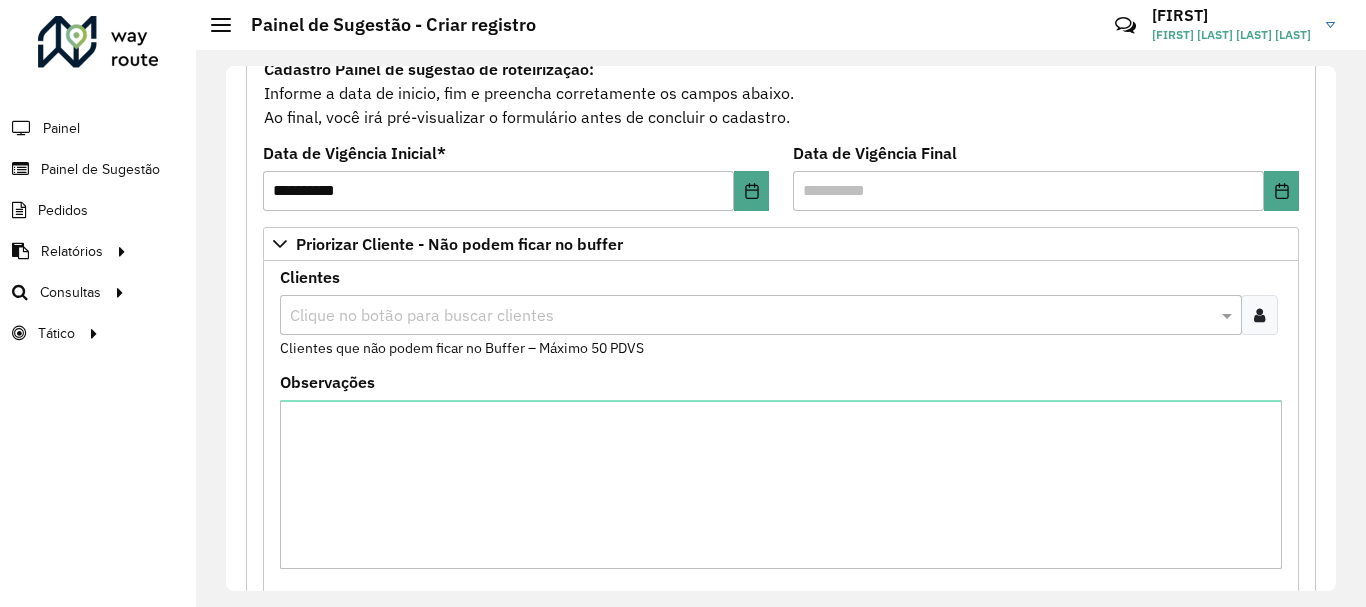 click on "Clique no botão para buscar clientes" at bounding box center (761, 315) 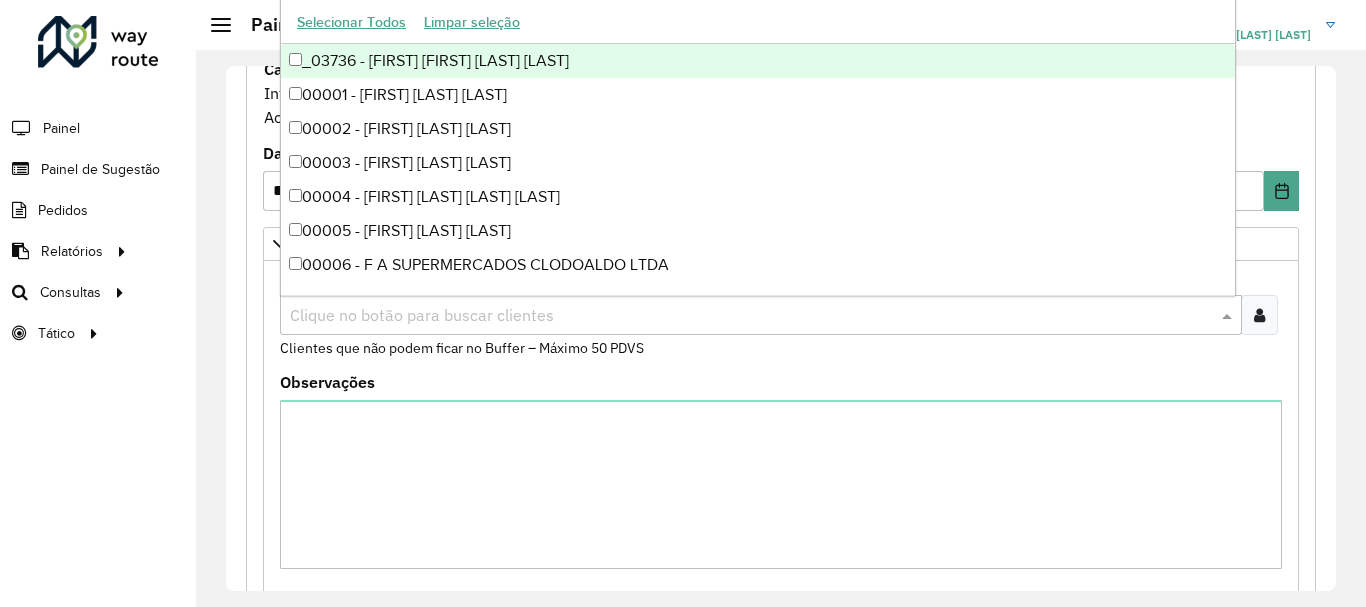 paste on "*****" 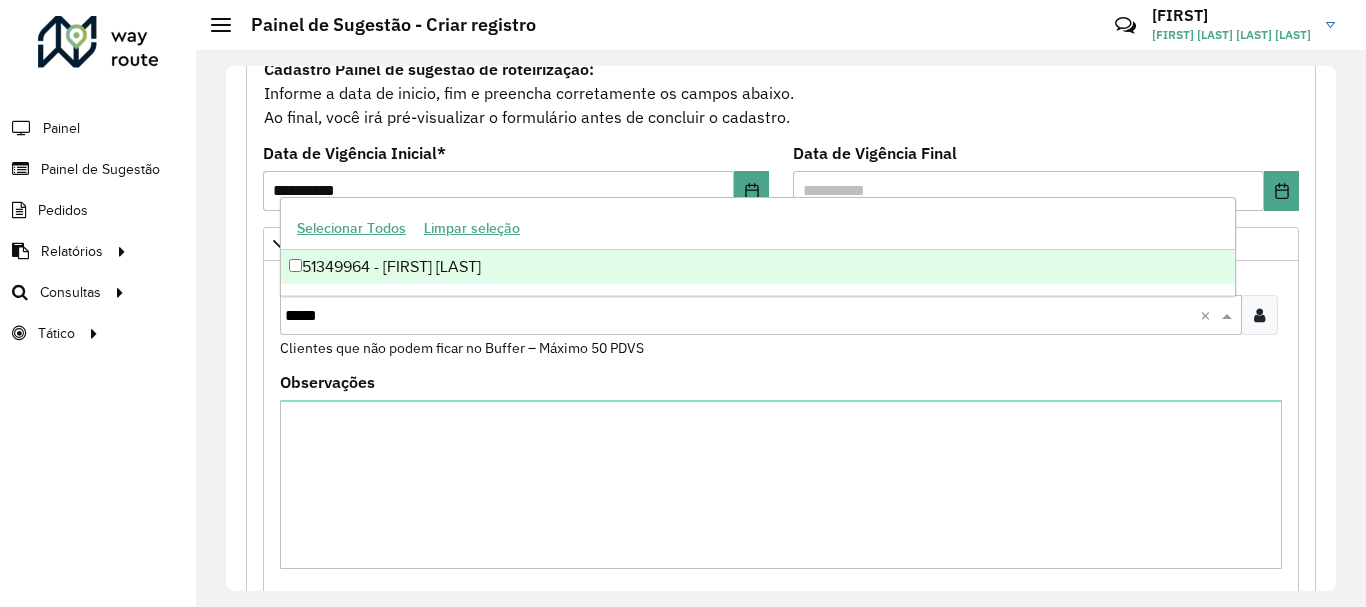 type on "*****" 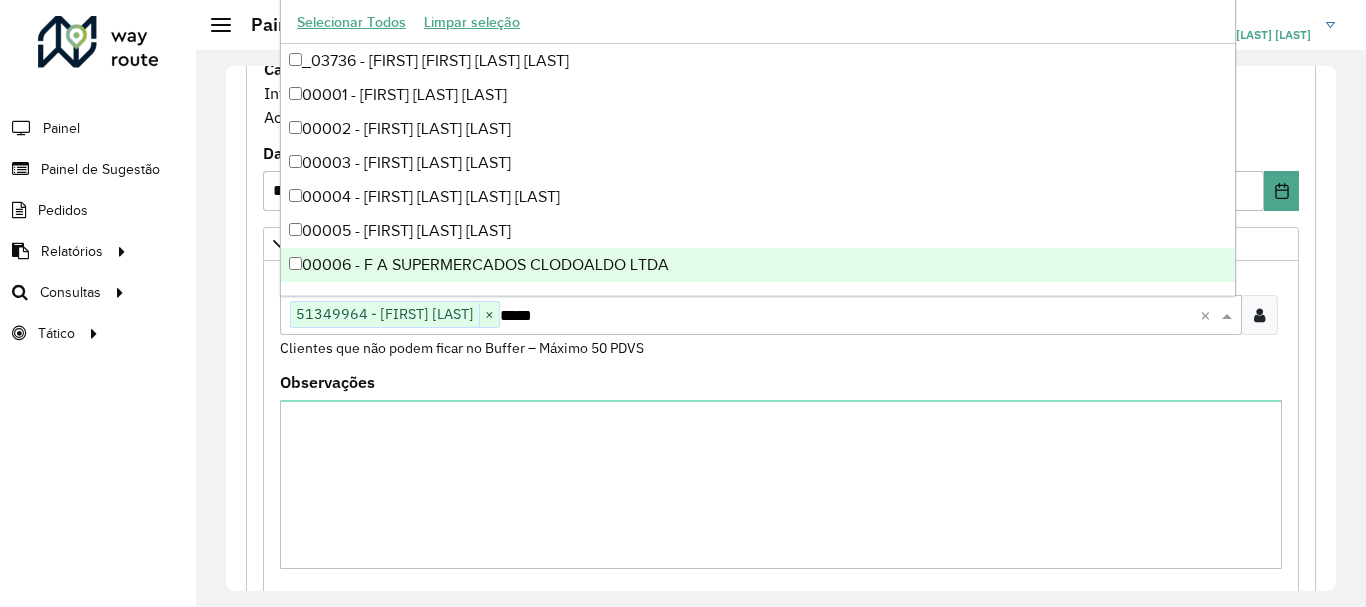 click on "**********" 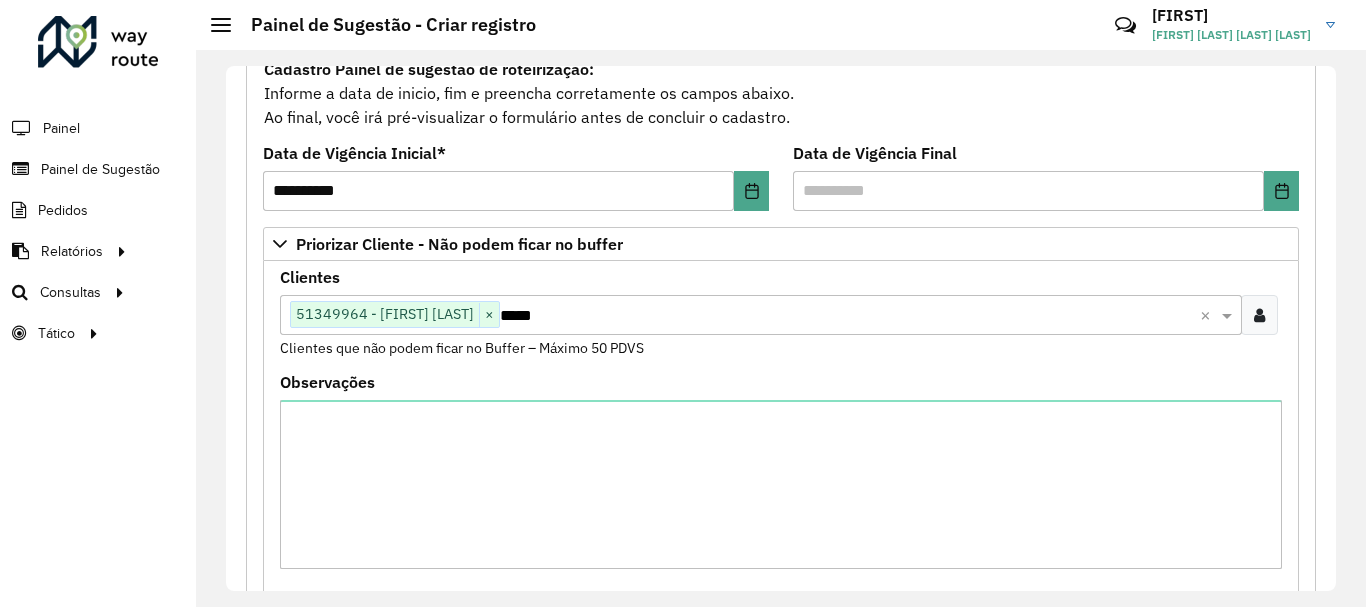 scroll, scrollTop: 724, scrollLeft: 0, axis: vertical 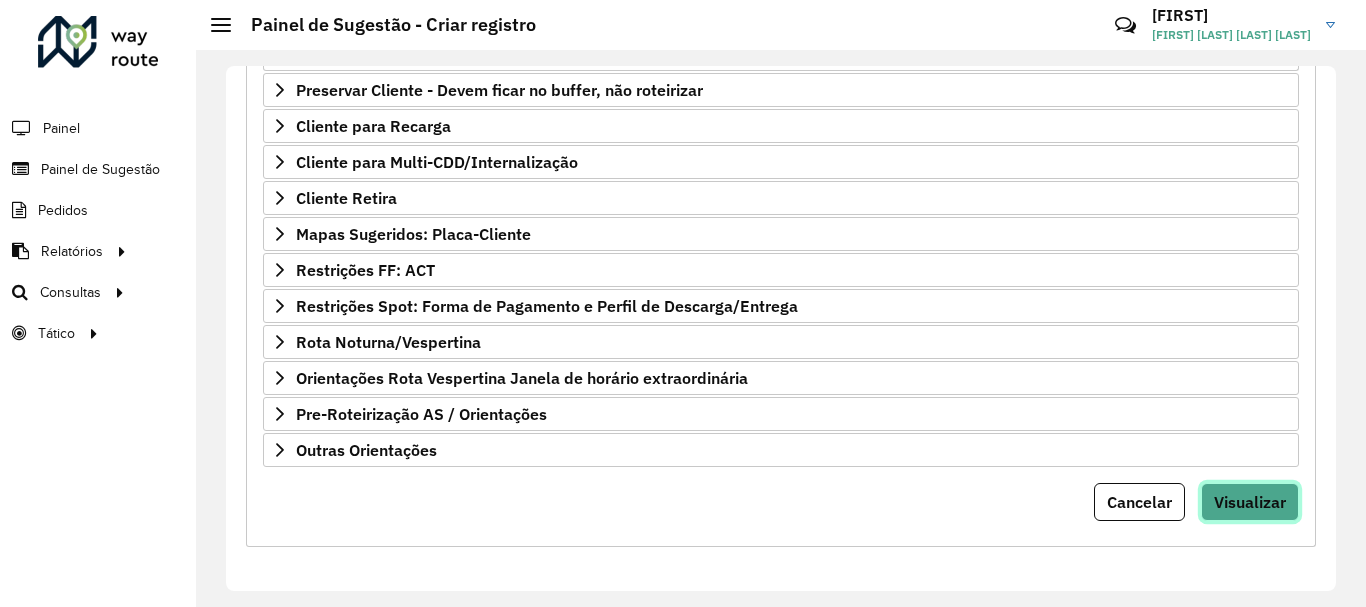 click on "Visualizar" at bounding box center [1250, 502] 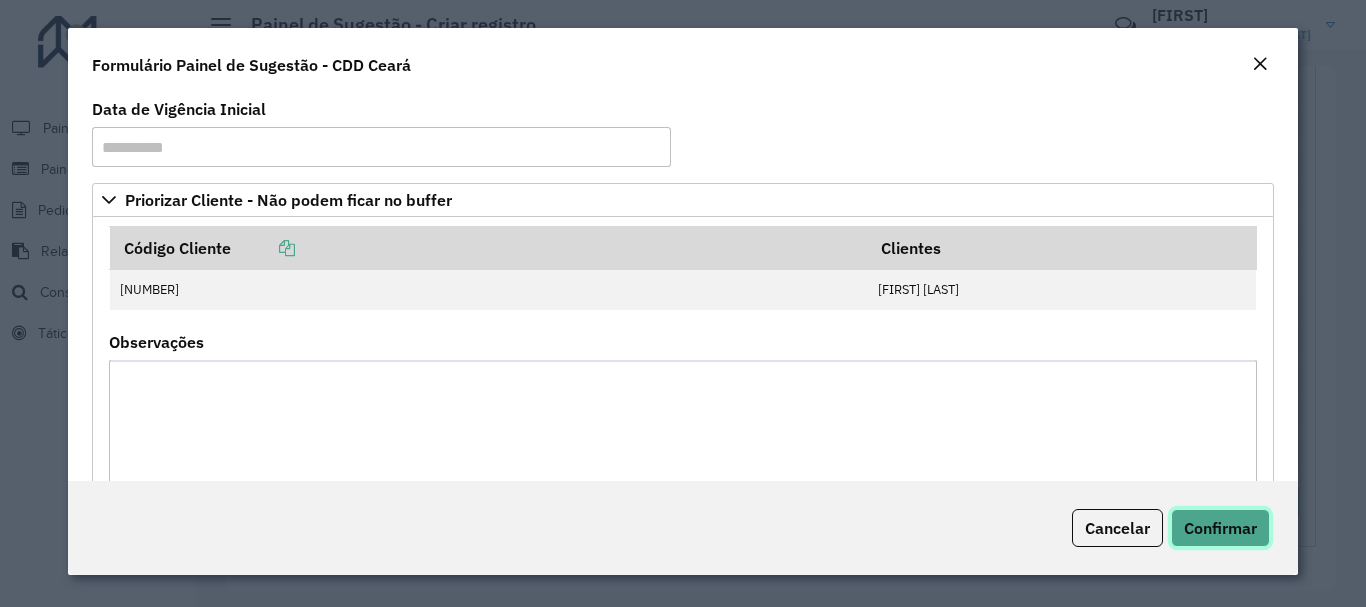click on "Confirmar" 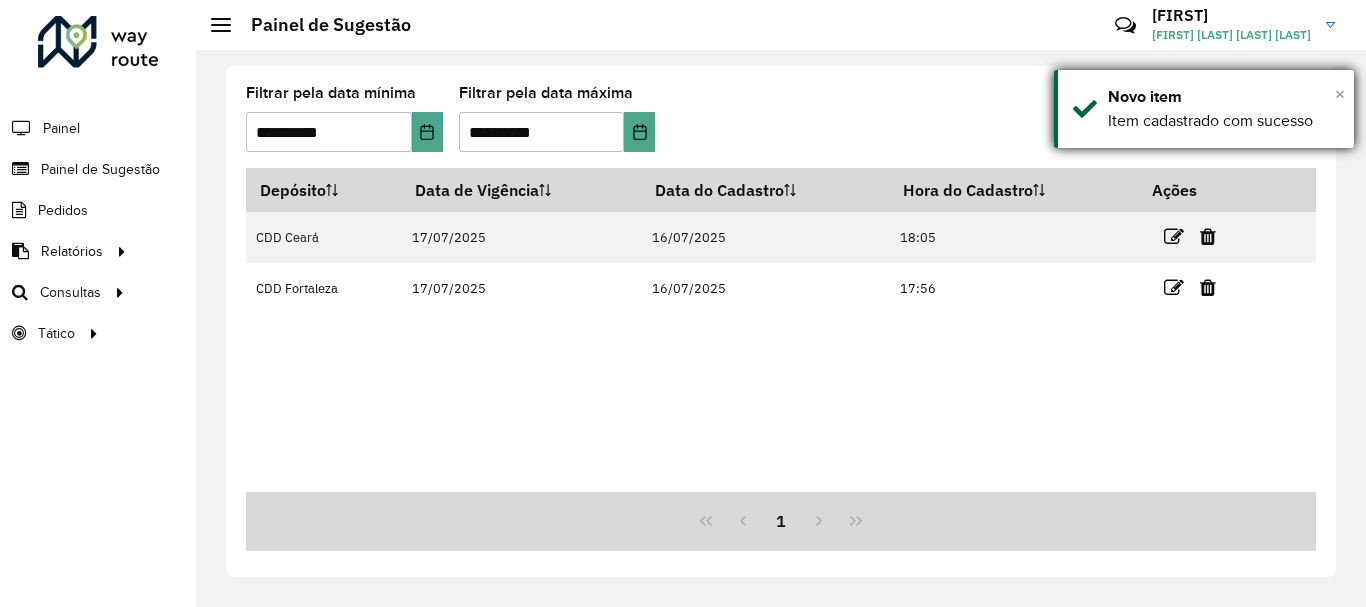 click on "×" at bounding box center [1340, 94] 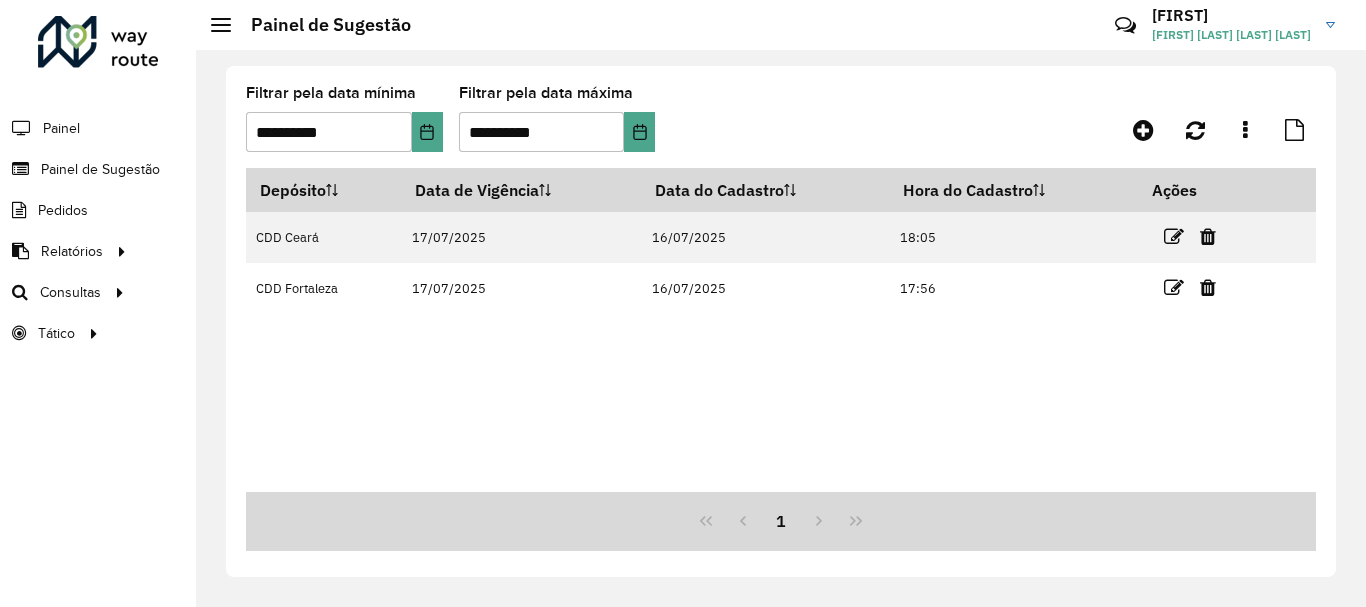 click on "Depósito   Data de Vigência   Data do Cadastro   Hora do Cadastro   Ações   CDD [STATE]   17/07/2025   16/07/2025   18:05   CDD Fortaleza   17/07/2025   16/07/2025   17:56" at bounding box center [781, 330] 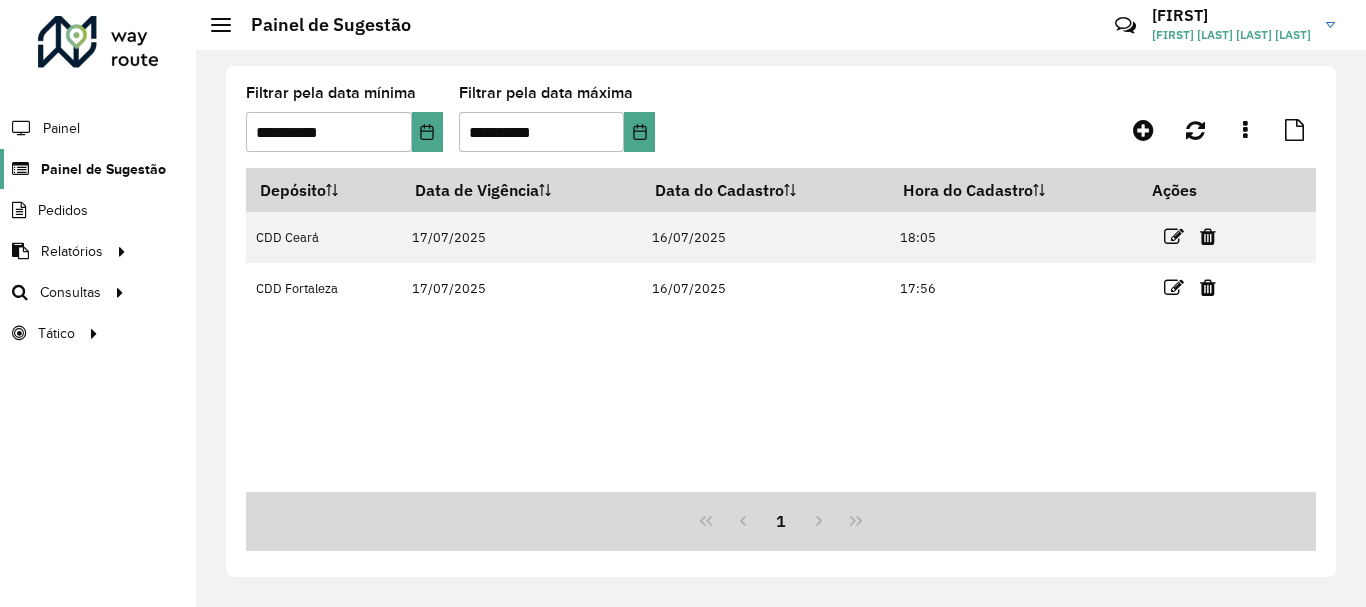 click on "Painel de Sugestão" 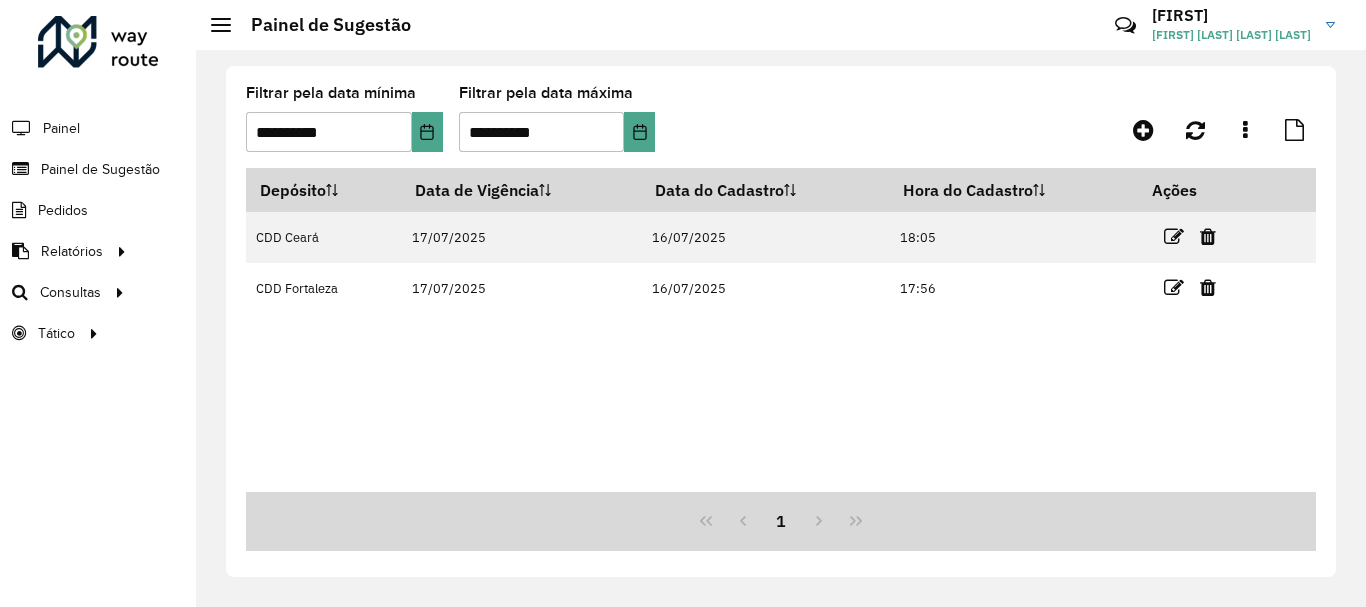 click on "Depósito   Data de Vigência   Data do Cadastro   Hora do Cadastro   Ações   CDD [STATE]   17/07/2025   16/07/2025   18:05   CDD Fortaleza   17/07/2025   16/07/2025   17:56" at bounding box center (781, 330) 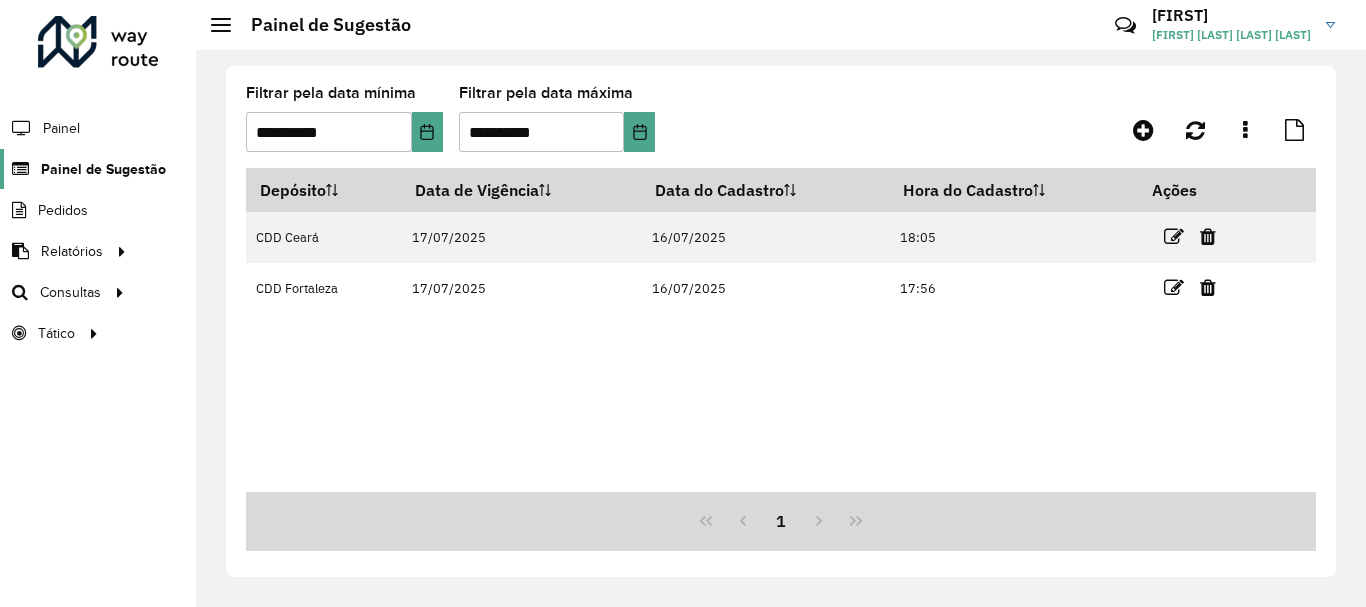 click on "Painel de Sugestão" 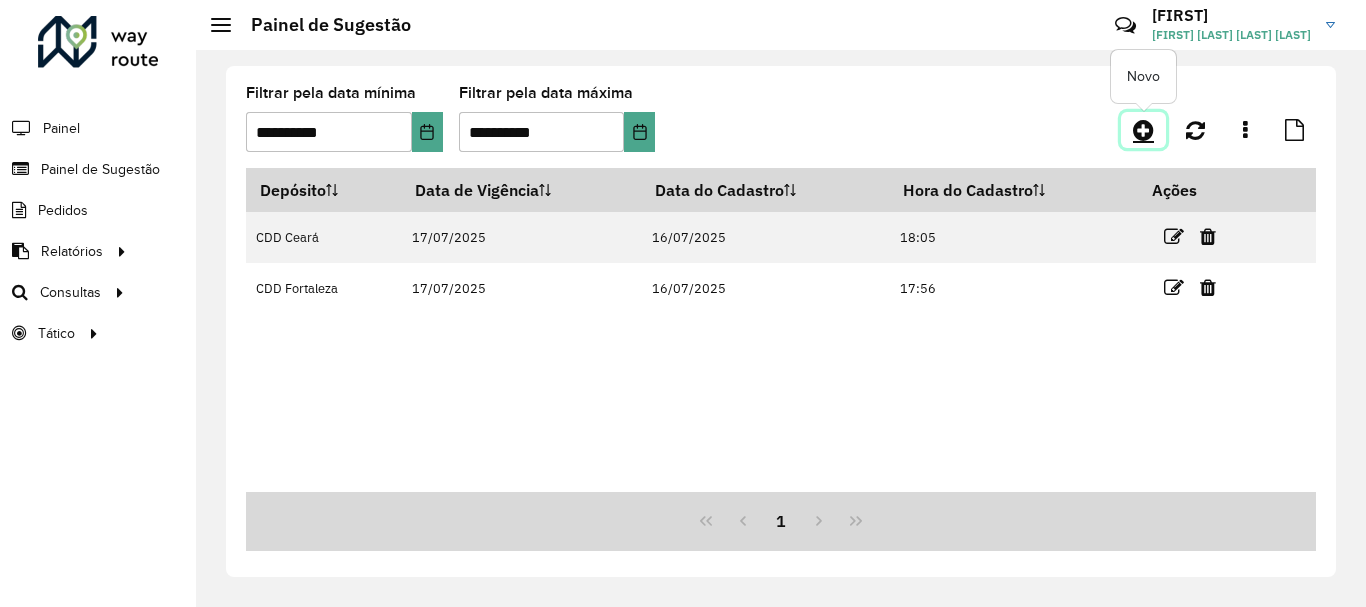 click 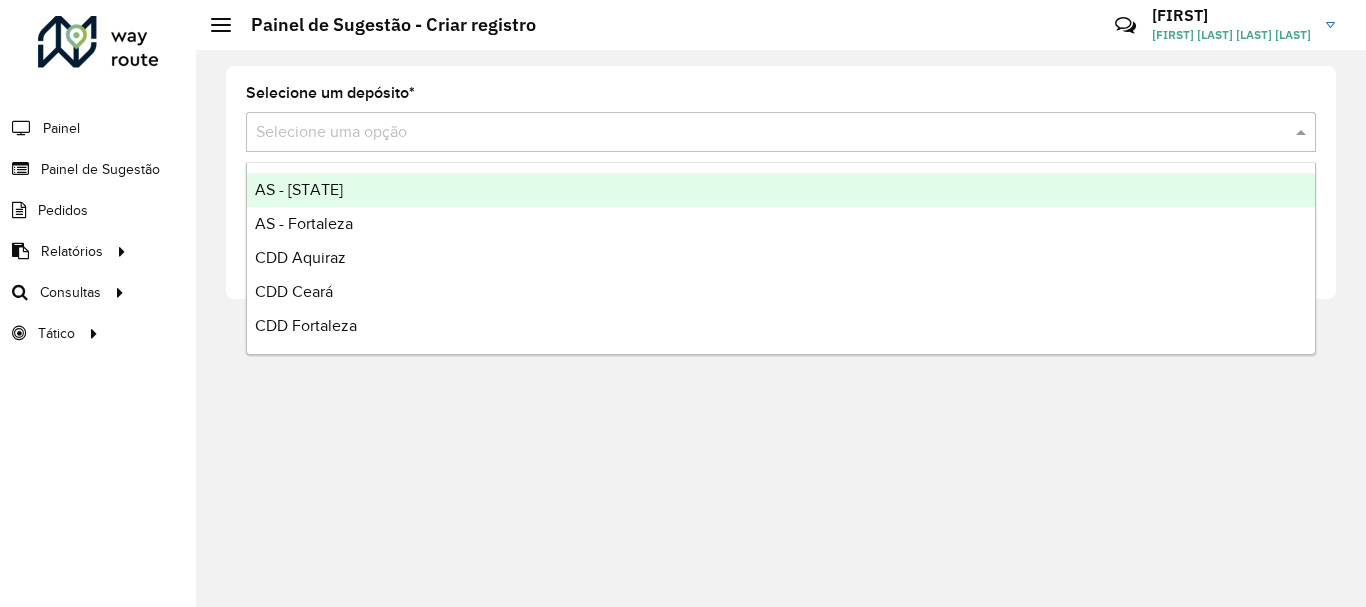 click at bounding box center (761, 133) 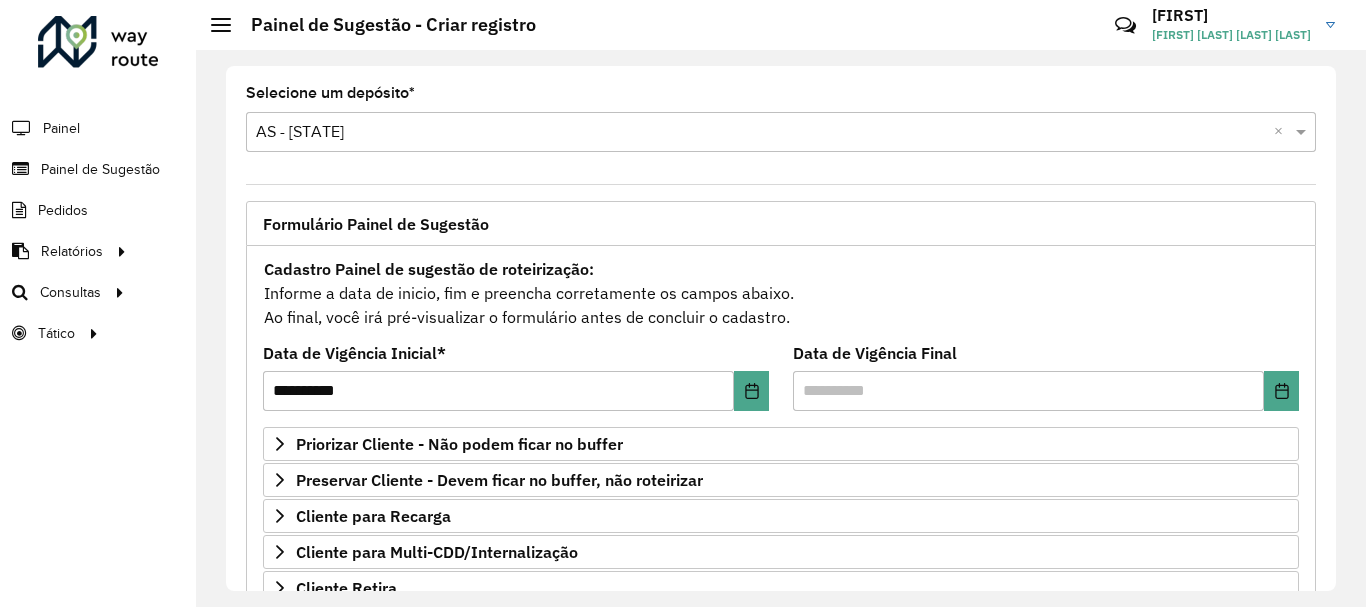 scroll, scrollTop: 300, scrollLeft: 0, axis: vertical 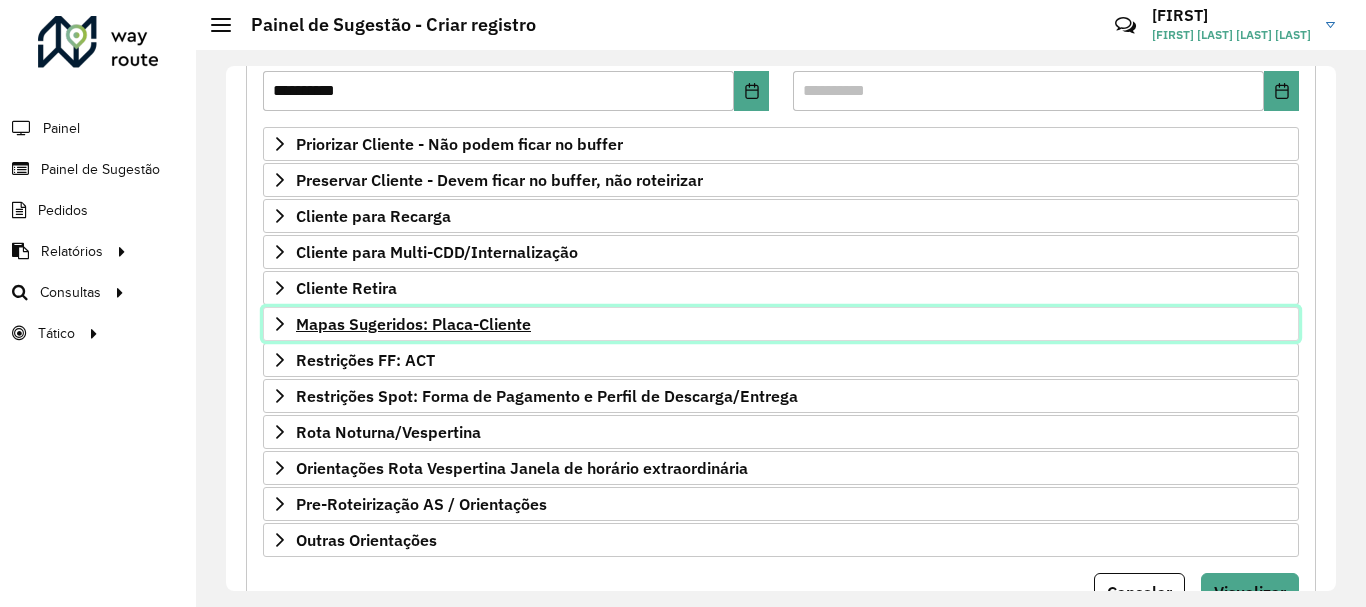 click on "Mapas Sugeridos: Placa-Cliente" at bounding box center [413, 324] 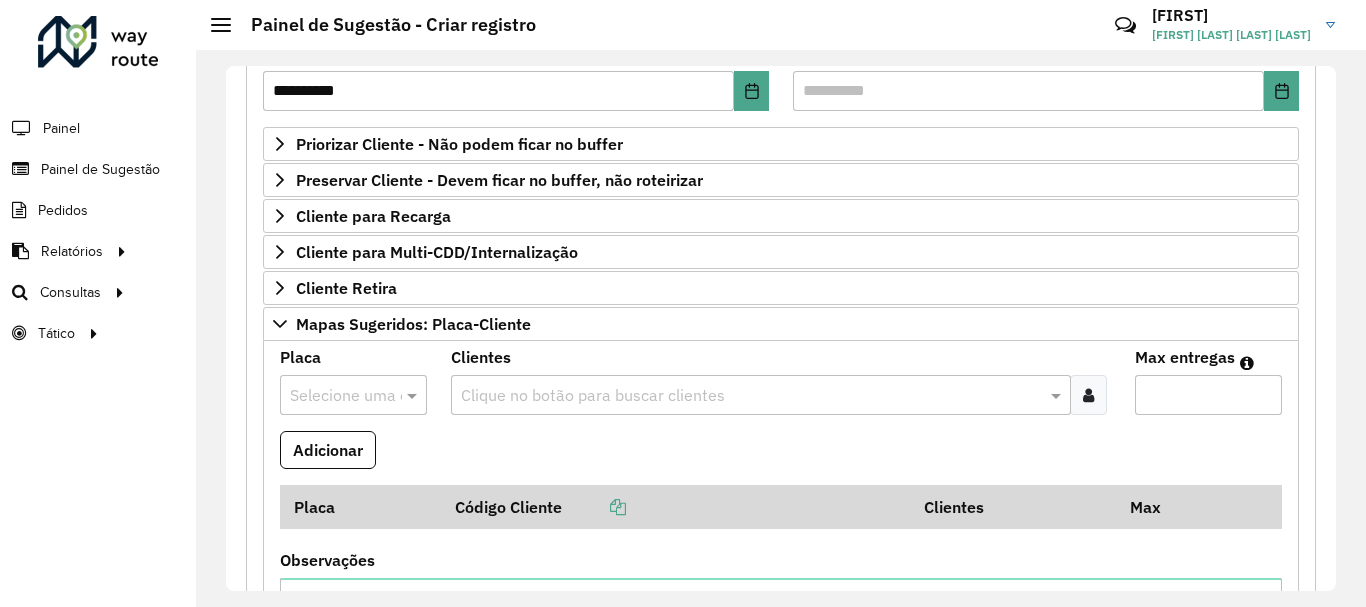 click at bounding box center (333, 396) 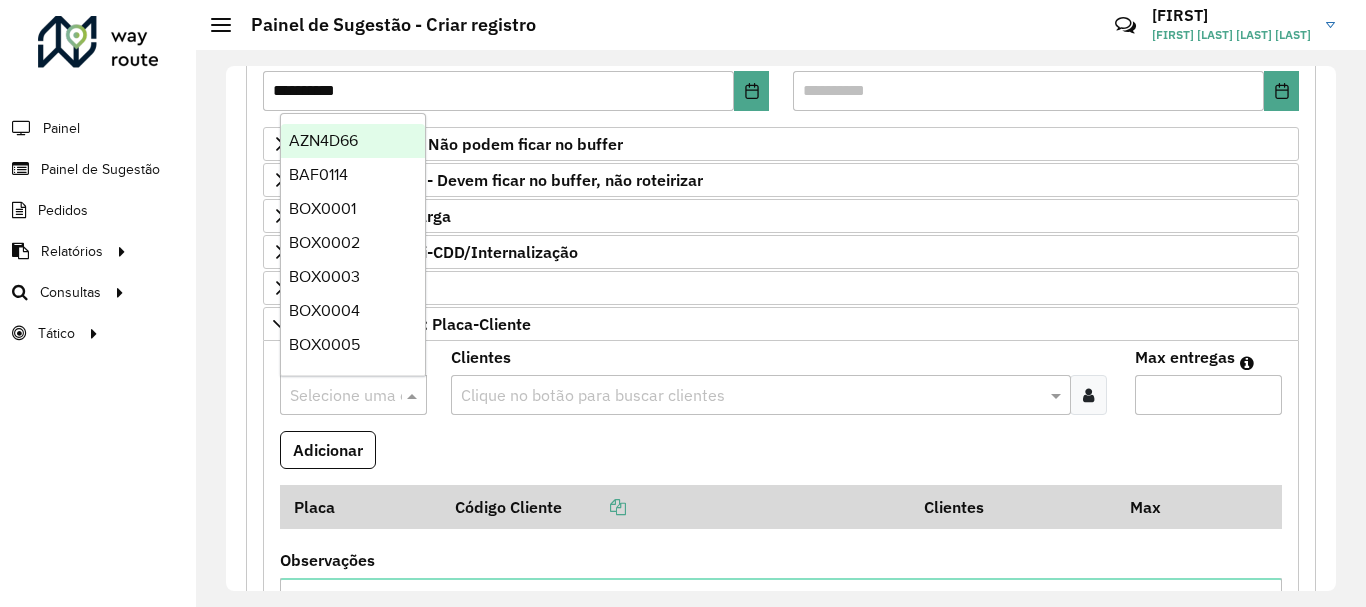 paste on "*******" 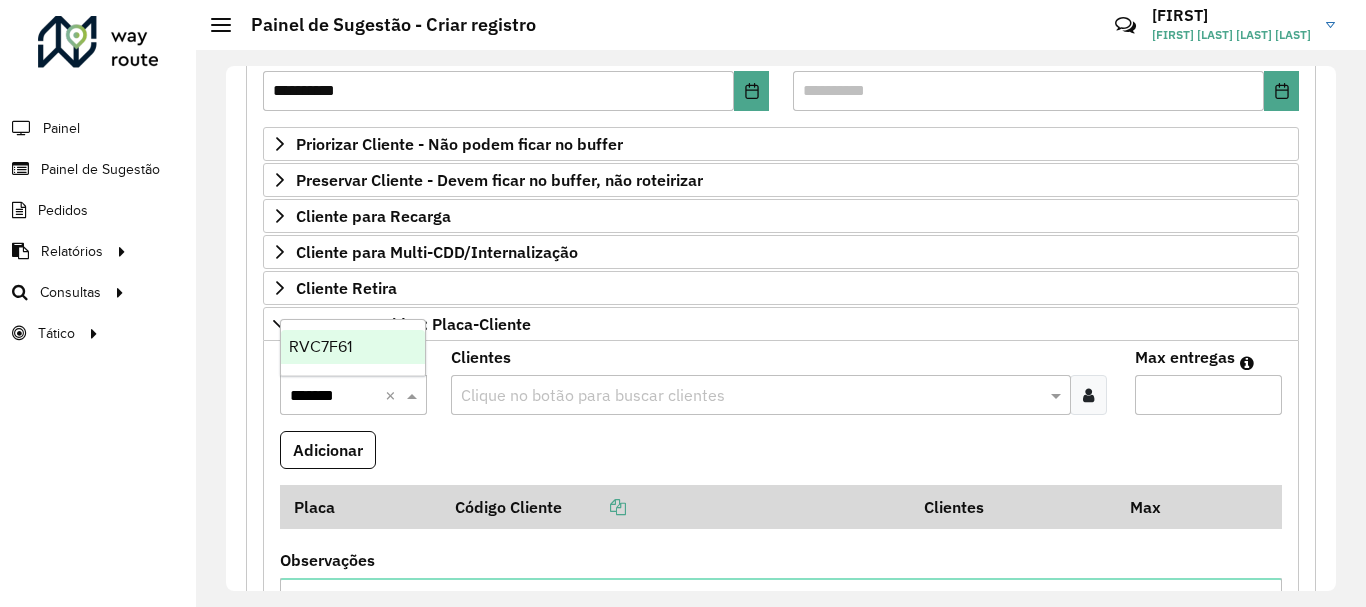 click on "RVC7F61" at bounding box center (320, 346) 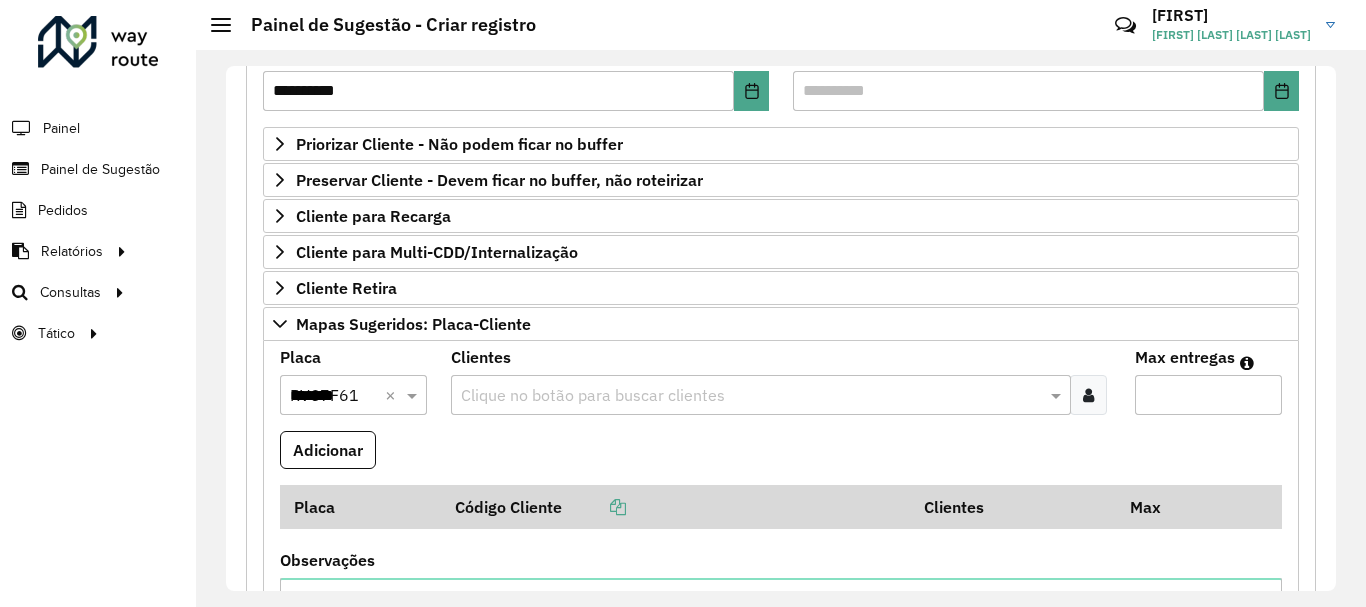 click at bounding box center [751, 396] 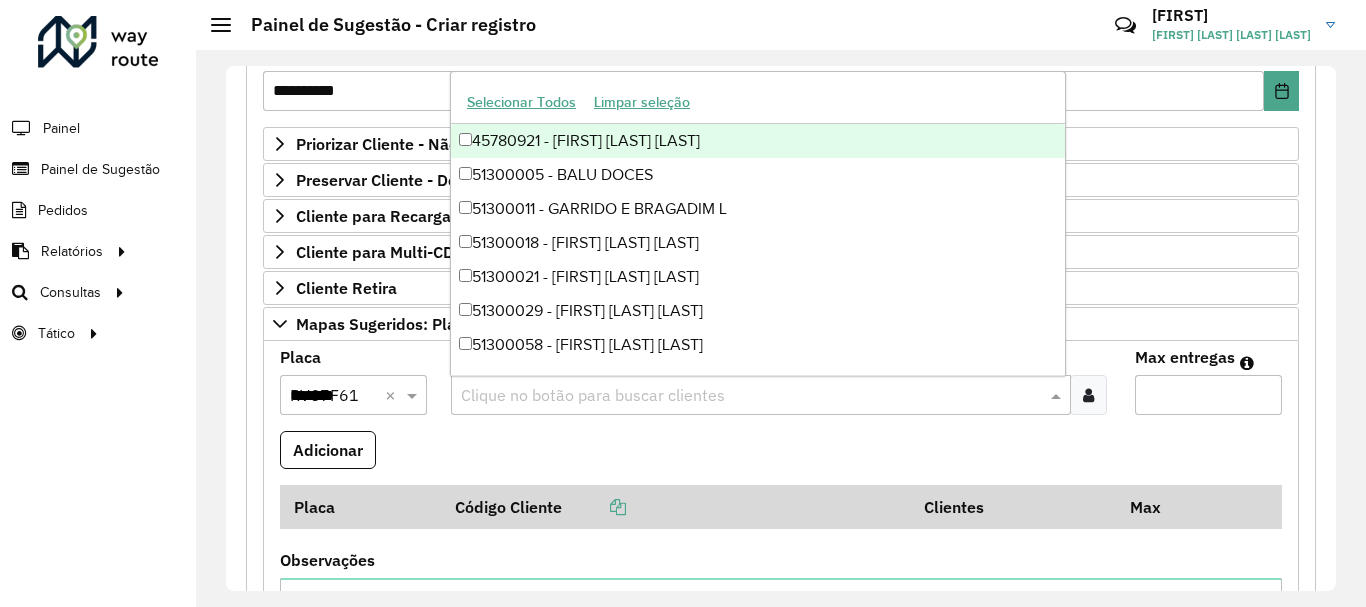 paste on "*****" 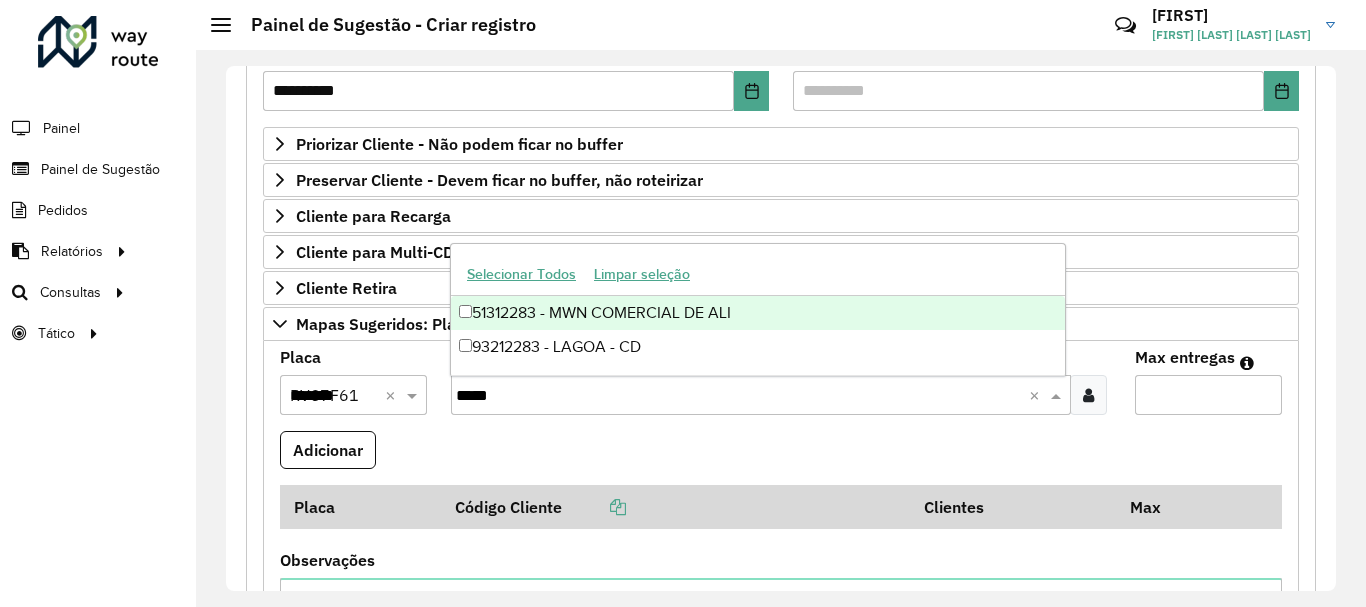 type on "*****" 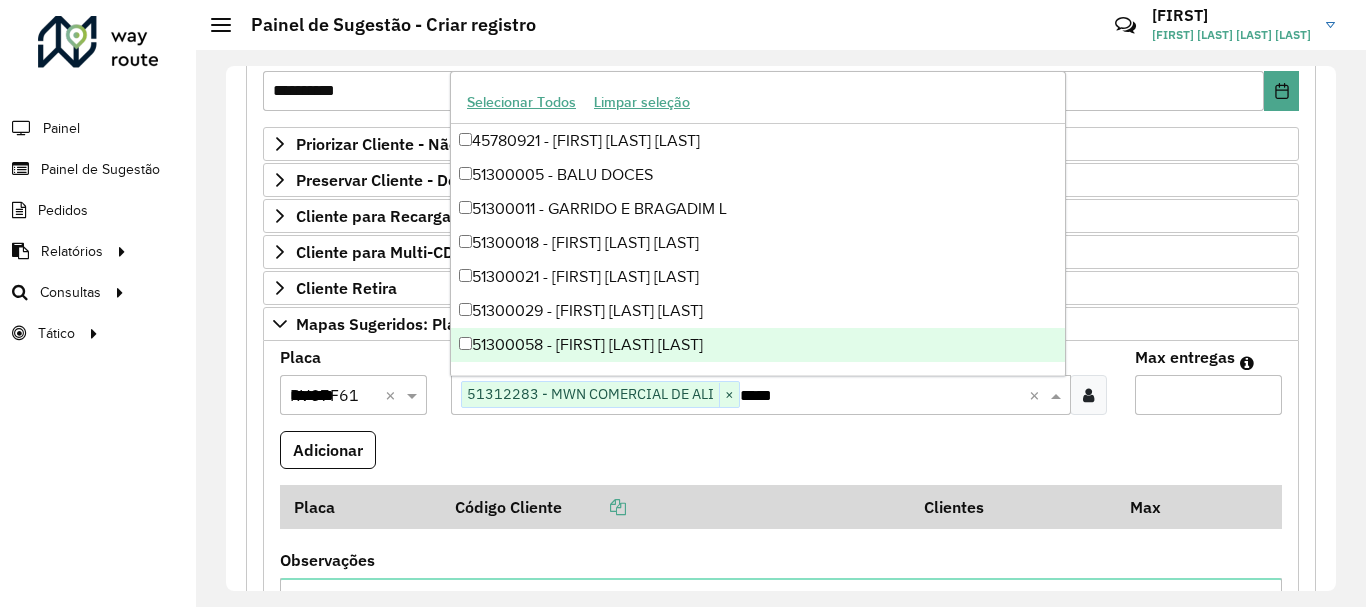 click on "Max entregas" at bounding box center (1208, 395) 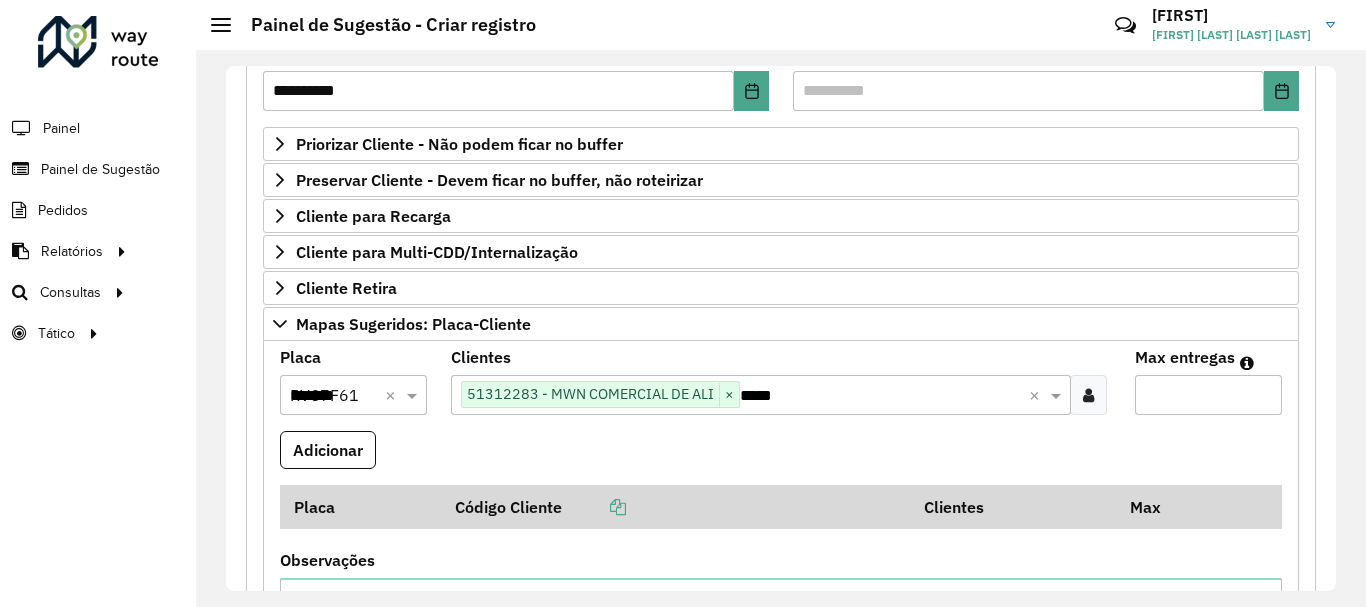 type on "*" 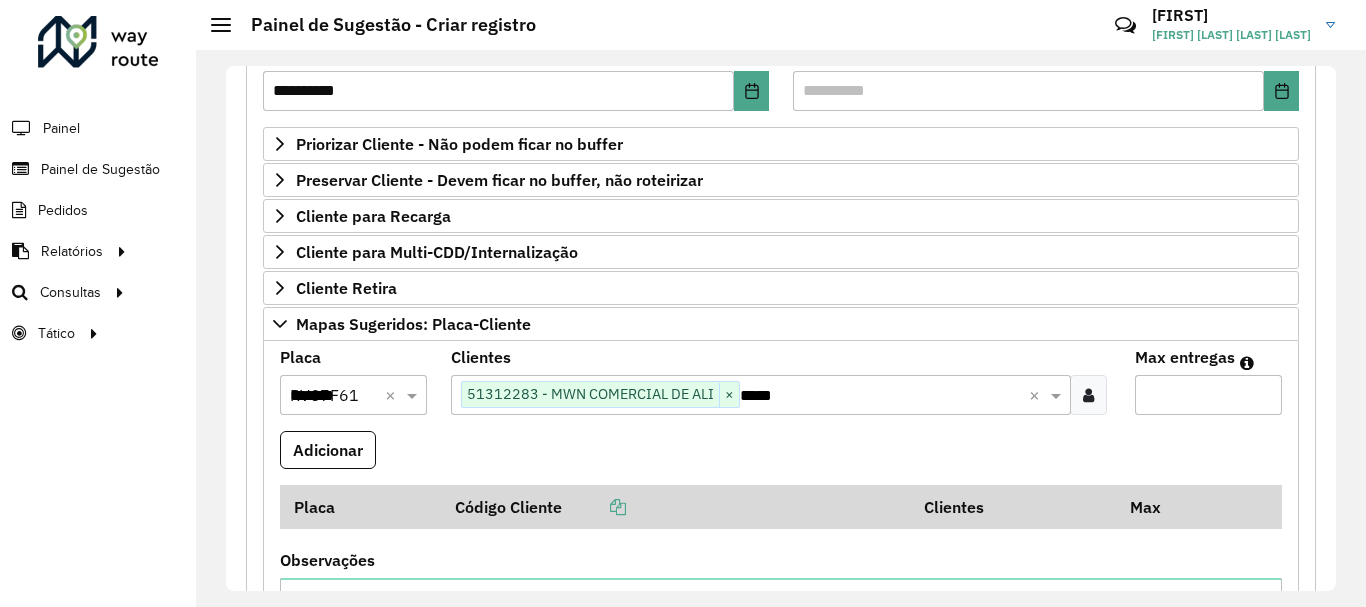 click on "Adicionar" at bounding box center [328, 450] 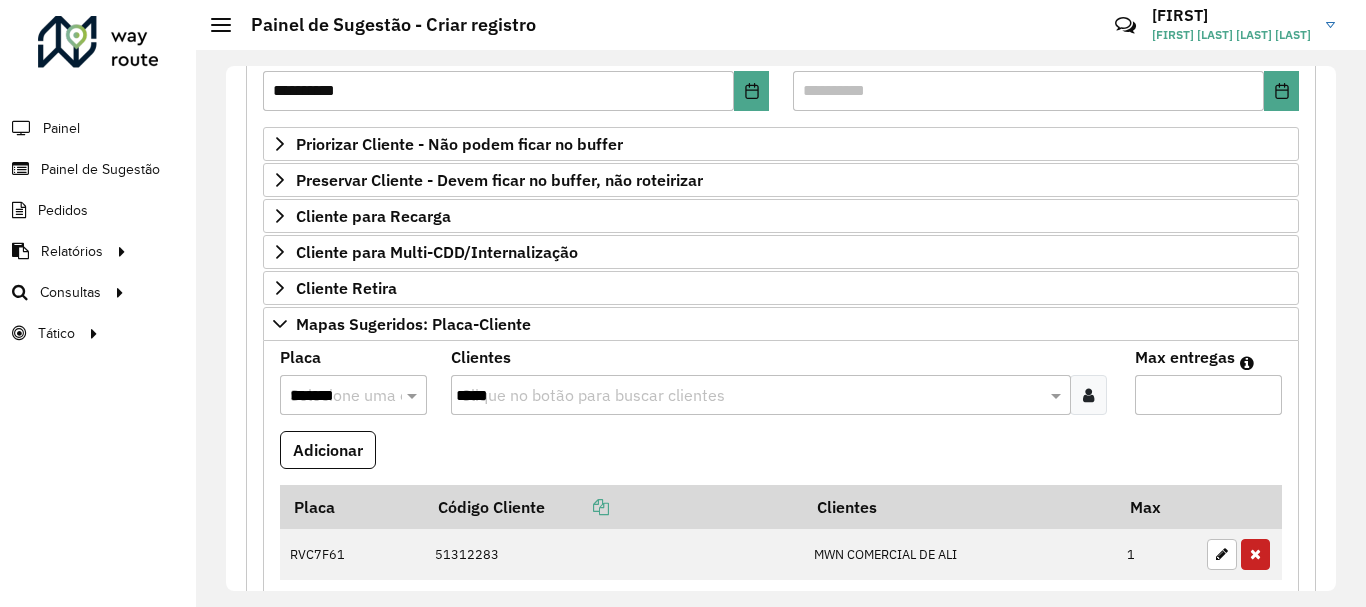 click on "*******" at bounding box center (333, 396) 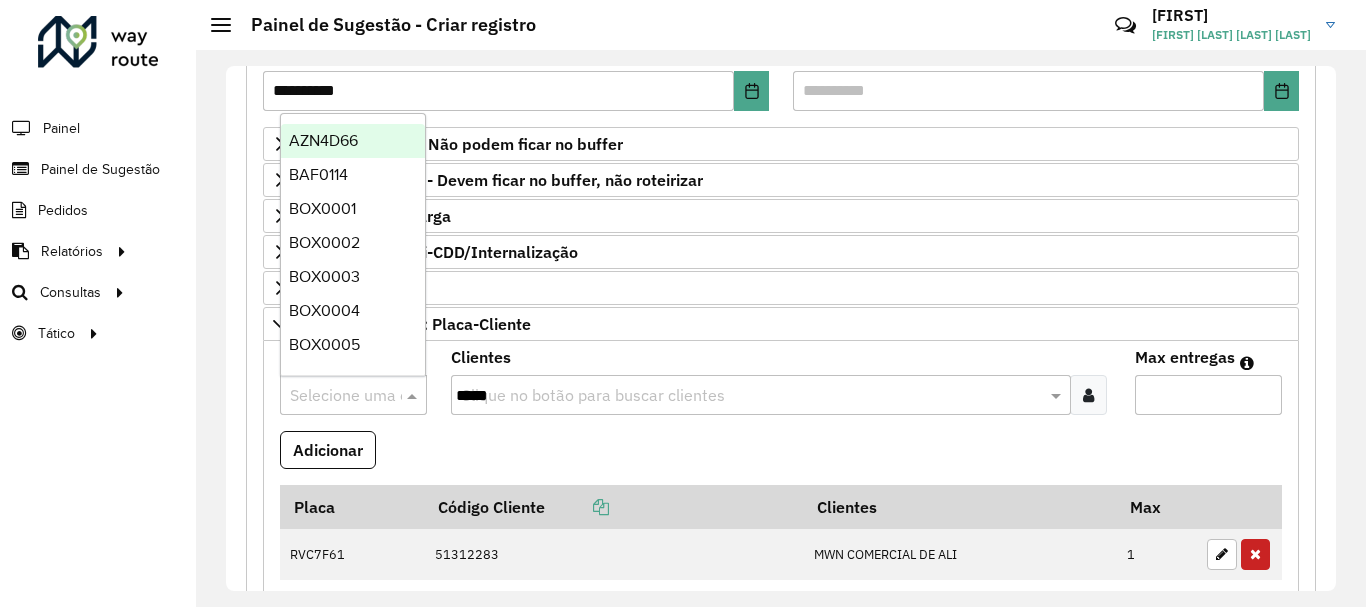 paste on "*******" 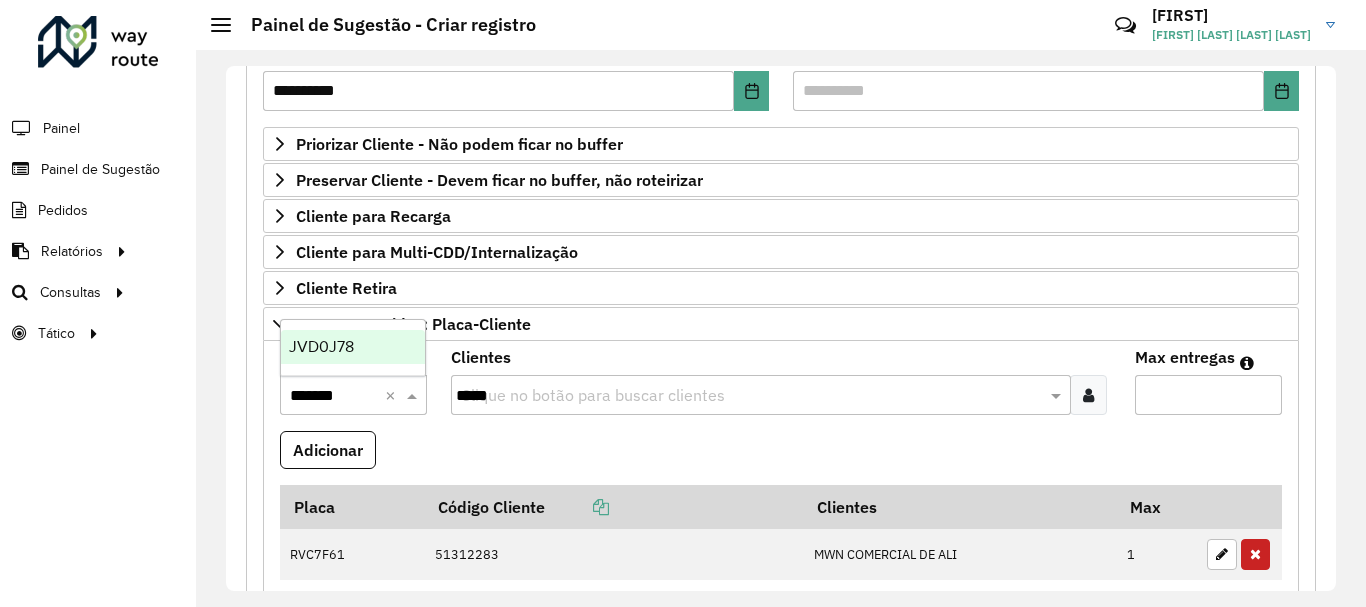 click on "JVD0J78" at bounding box center (321, 346) 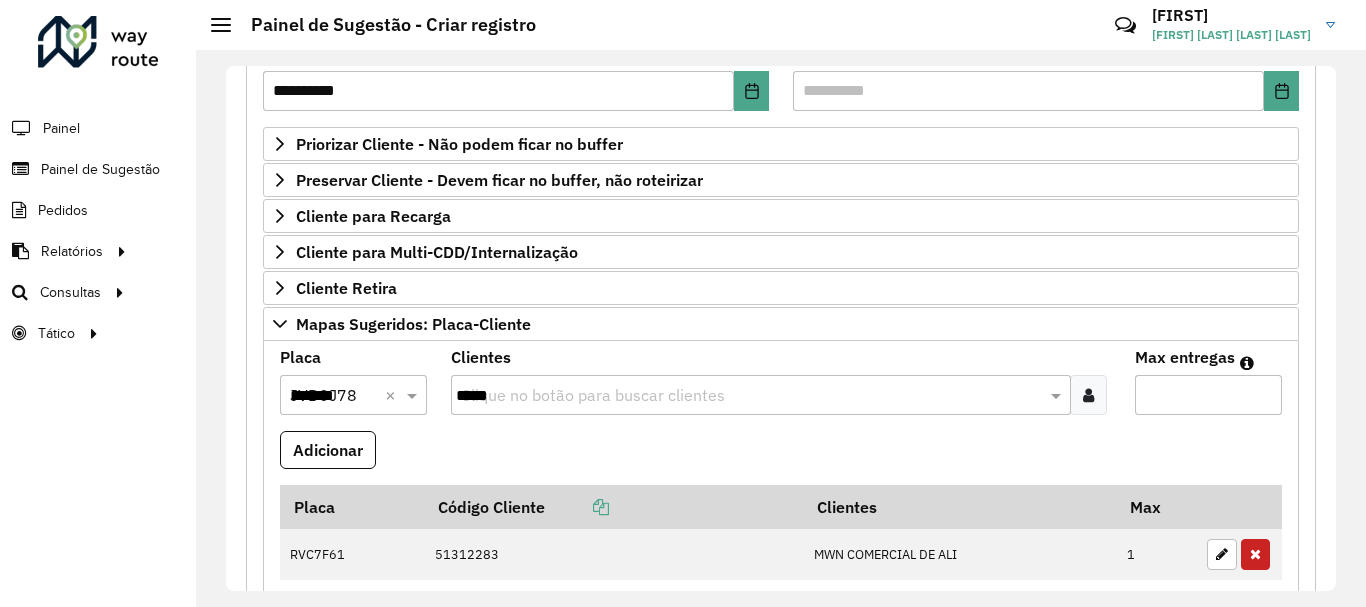 click on "*****" at bounding box center (751, 396) 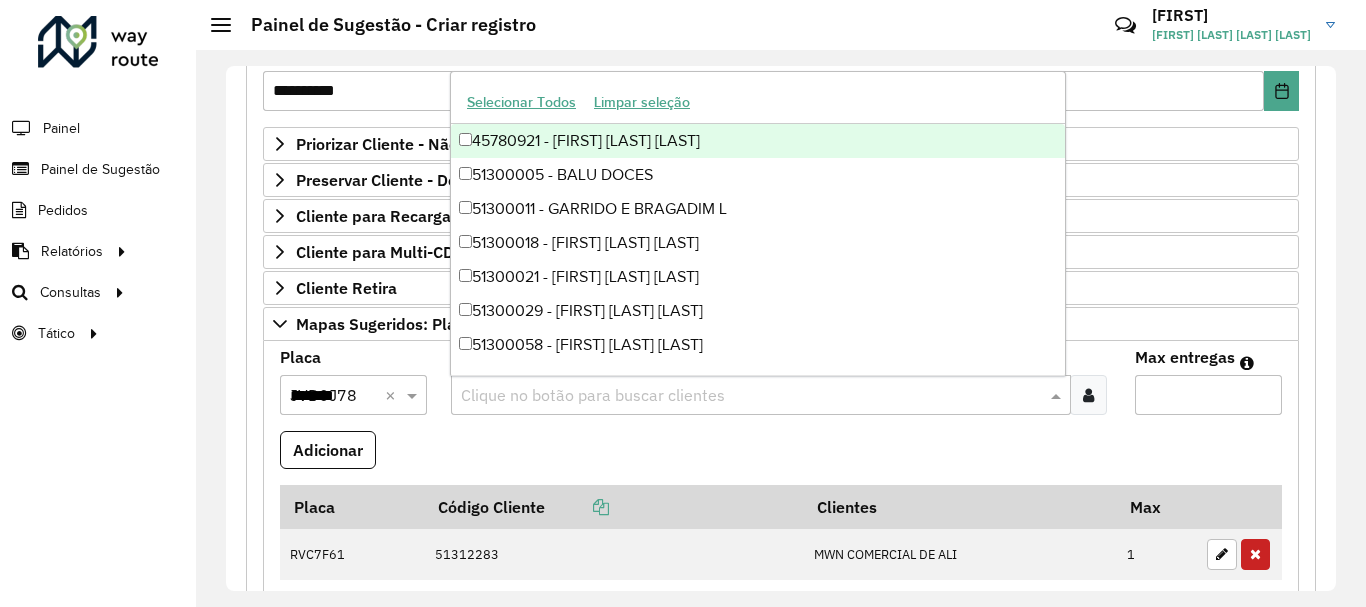 paste on "*****" 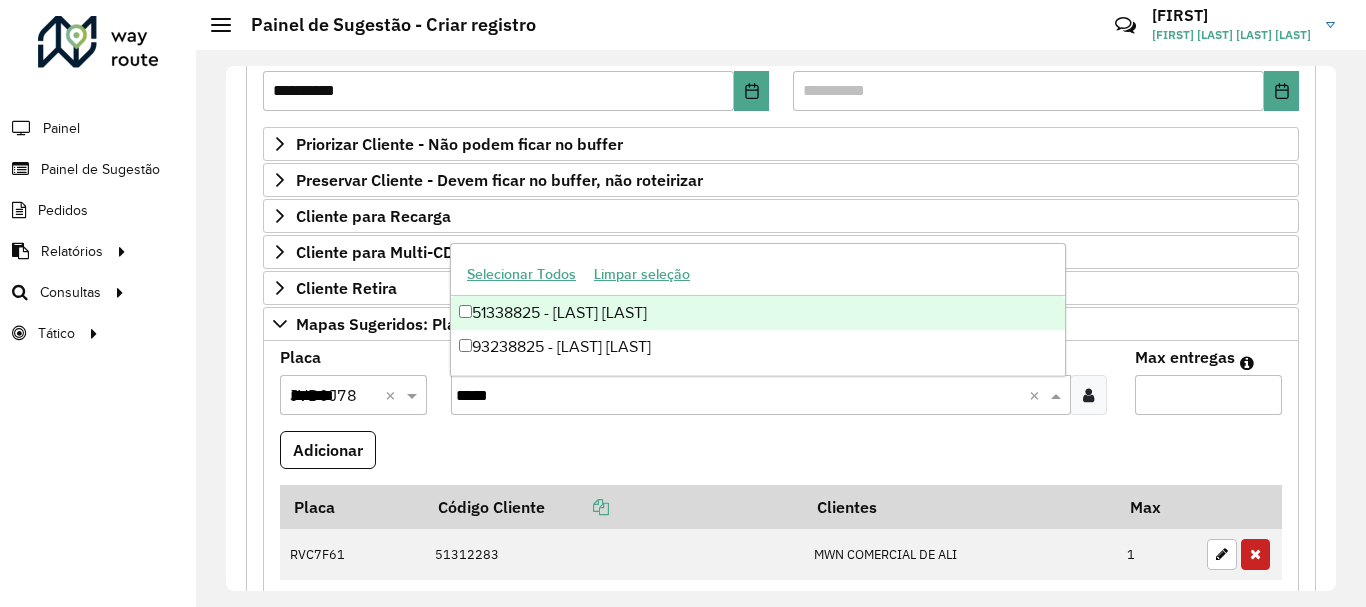 type on "*****" 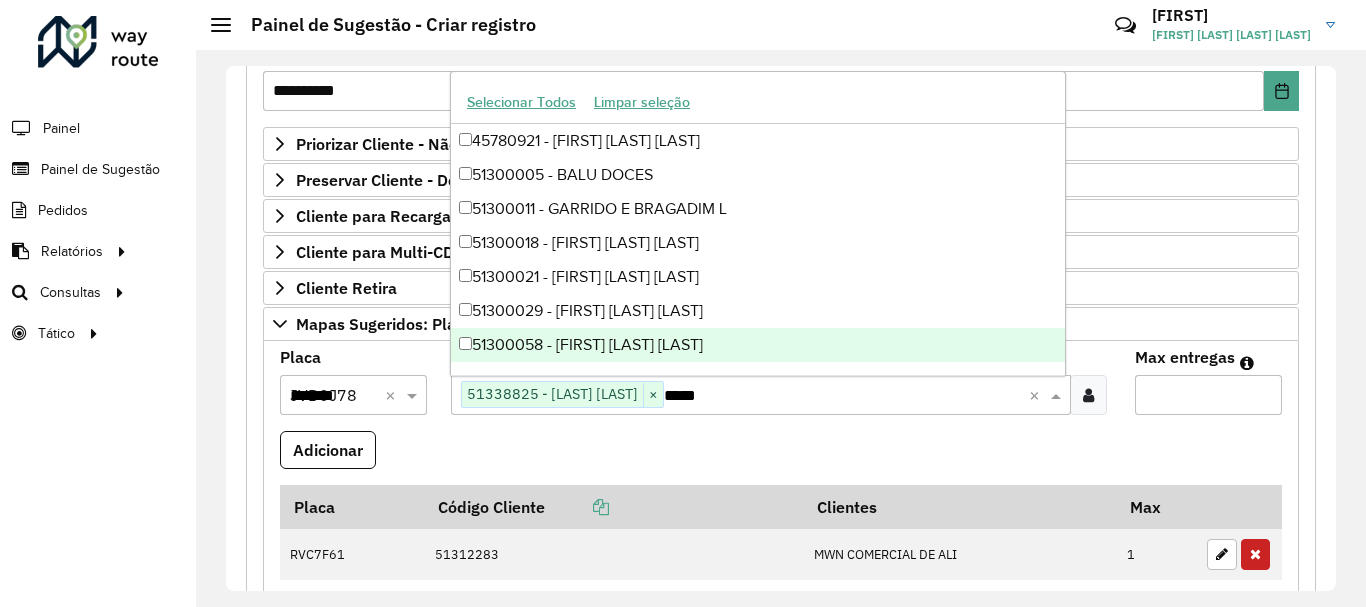 click on "*" at bounding box center (1208, 395) 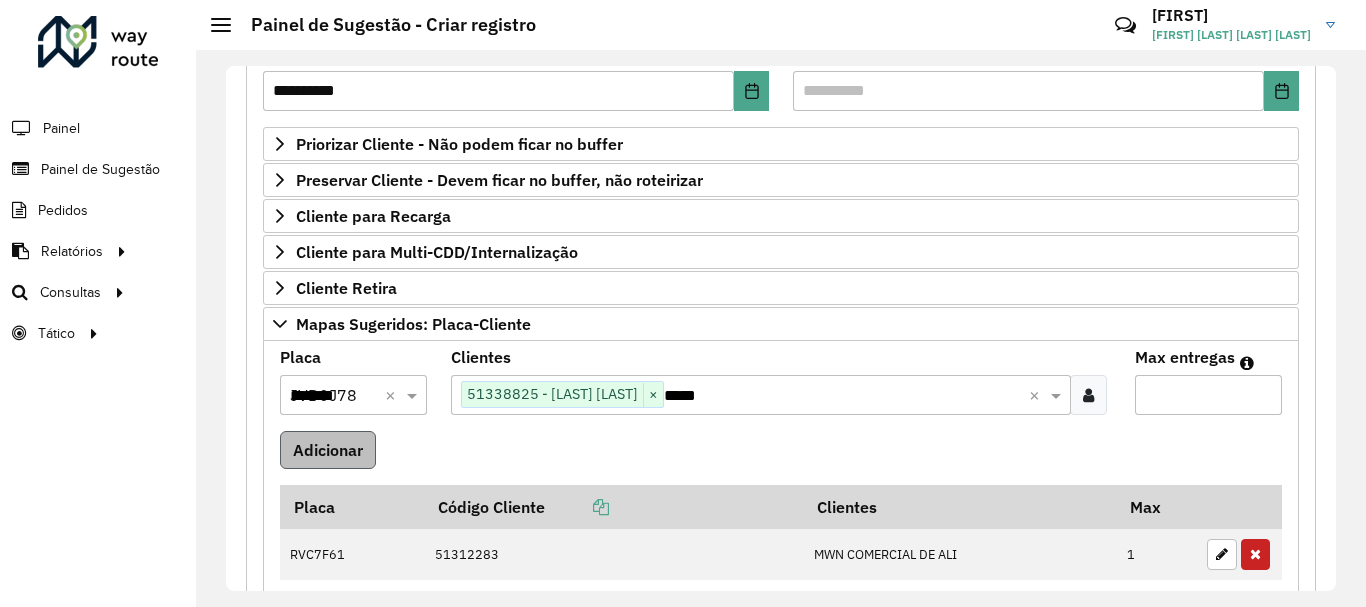 type on "*" 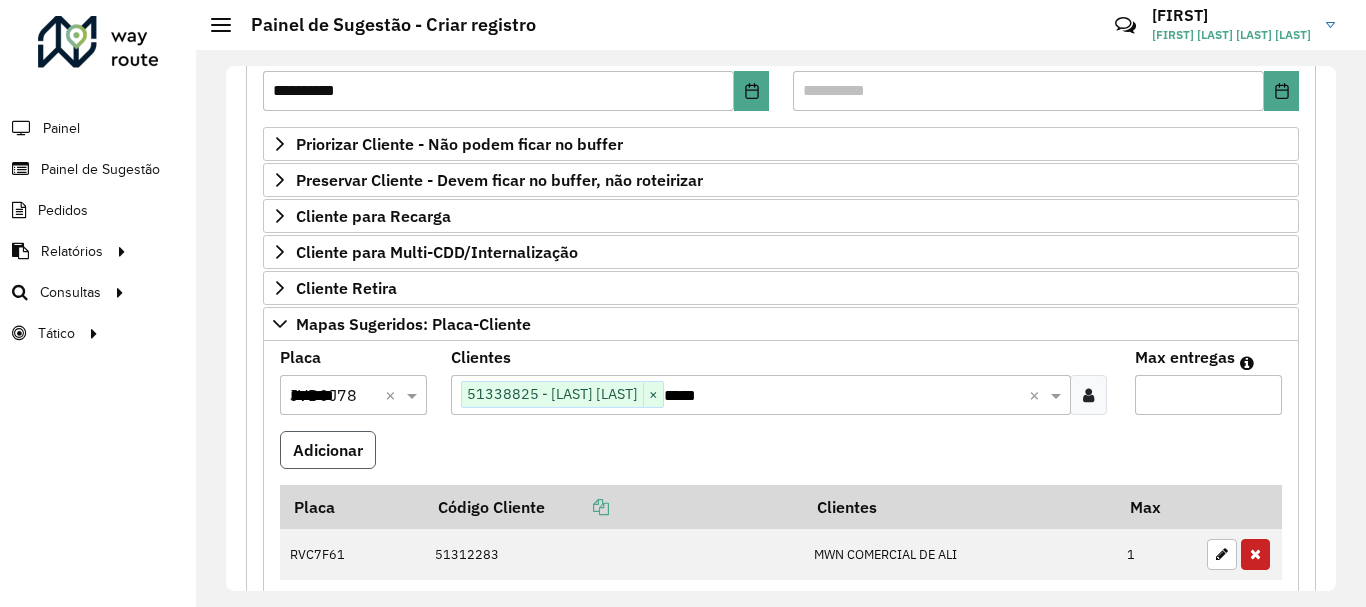 click on "Adicionar" at bounding box center [328, 450] 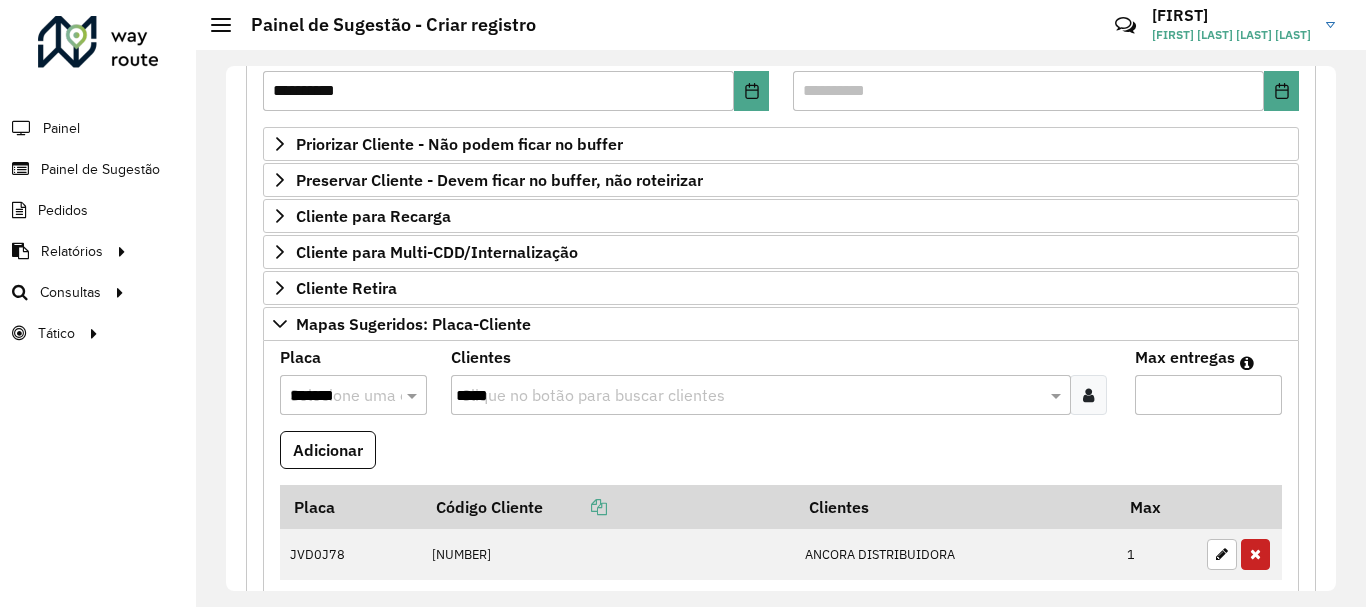 click on "*******" at bounding box center [333, 396] 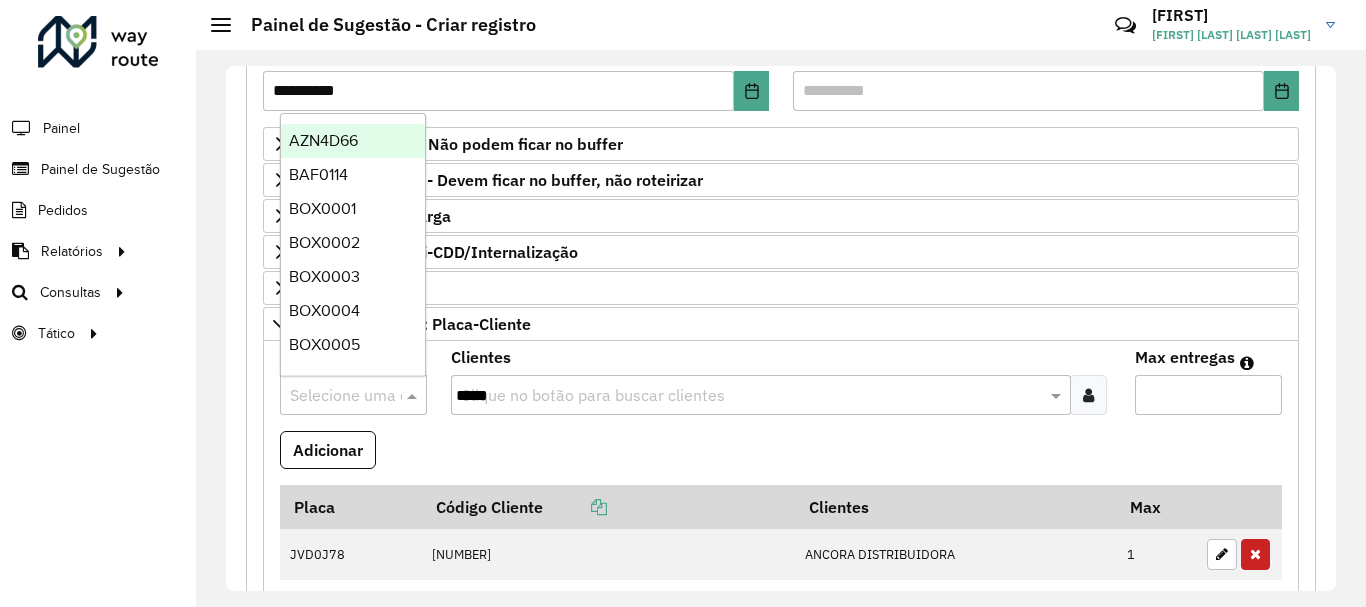 paste on "*******" 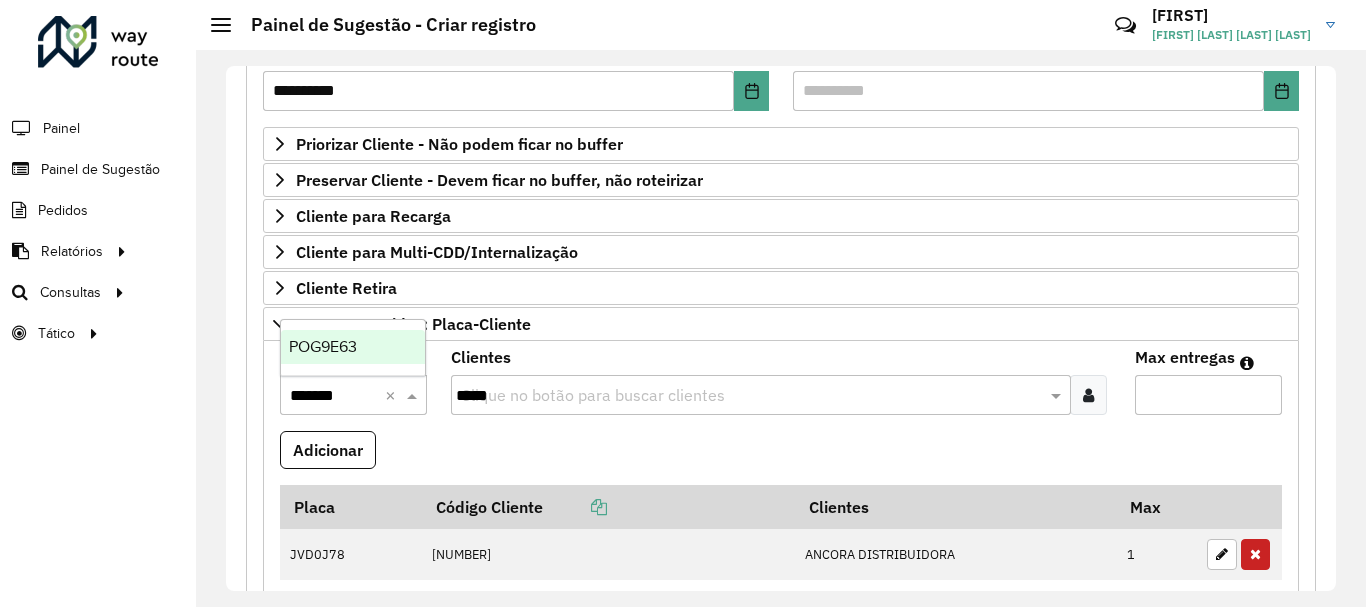 click on "POG9E63" at bounding box center (353, 347) 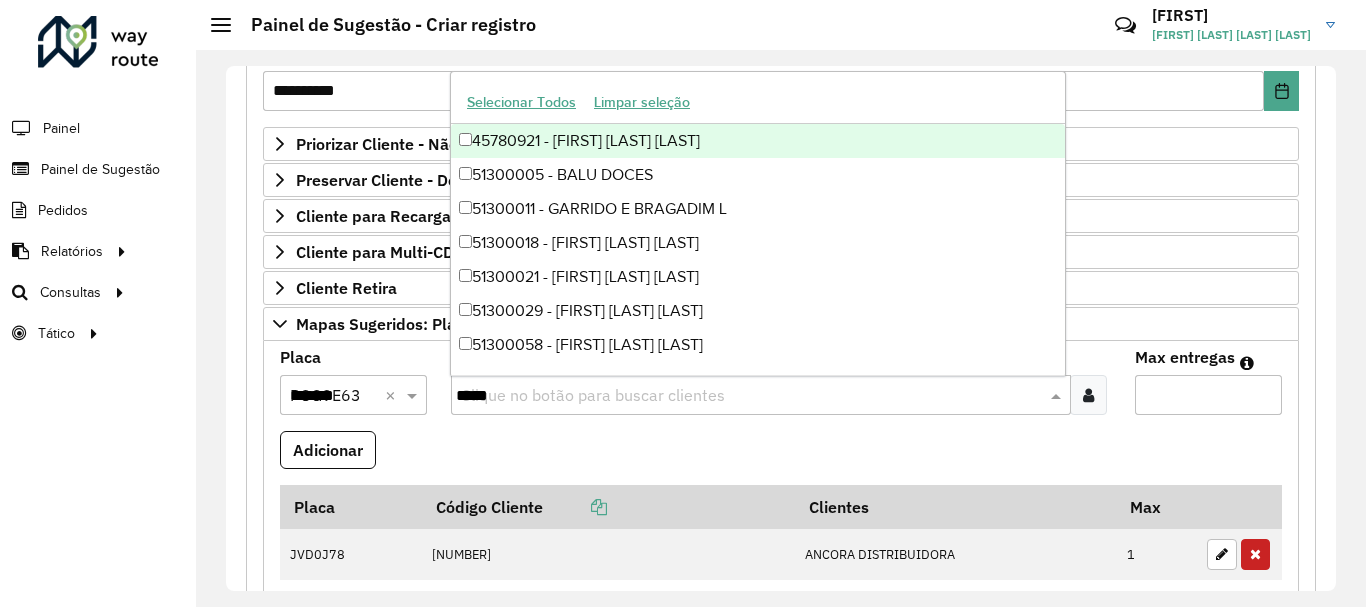 click on "*****" at bounding box center (751, 396) 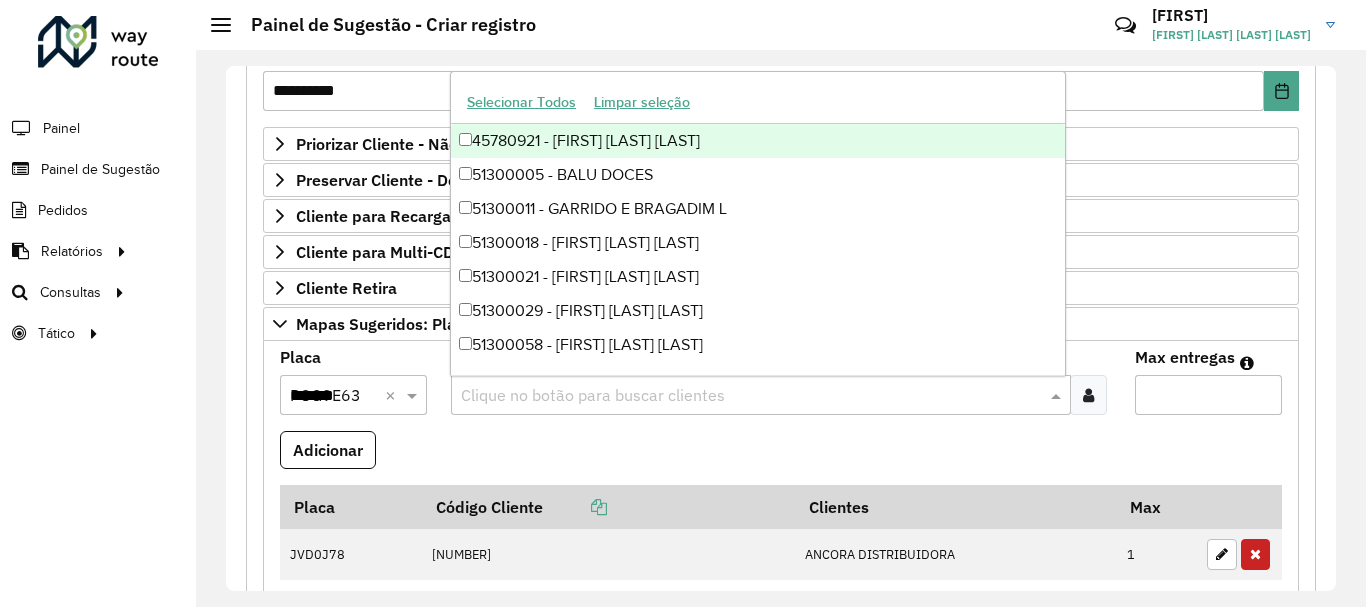 paste on "*****" 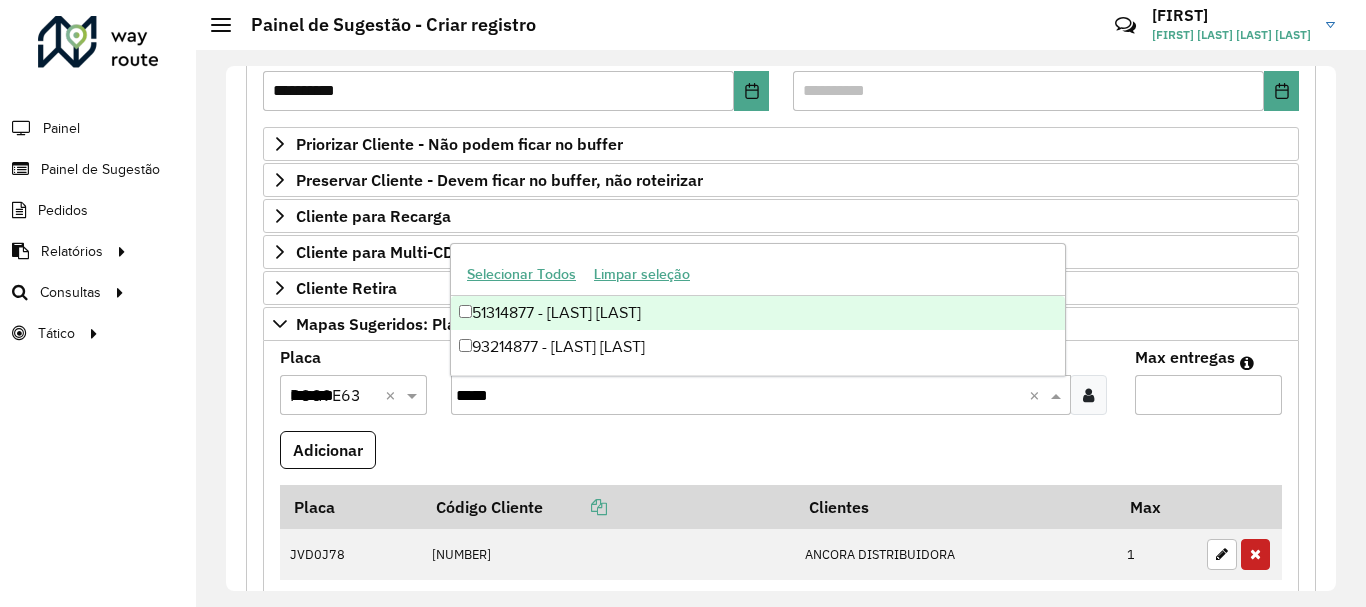 type on "*****" 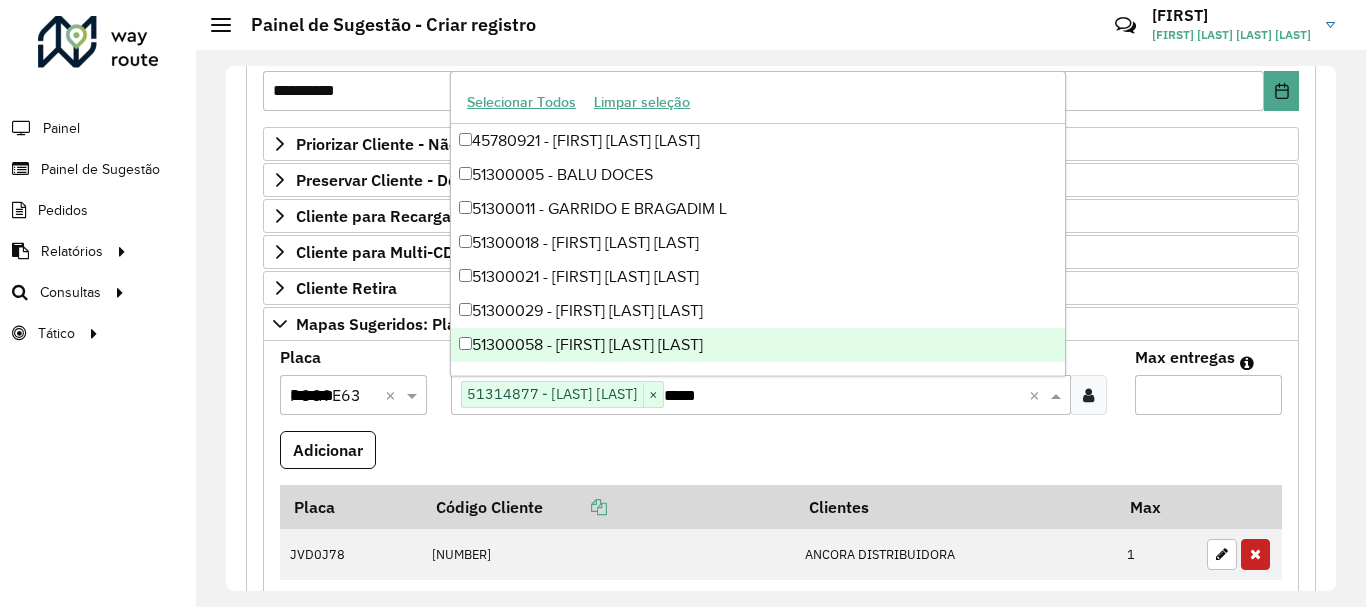 click on "*" at bounding box center (1208, 395) 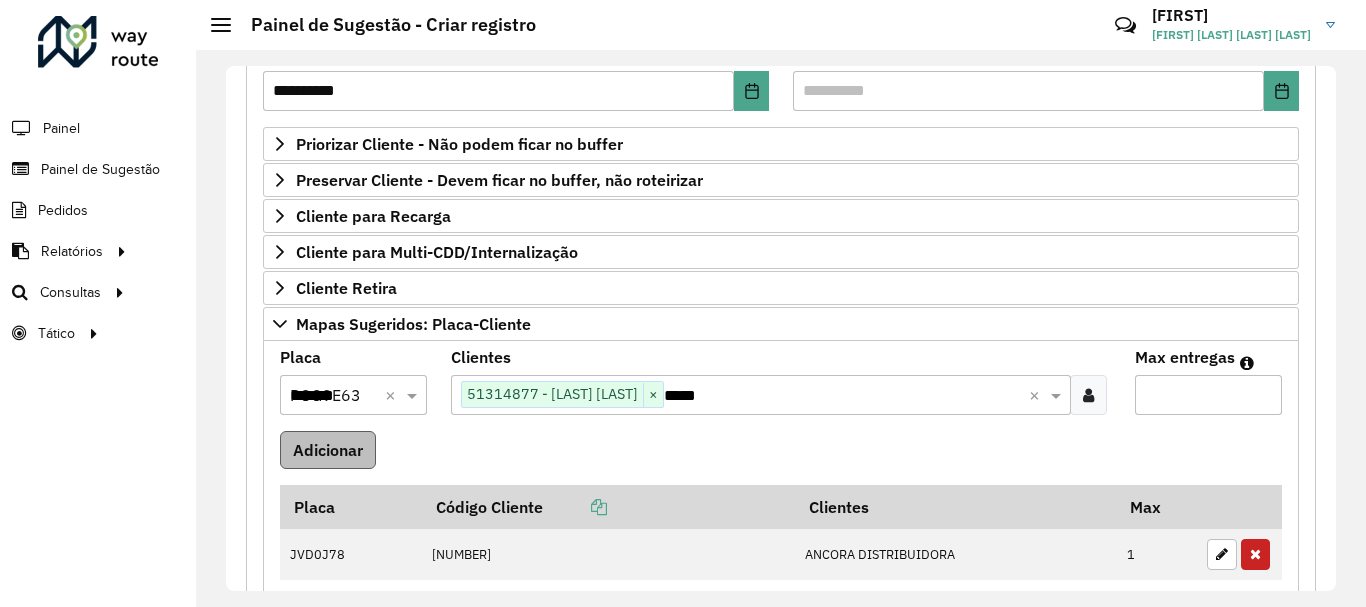 type on "*" 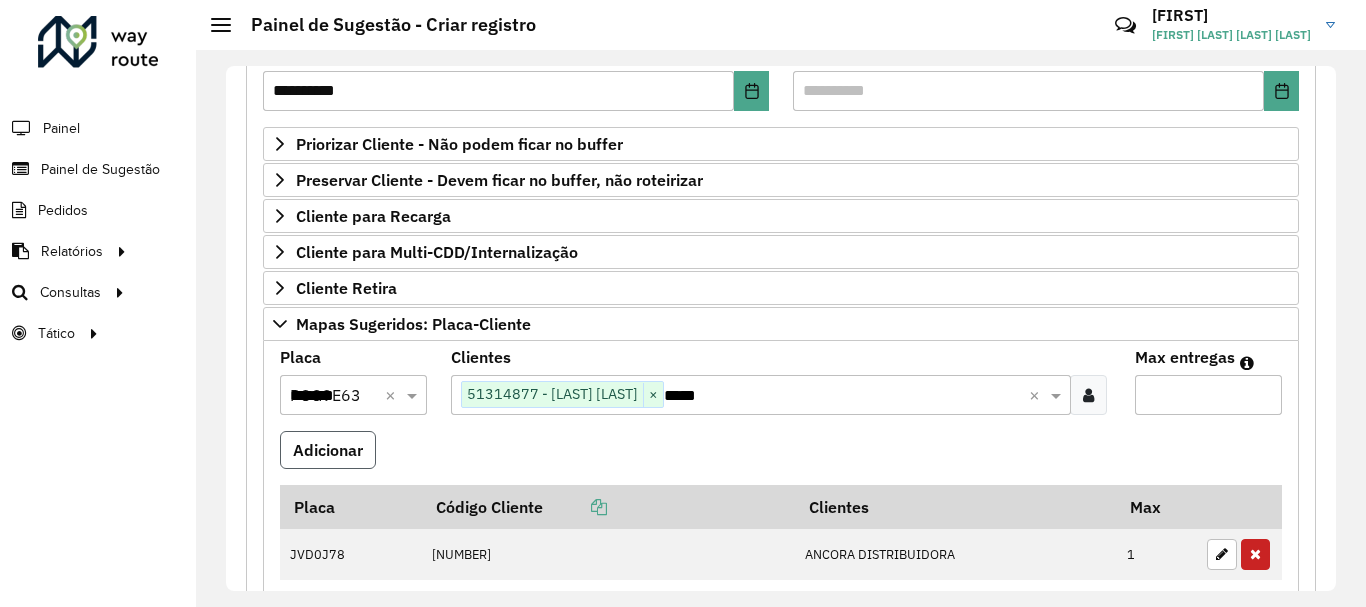 click on "Adicionar" at bounding box center (328, 450) 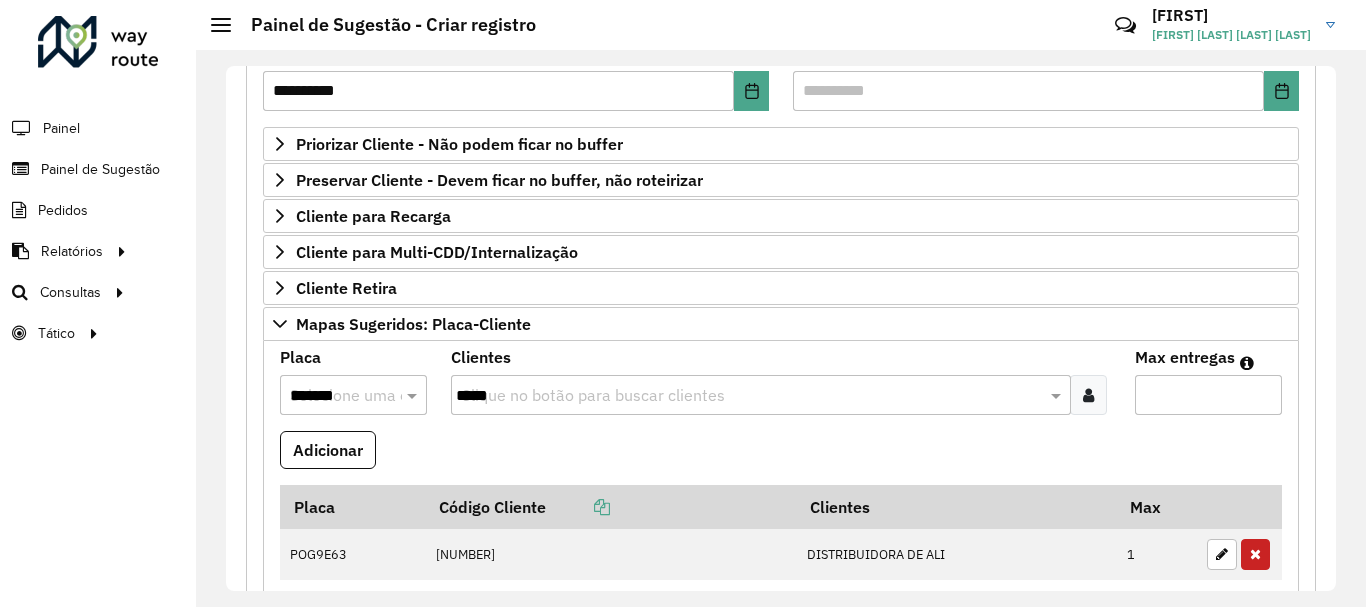 click on "*******" at bounding box center (333, 396) 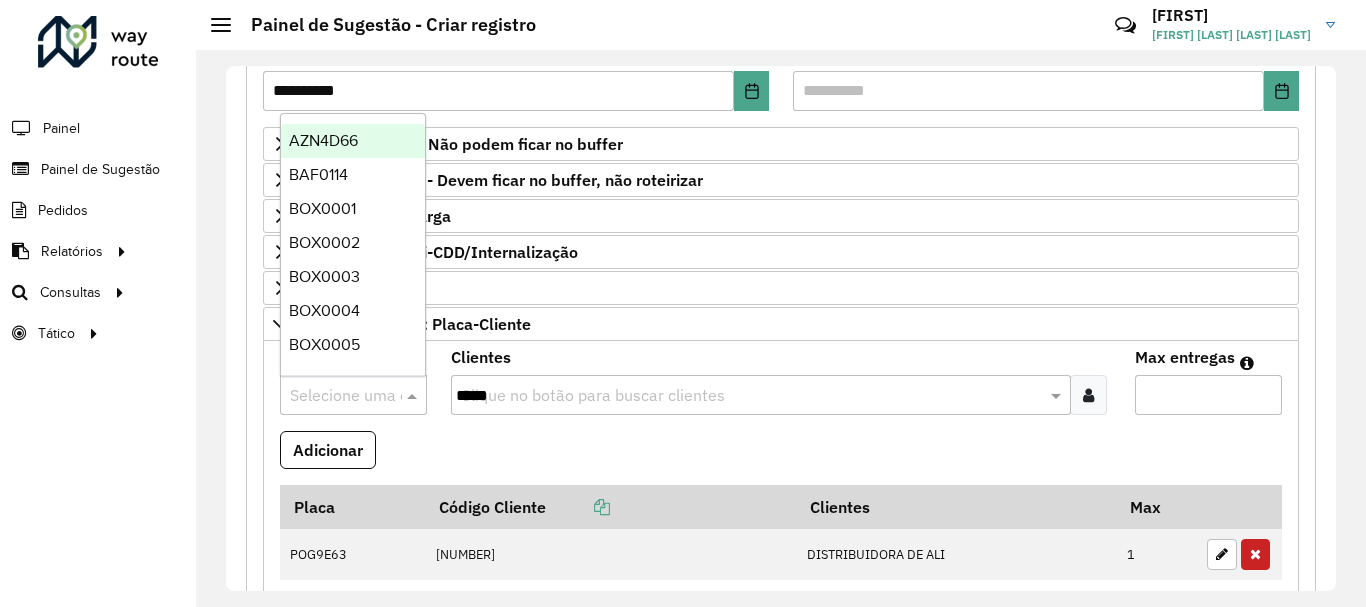 paste on "*******" 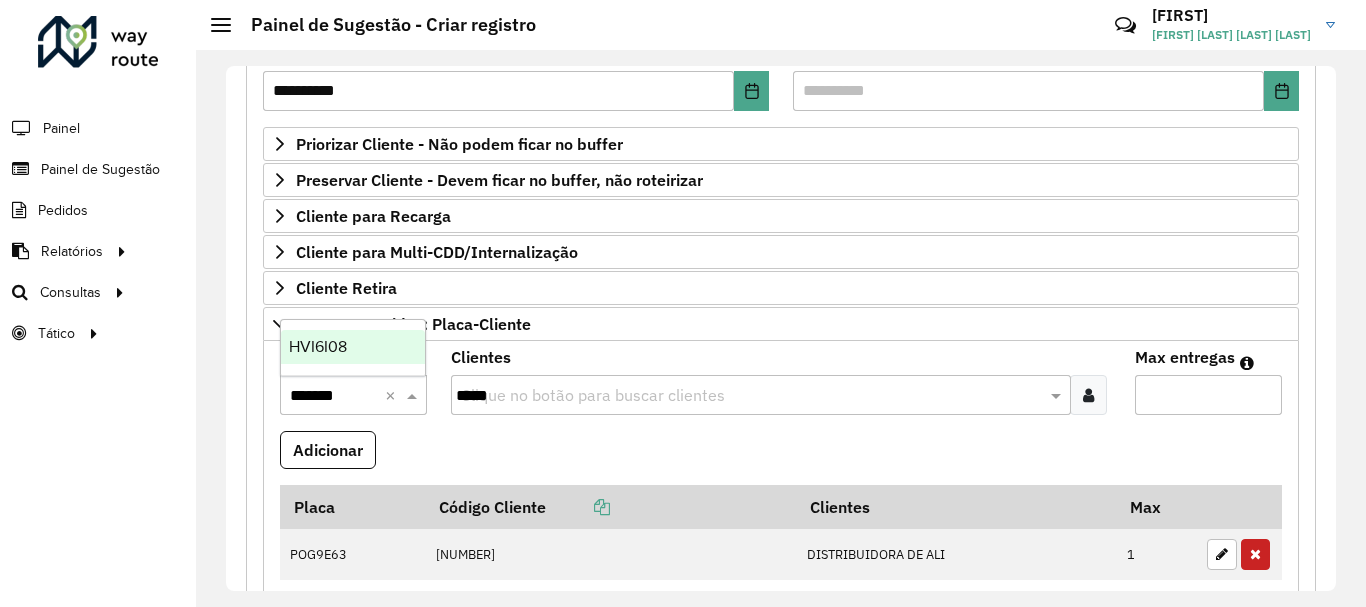 click on "HVI6I08" at bounding box center [353, 347] 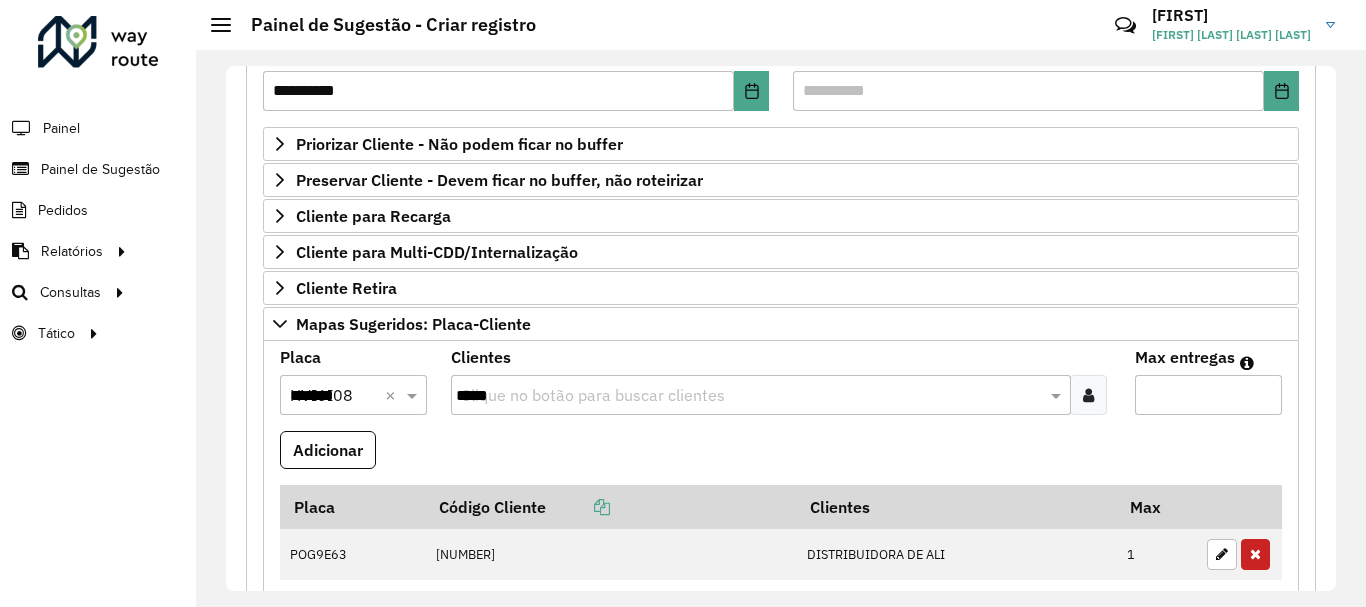 click on "*****" at bounding box center (751, 396) 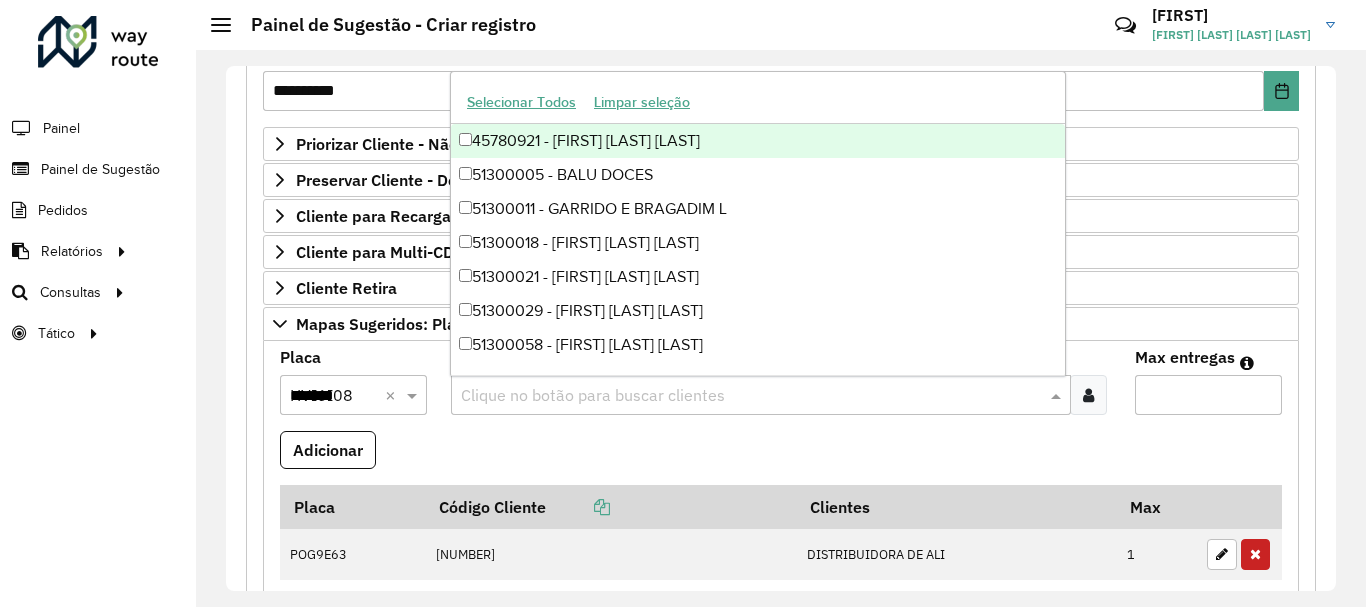 paste on "*****" 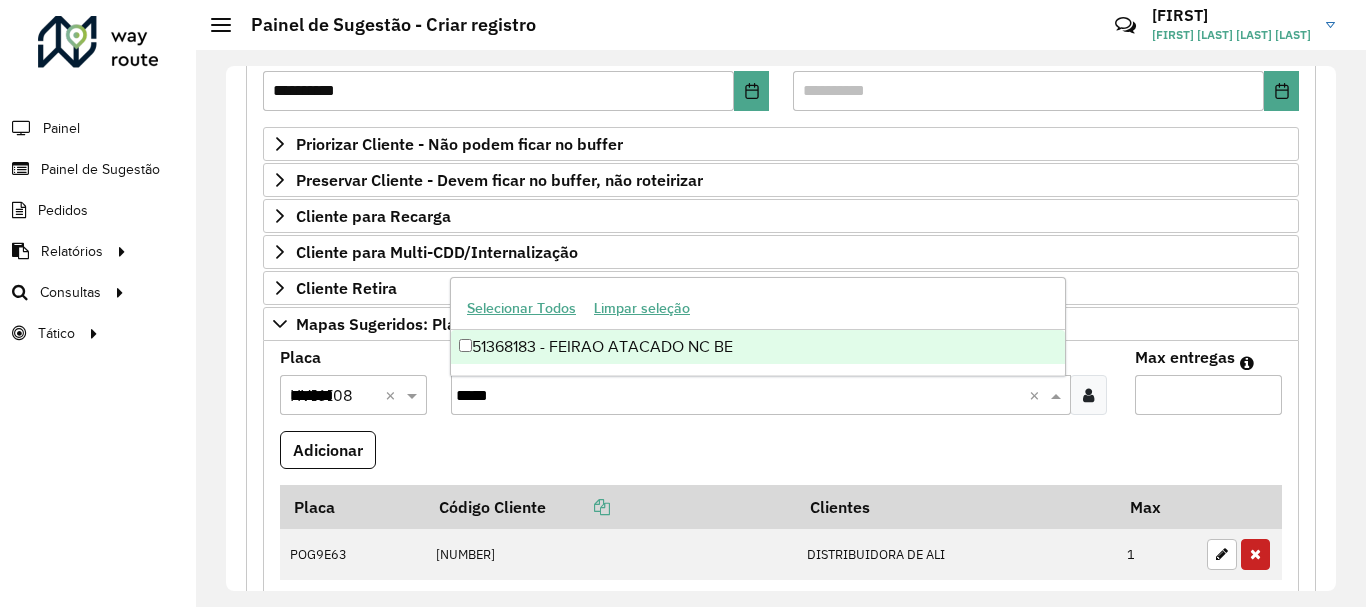 click on "51368183 - FEIRAO ATACADO NC BE" at bounding box center (758, 347) 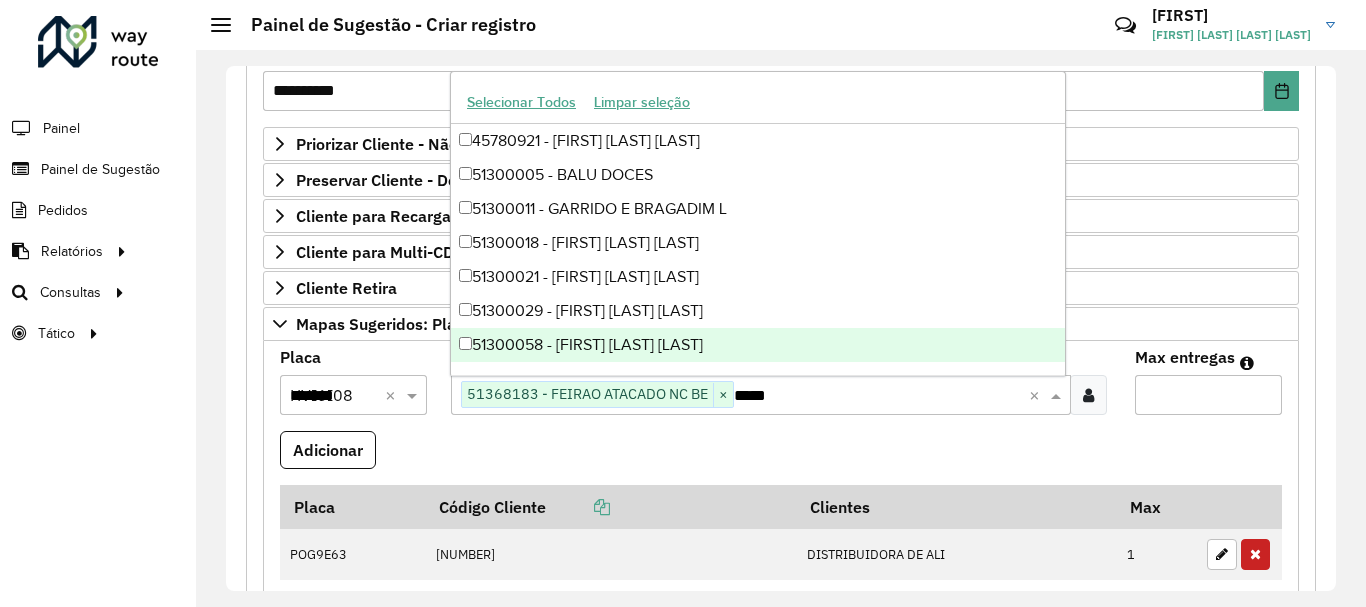 click on "*" at bounding box center (1208, 395) 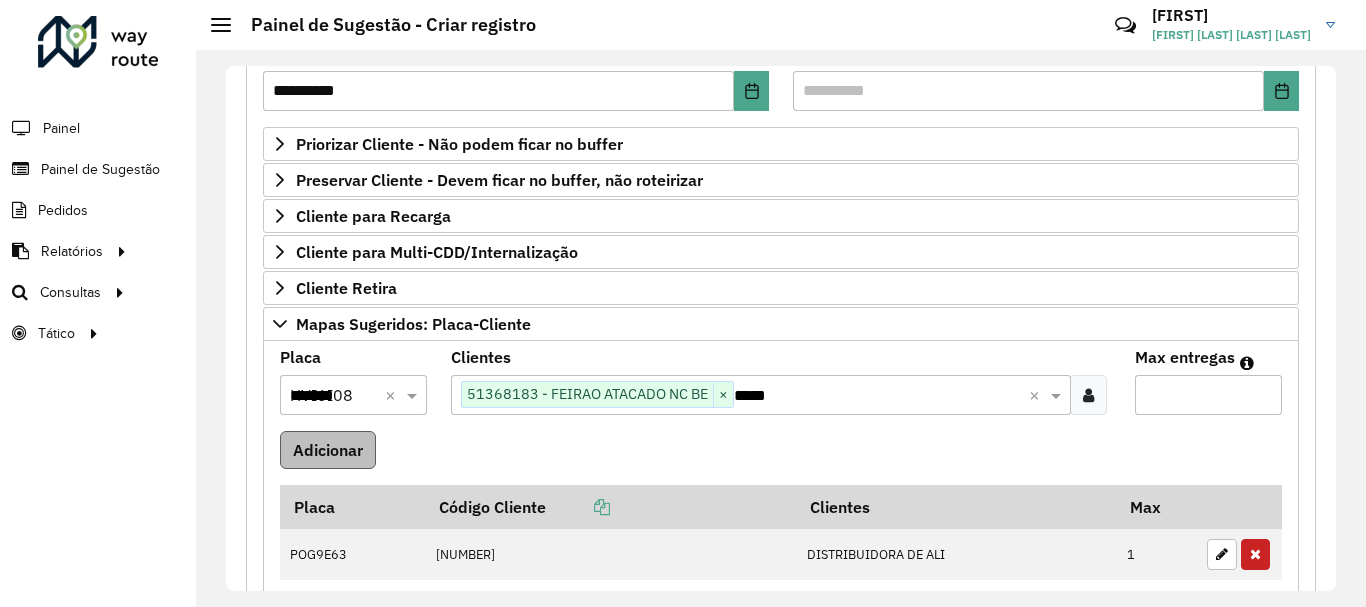 type on "*" 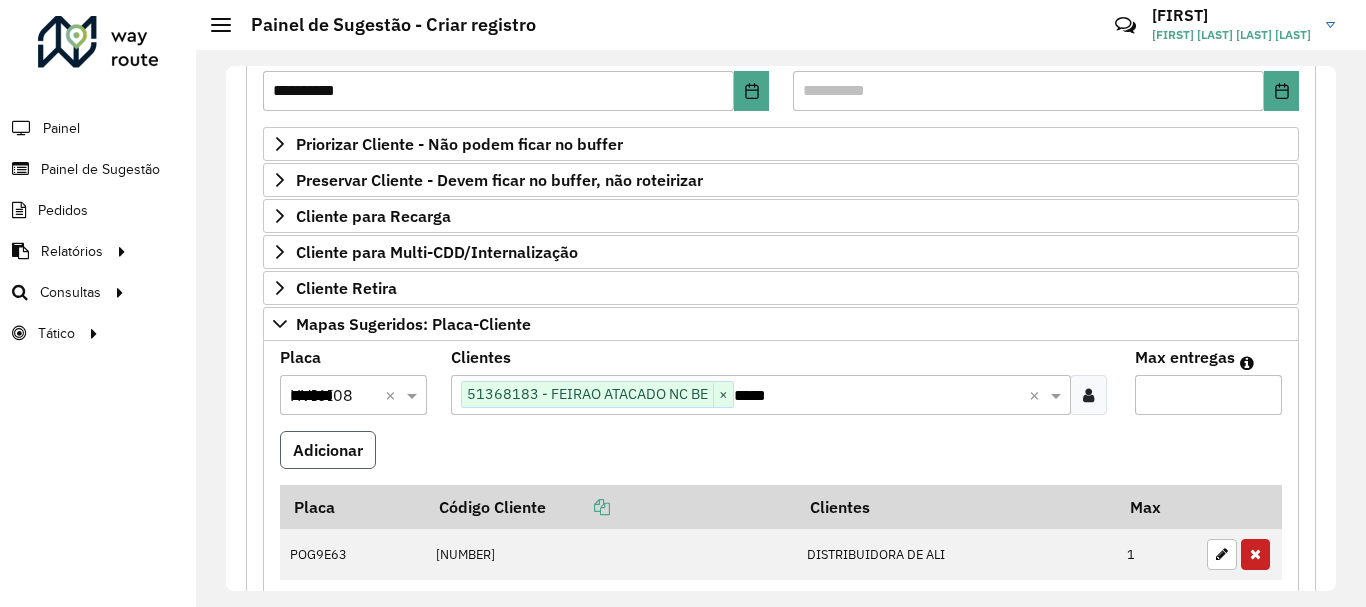 click on "Adicionar" at bounding box center [328, 450] 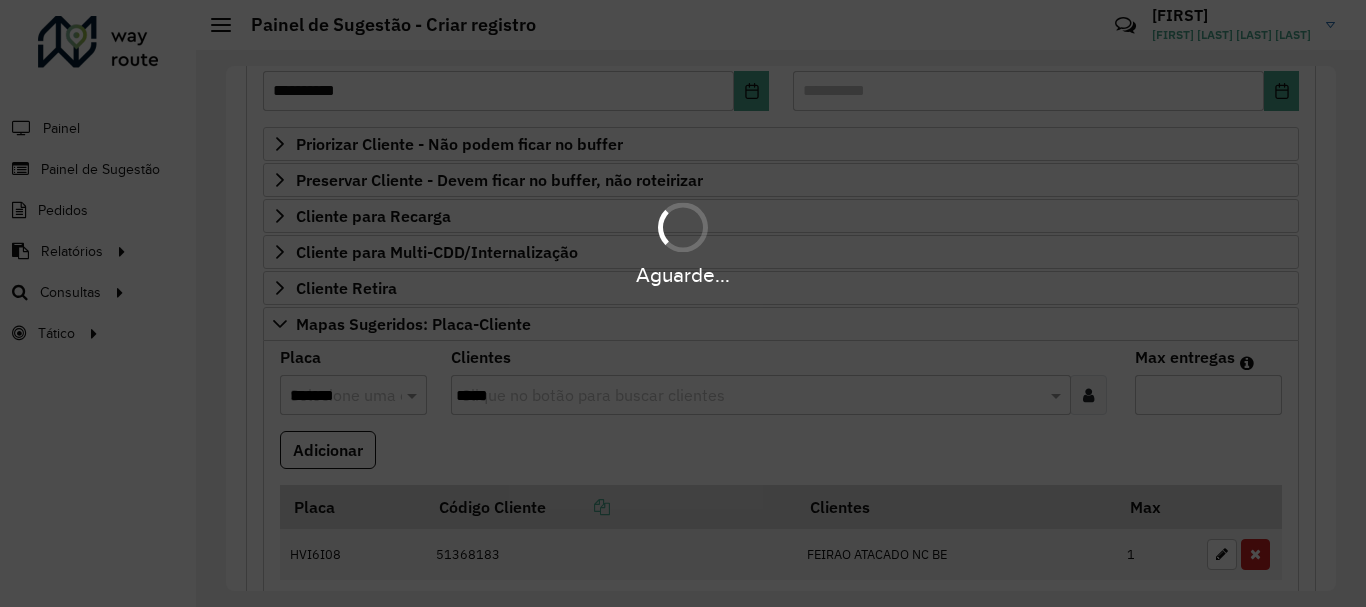 click on "Aguarde..." at bounding box center (683, 303) 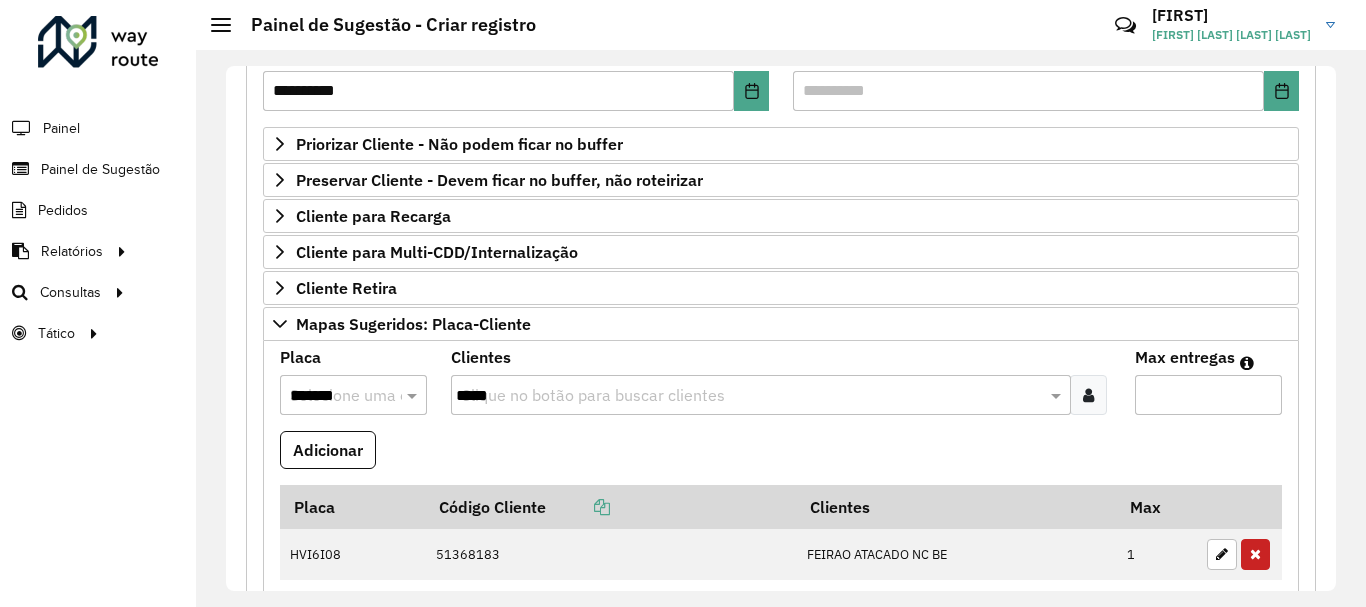 click on "*******" at bounding box center [333, 396] 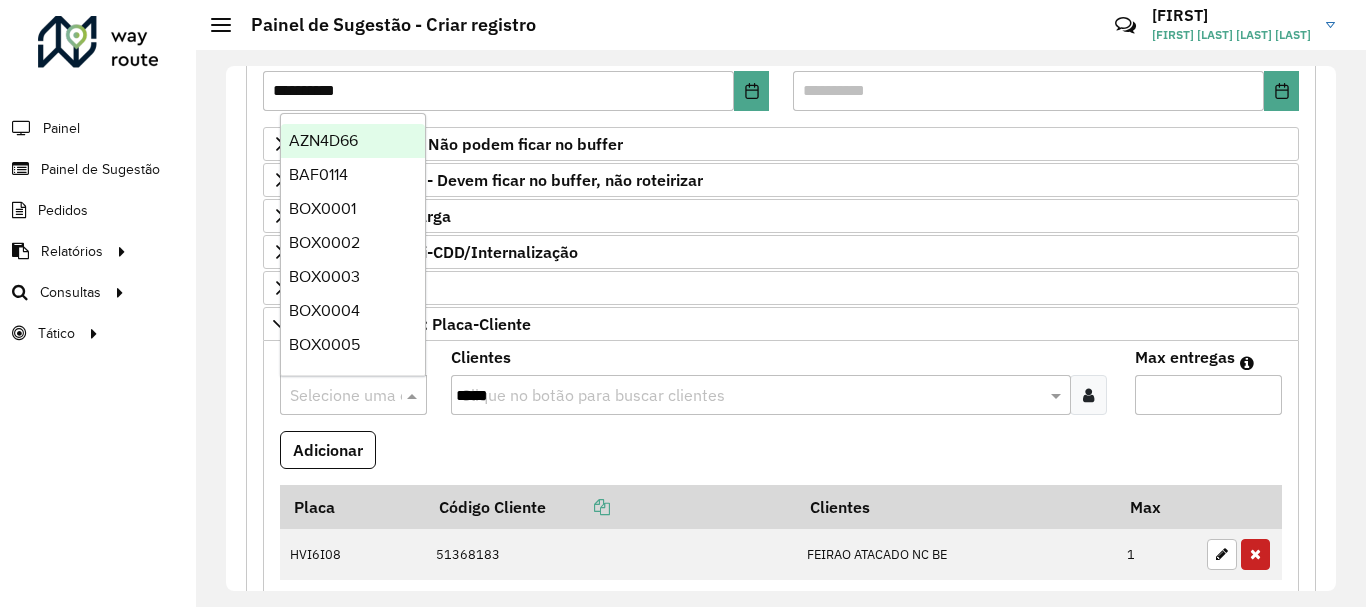paste on "*******" 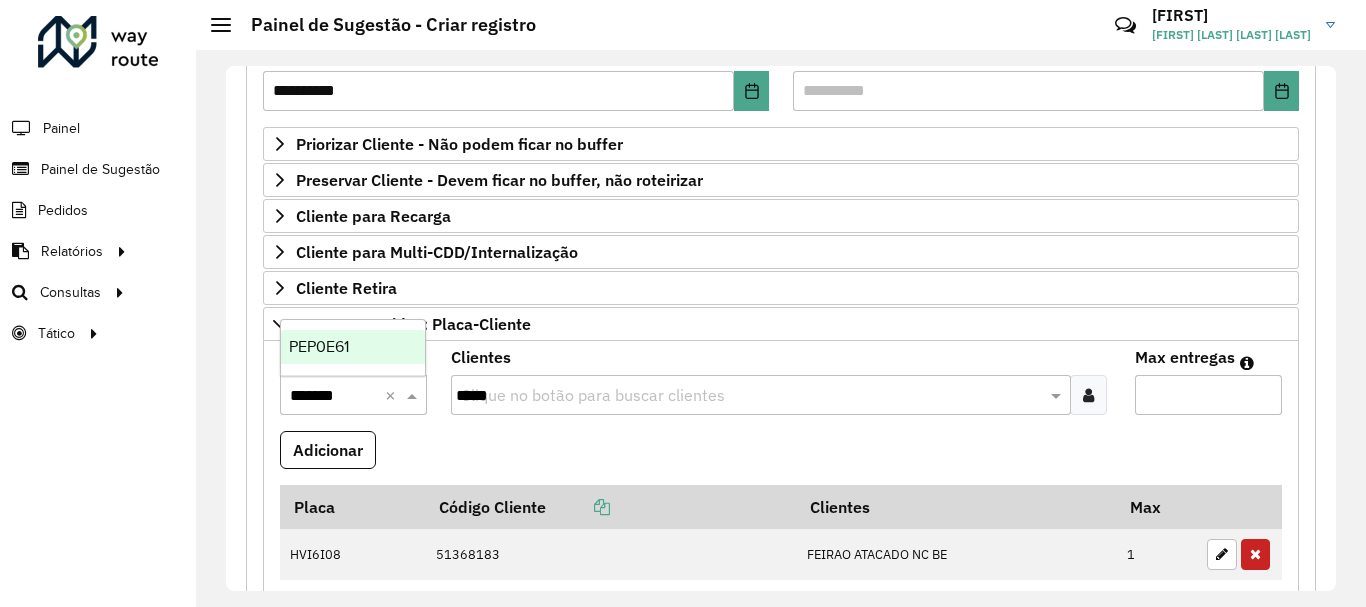 click on "PEP0E61" at bounding box center (319, 346) 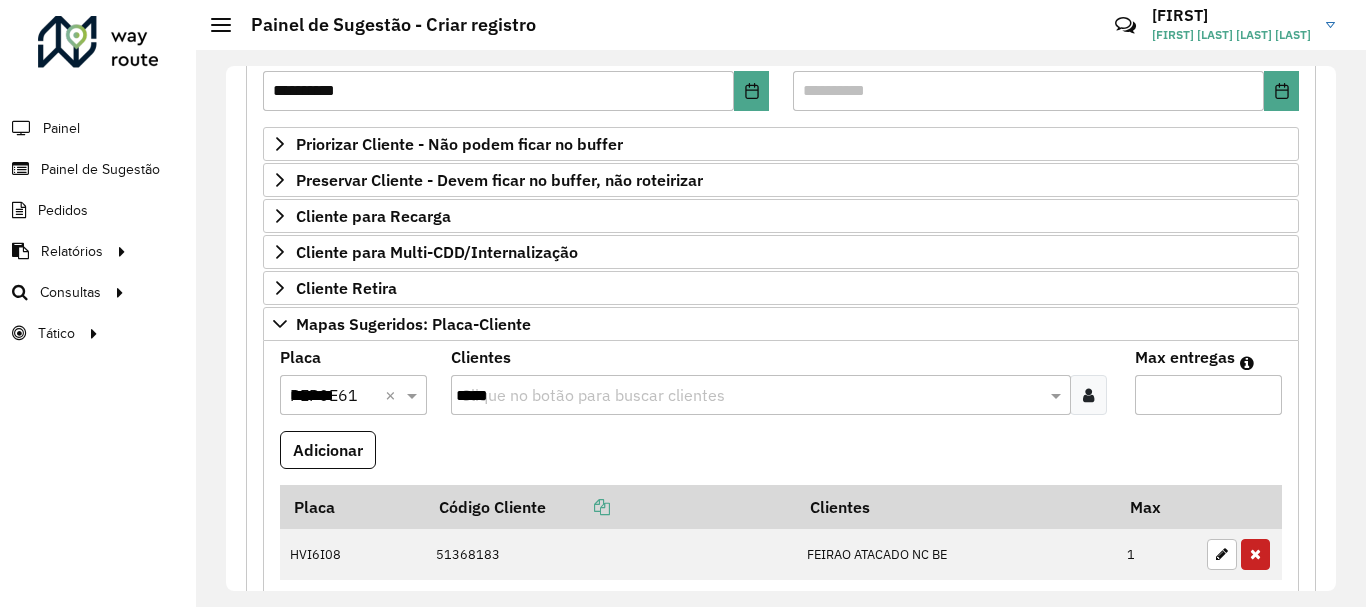 click on "*****" at bounding box center [751, 396] 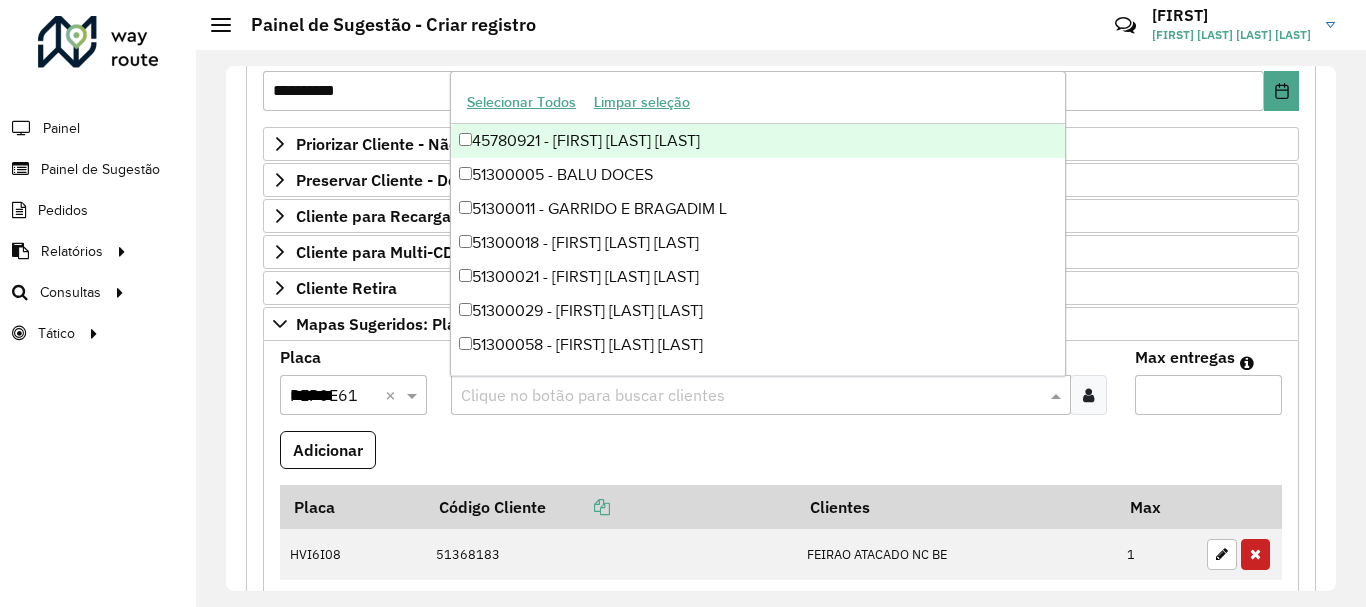 paste on "*****" 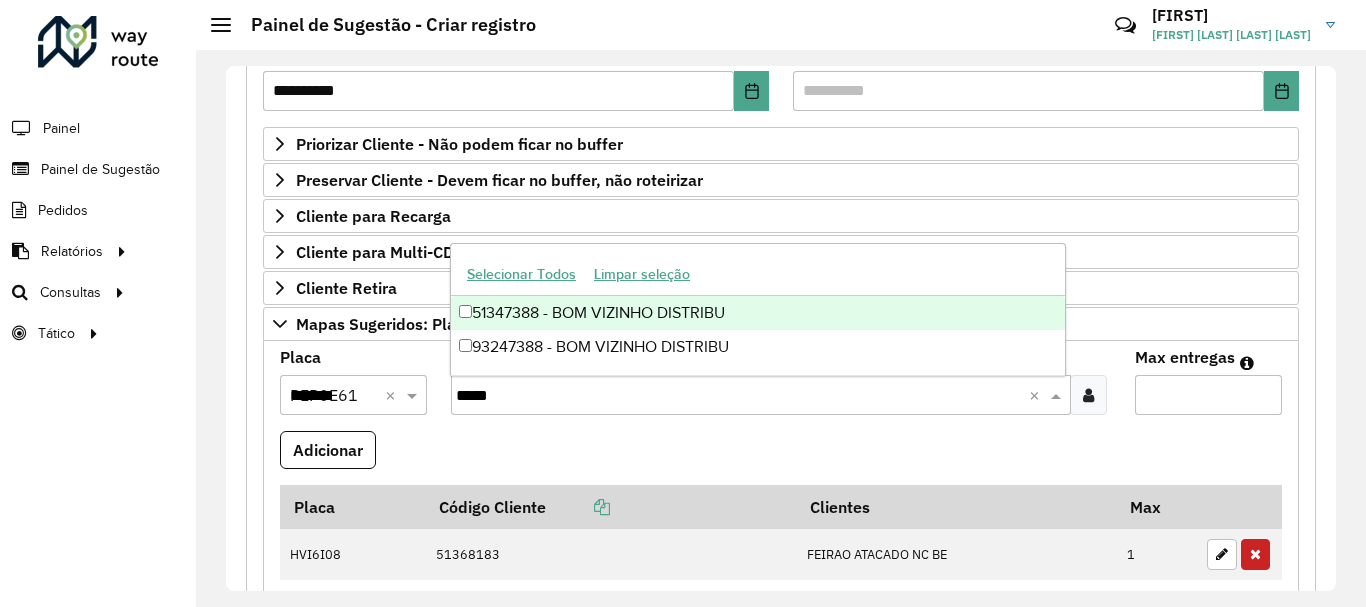 type on "*****" 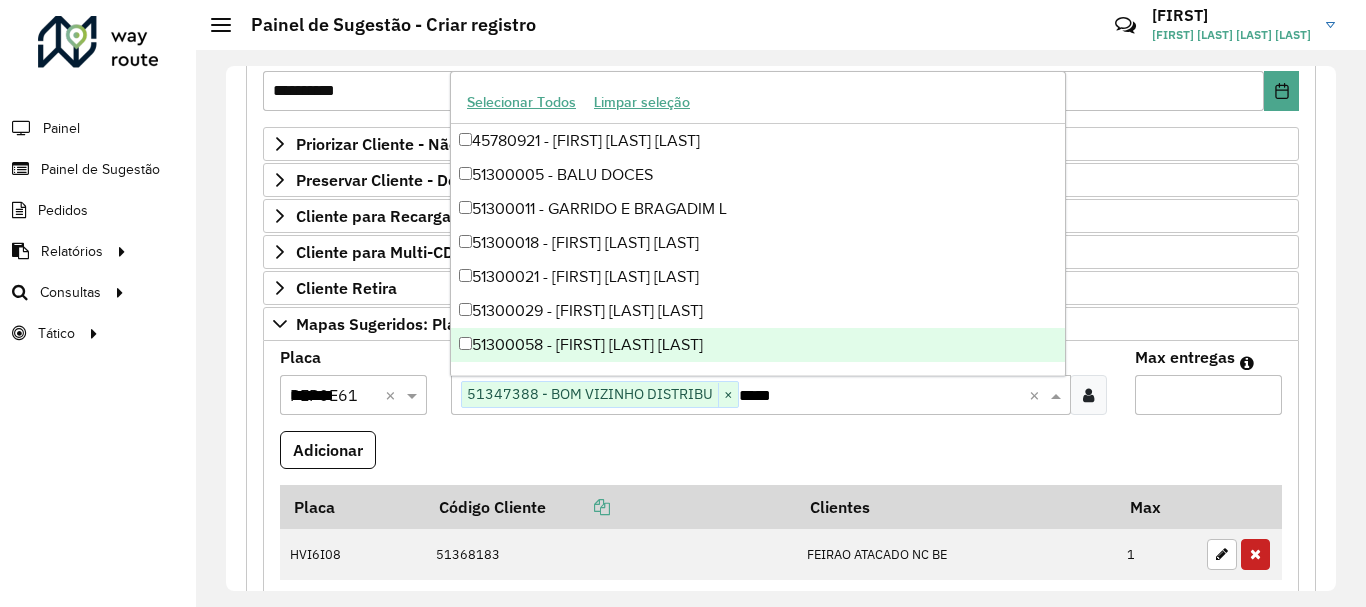 click on "*" at bounding box center (1208, 395) 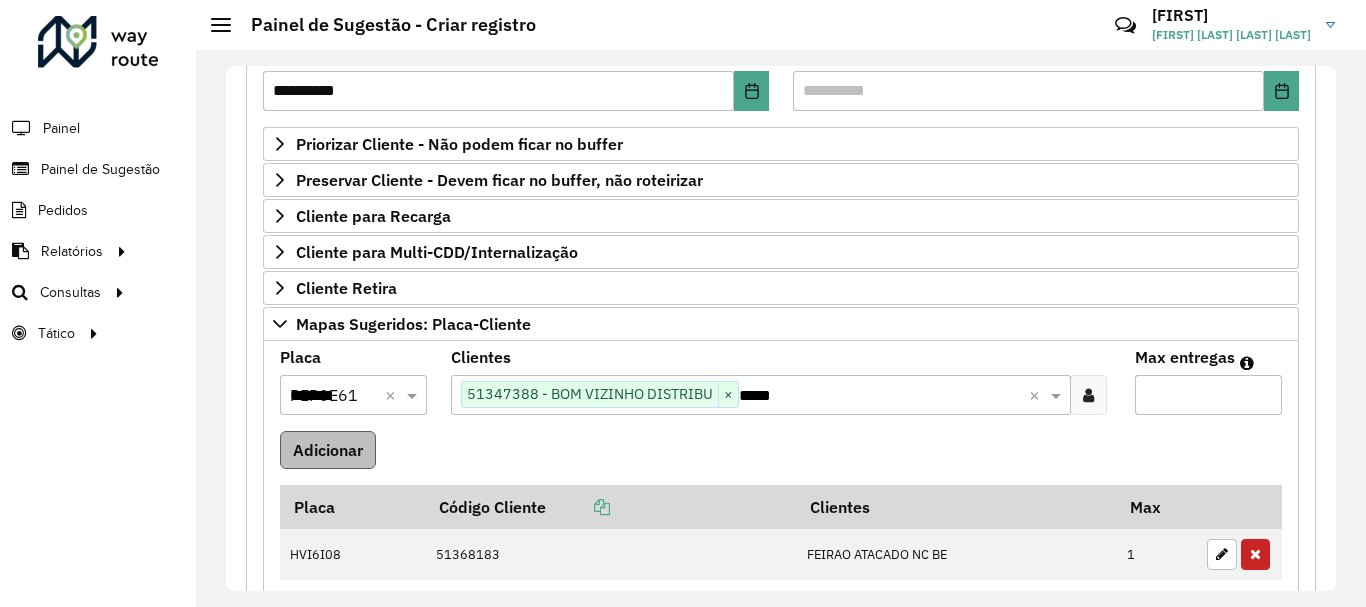 type on "*" 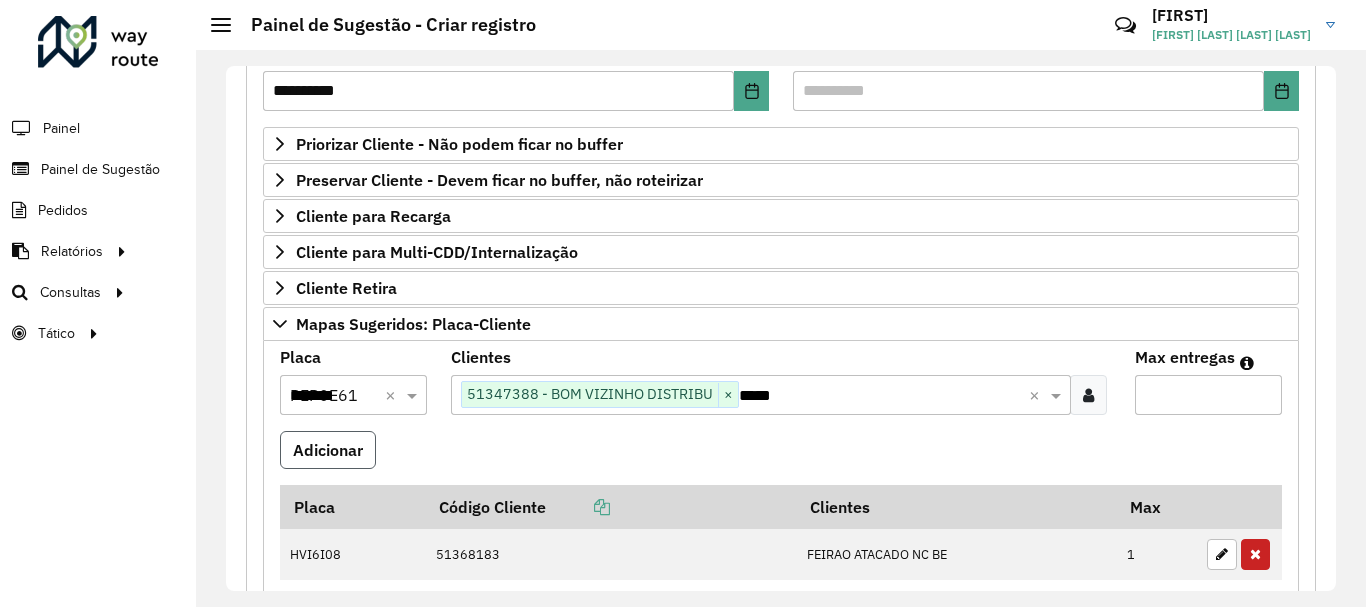 click on "Adicionar" at bounding box center [328, 450] 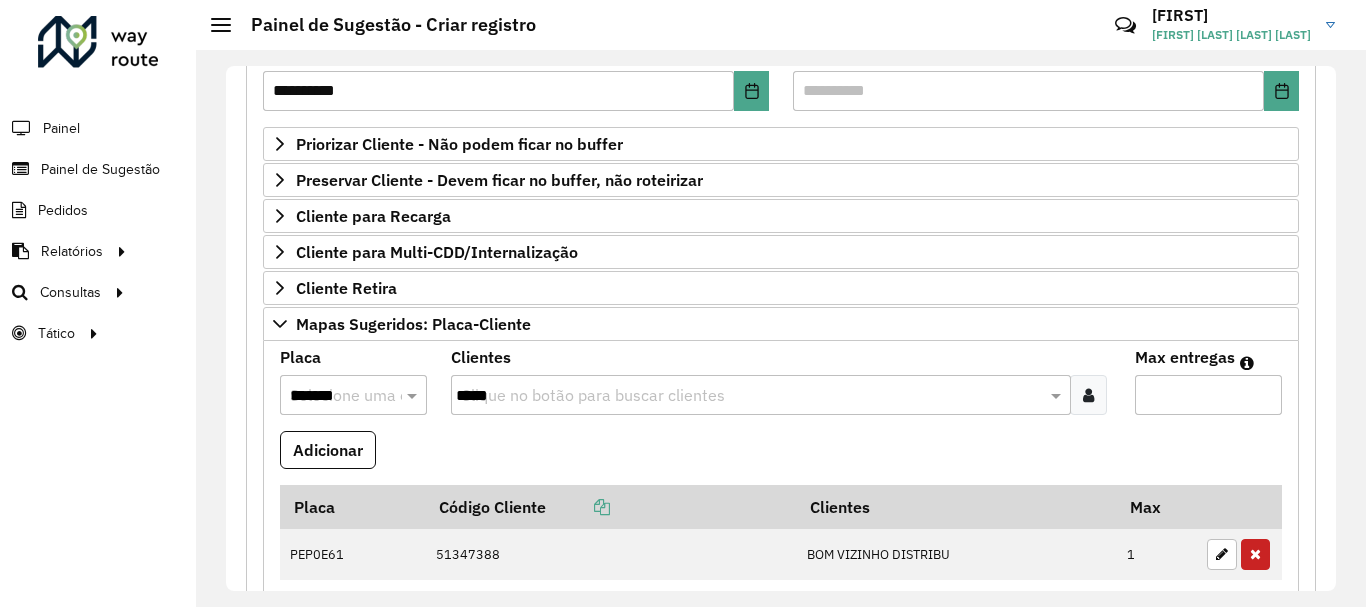 click on "*******" at bounding box center (333, 396) 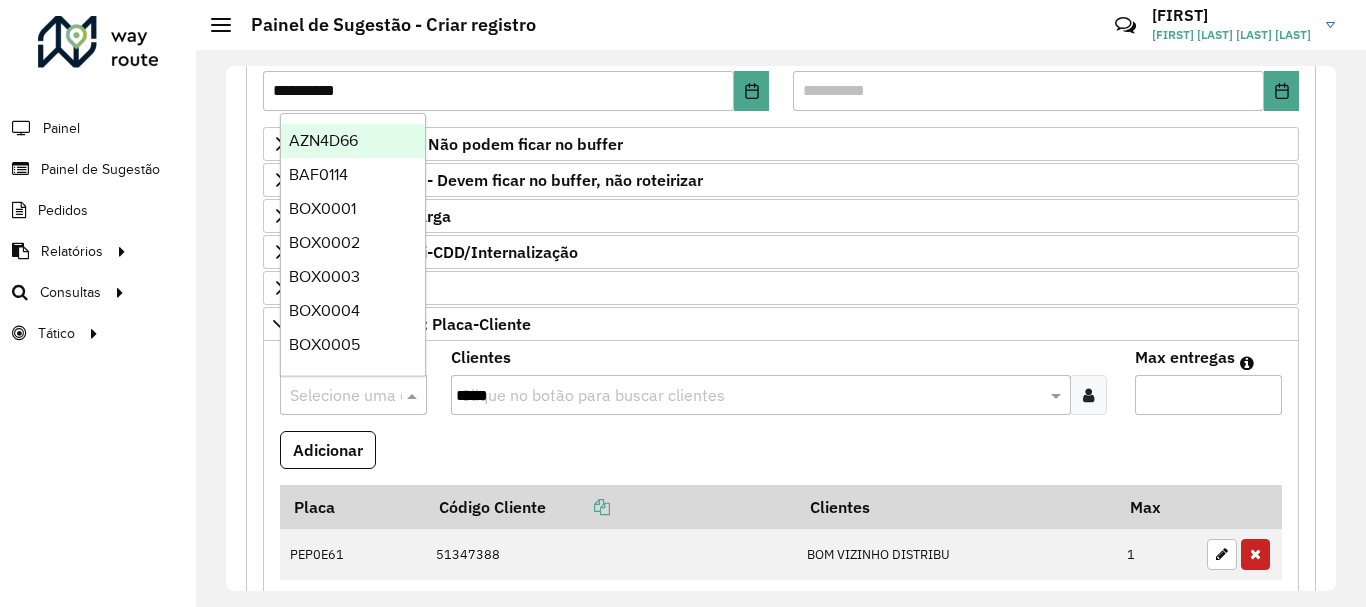 paste on "*******" 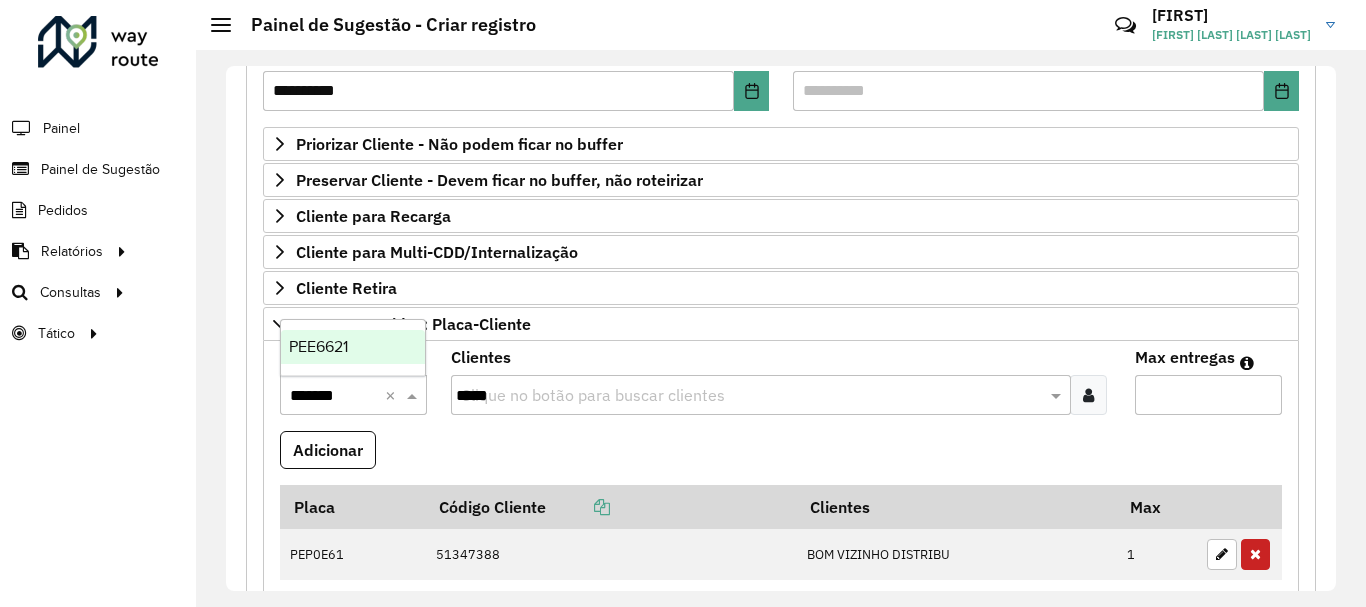 click on "PEE6621" at bounding box center (318, 346) 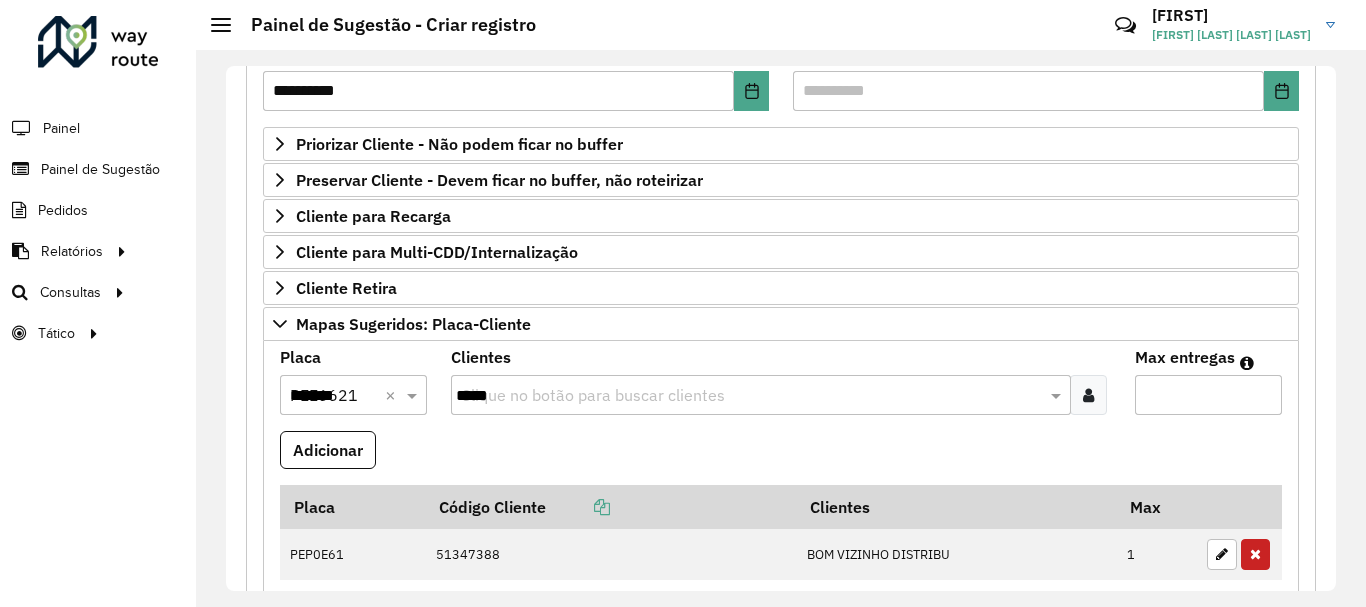 click on "*****" at bounding box center (751, 396) 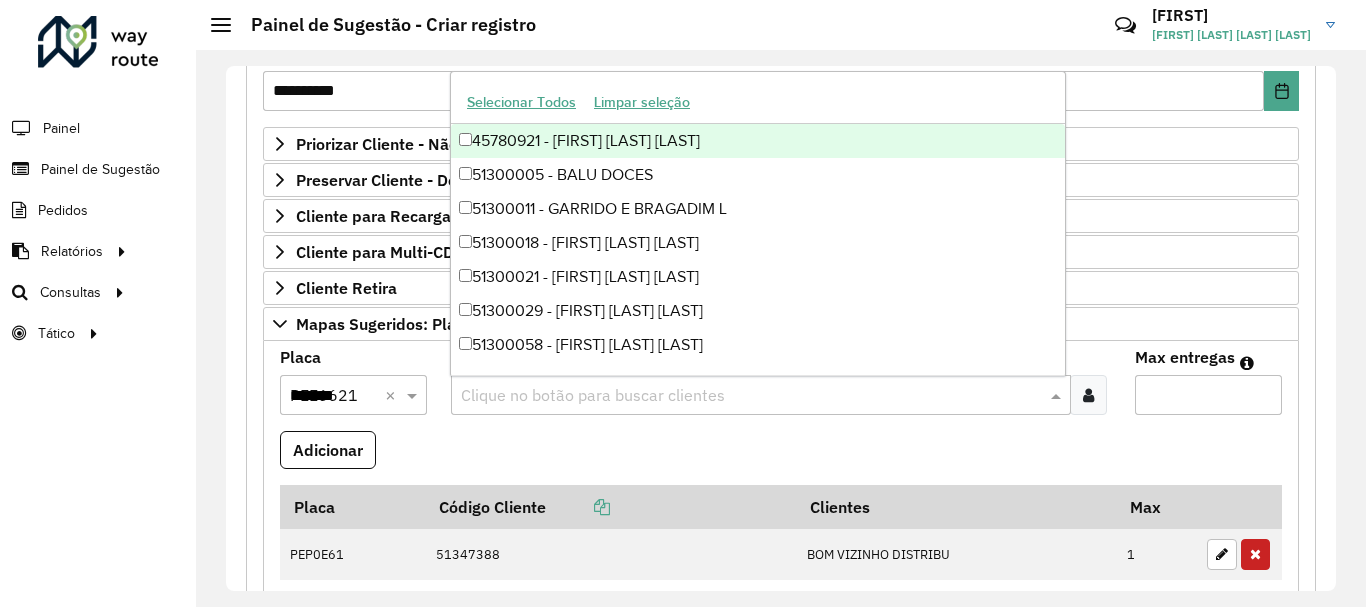paste on "*****" 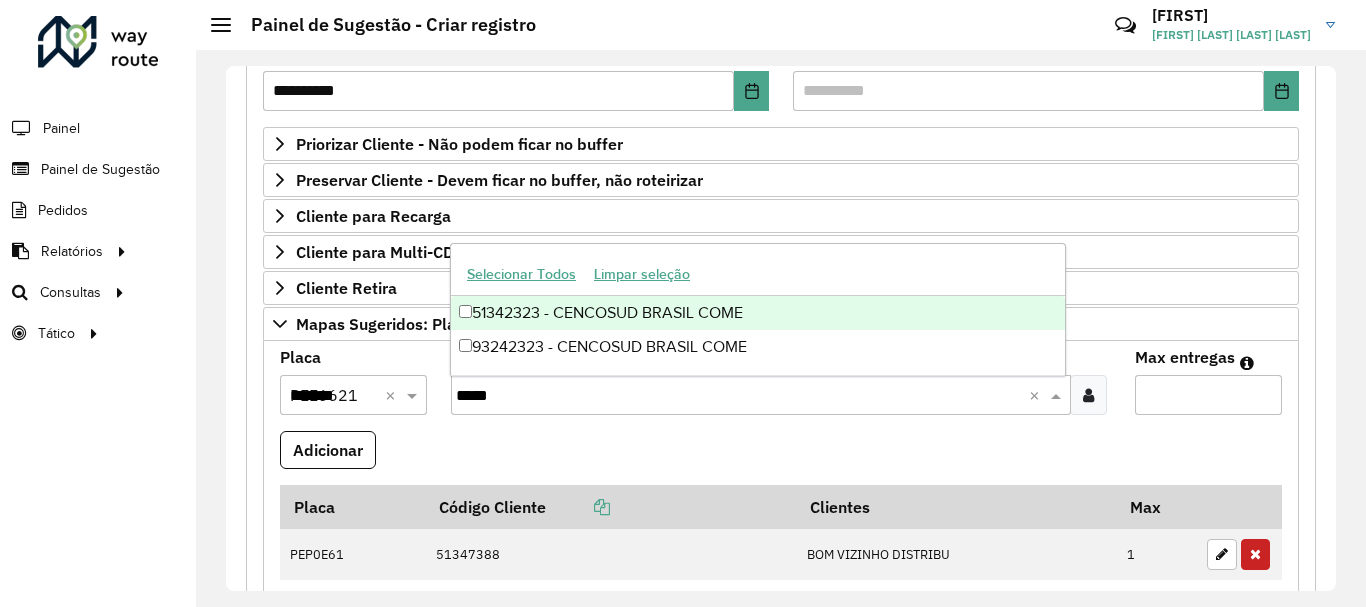 type on "*****" 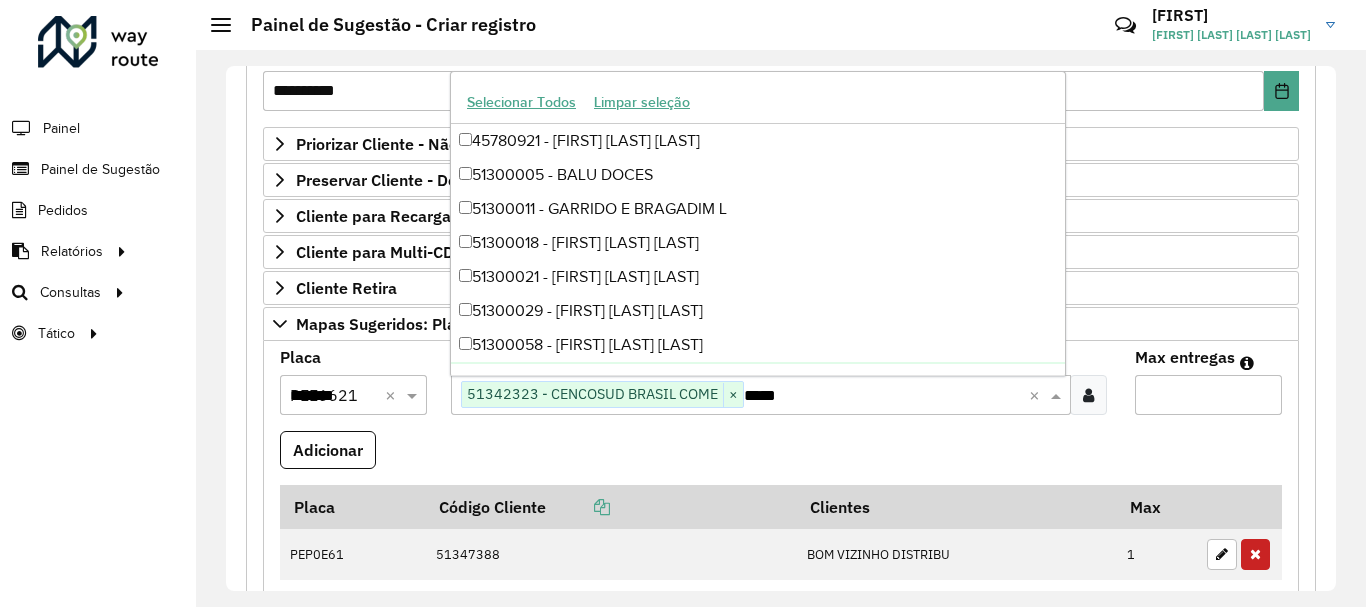 click on "*" at bounding box center [1208, 395] 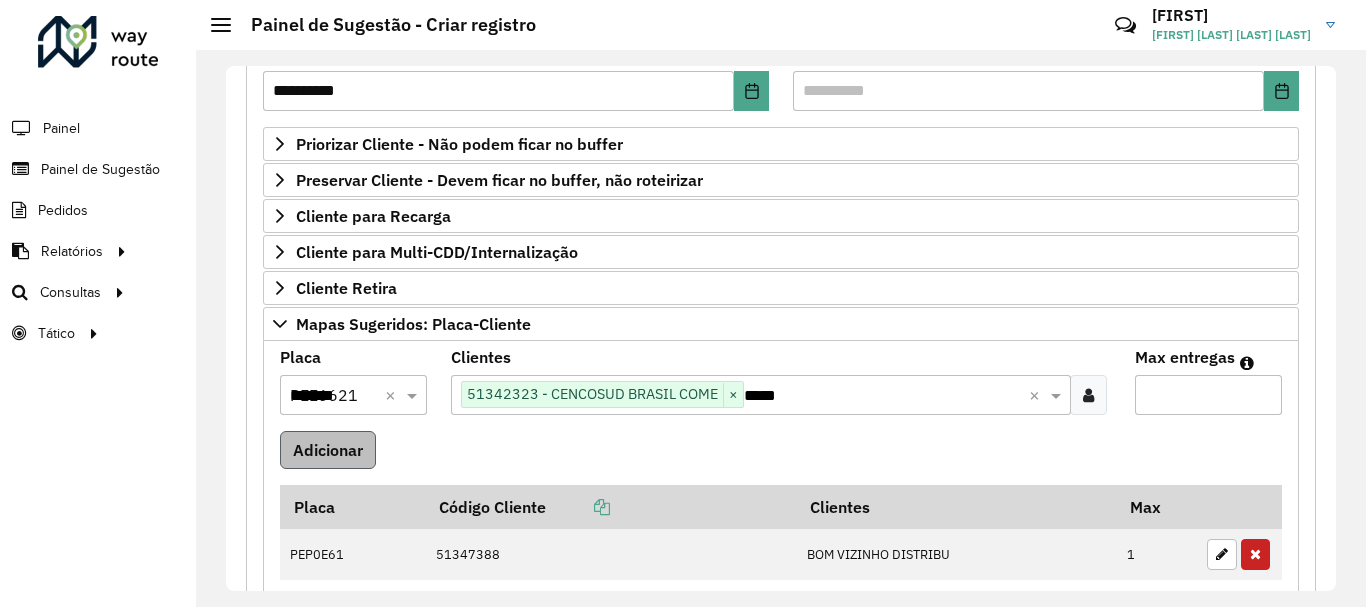 type on "*" 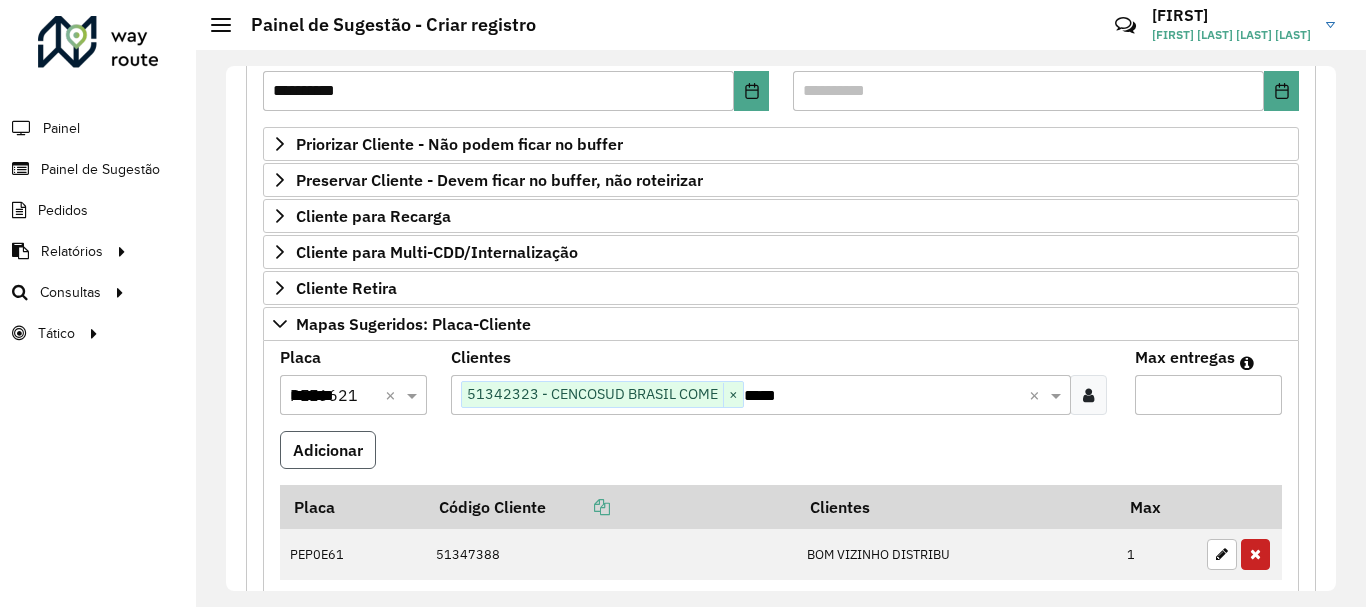 click on "Adicionar" at bounding box center [328, 450] 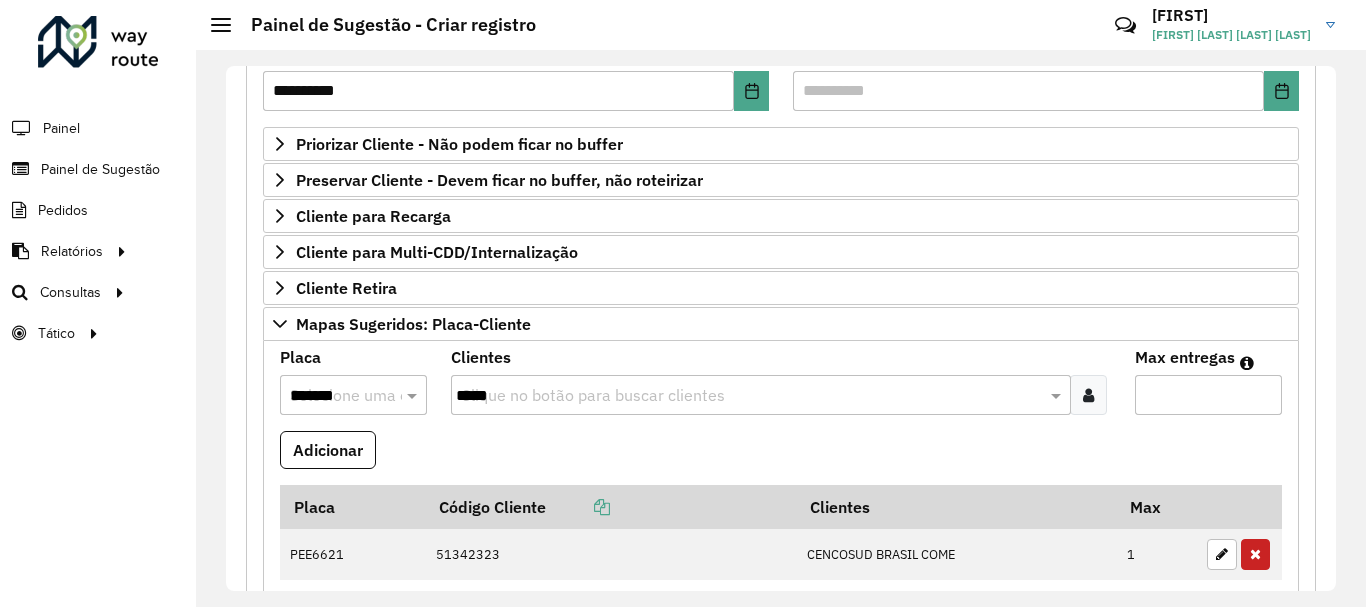 click on "Placa  Selecione uma opção *******" at bounding box center [353, 390] 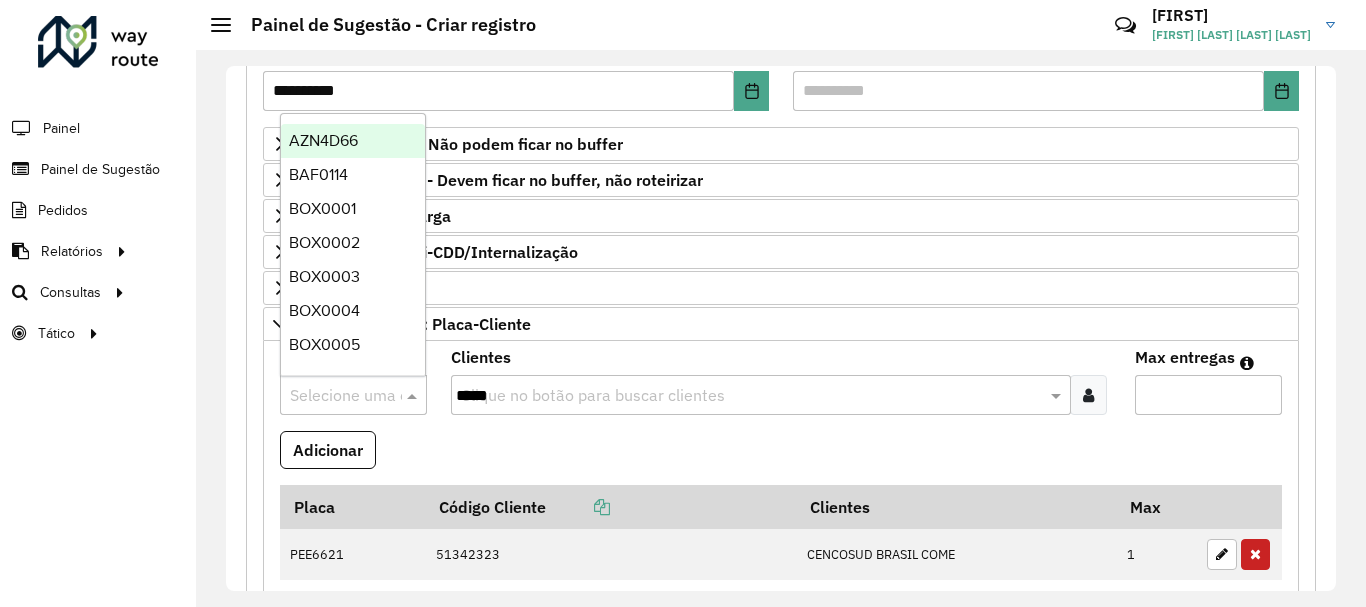 paste on "*******" 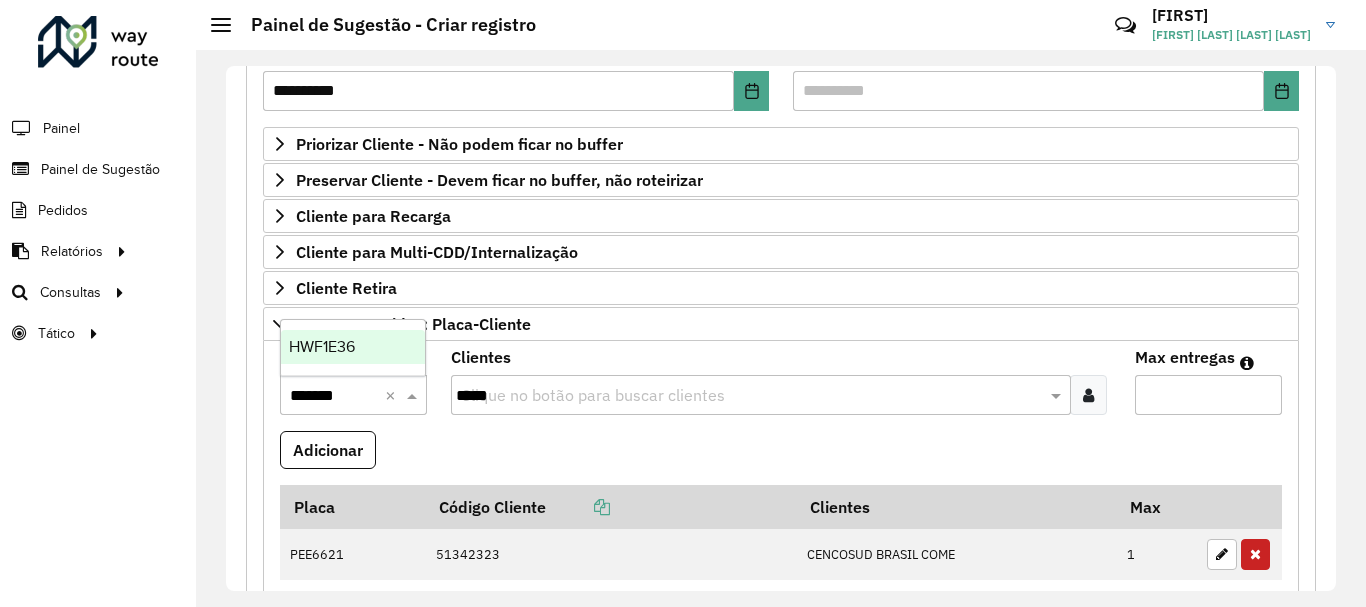 click on "HWF1E36" at bounding box center (322, 346) 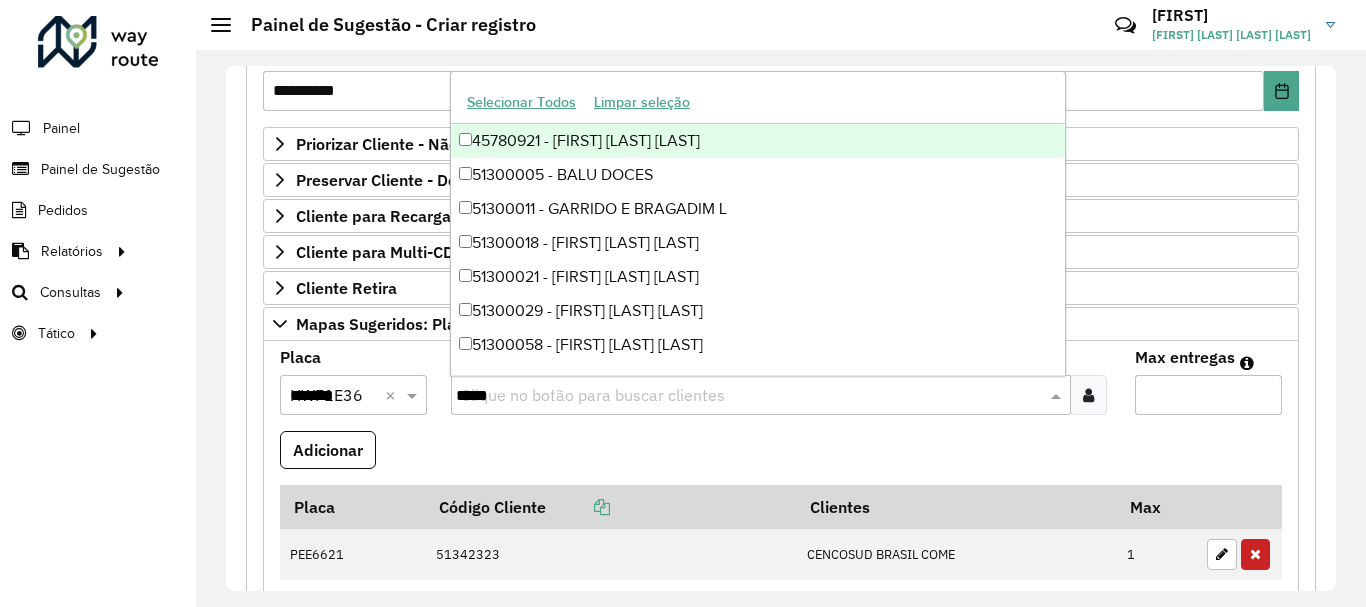 drag, startPoint x: 565, startPoint y: 392, endPoint x: 554, endPoint y: 400, distance: 13.601471 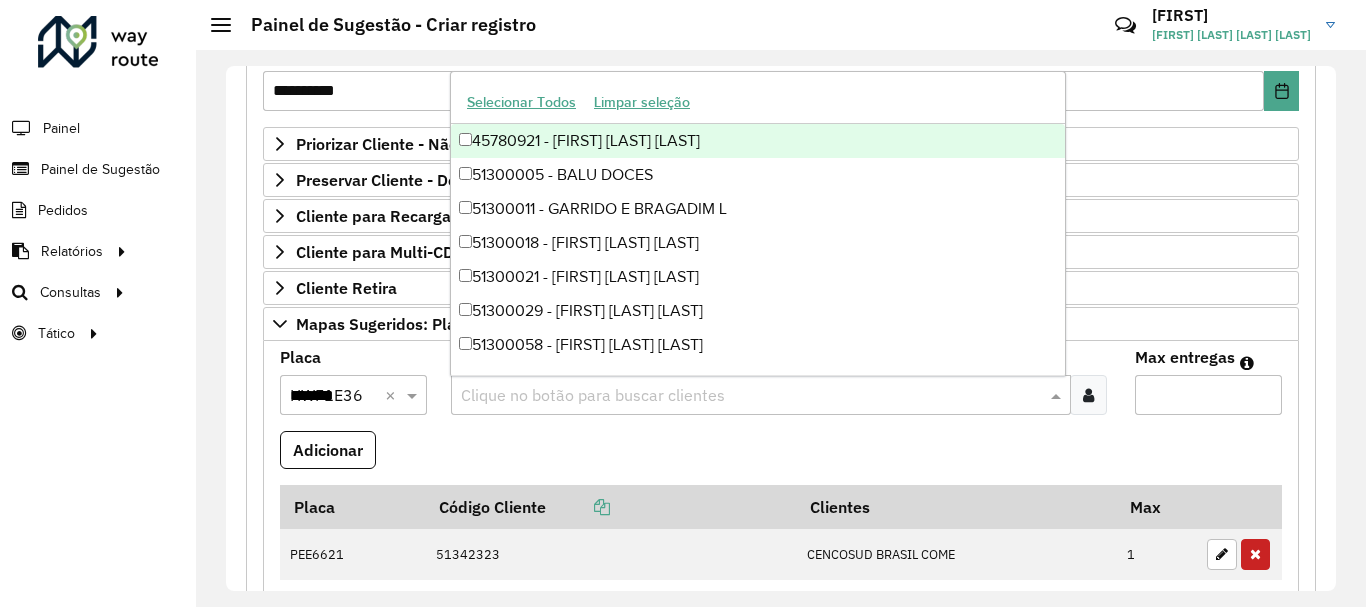 paste on "*****" 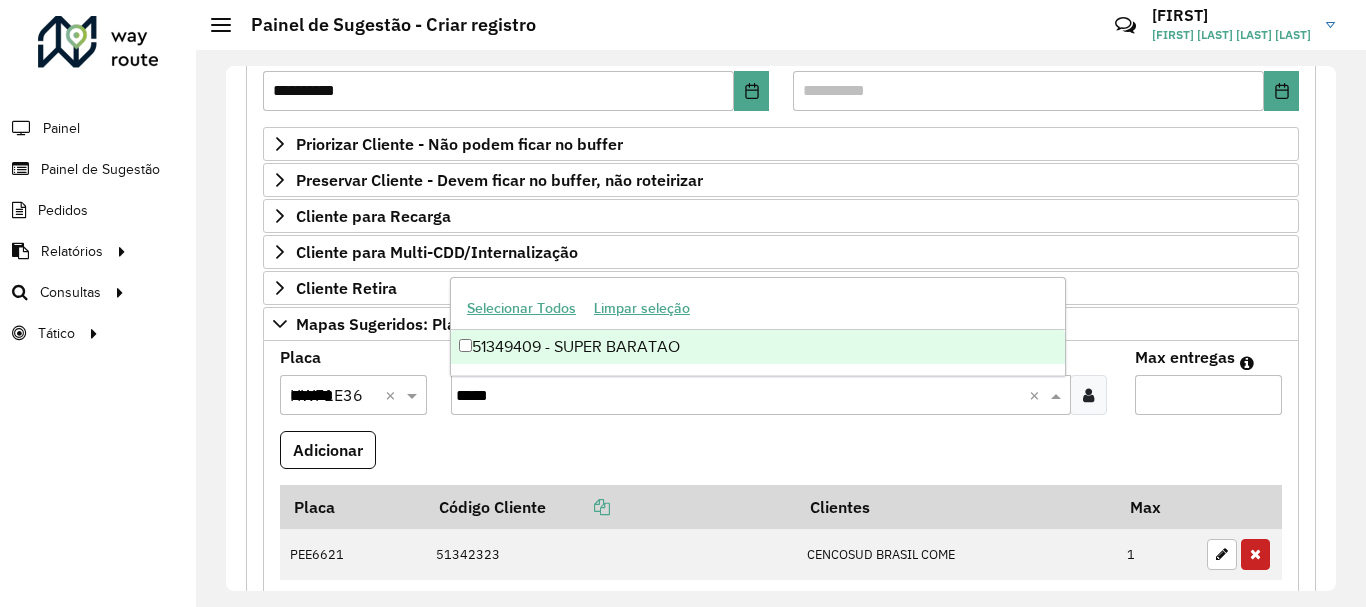 type on "*****" 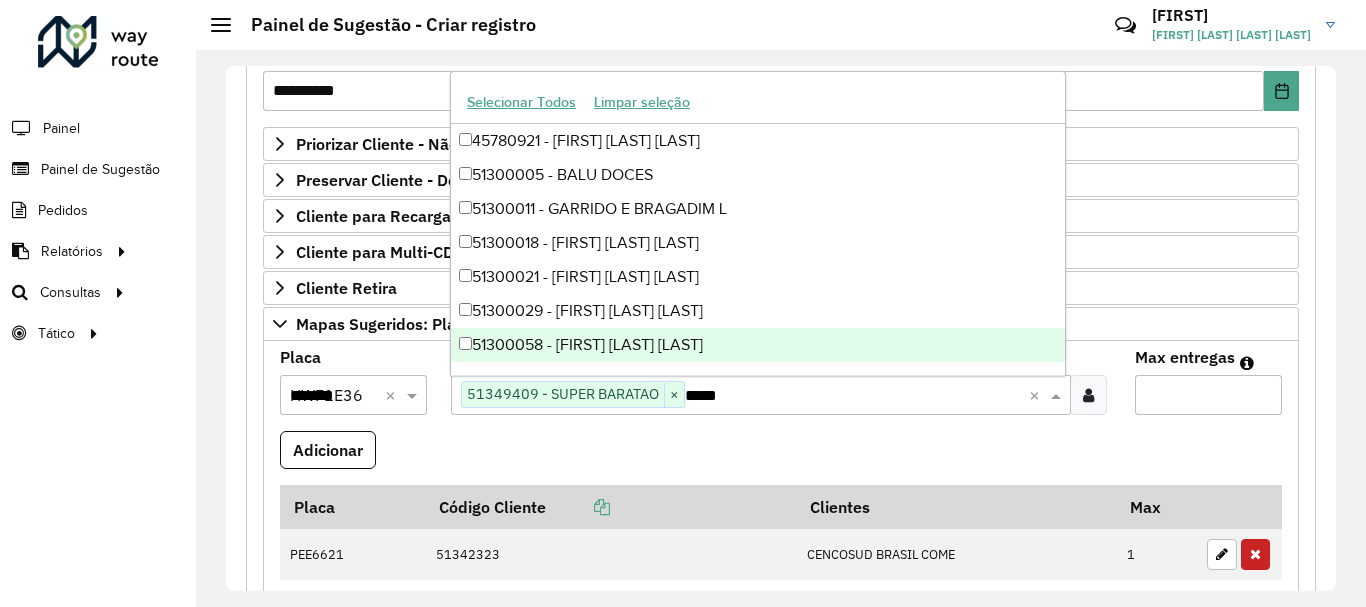 click on "*****" at bounding box center [857, 396] 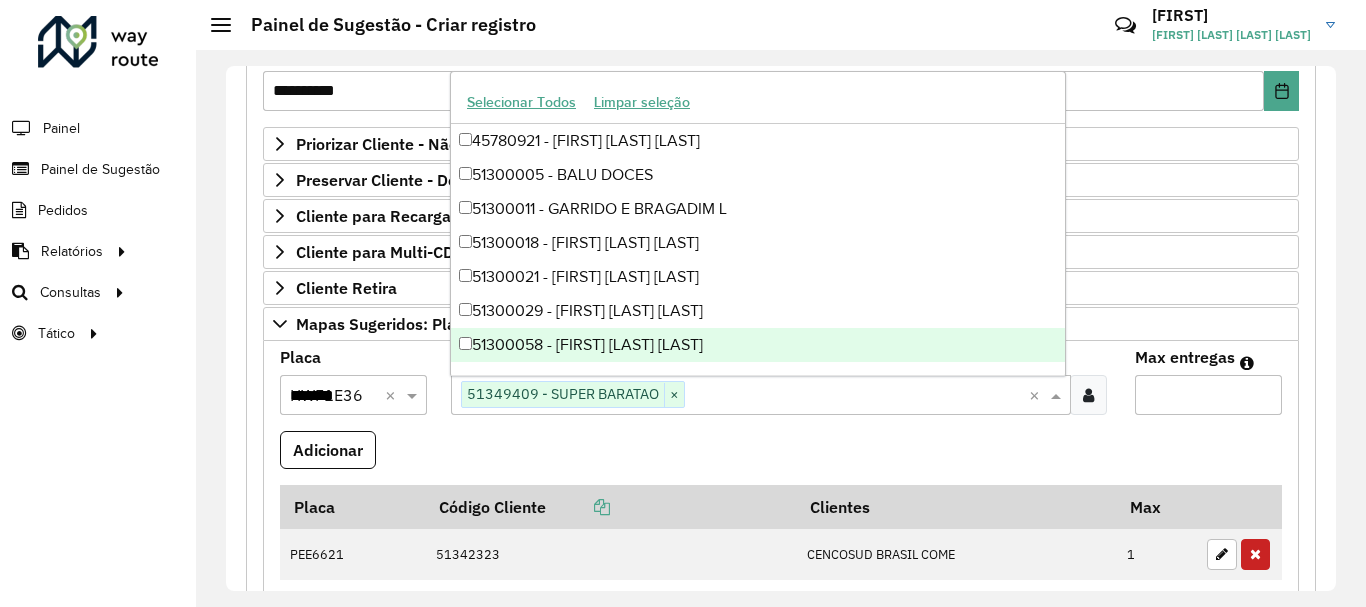 paste on "*****" 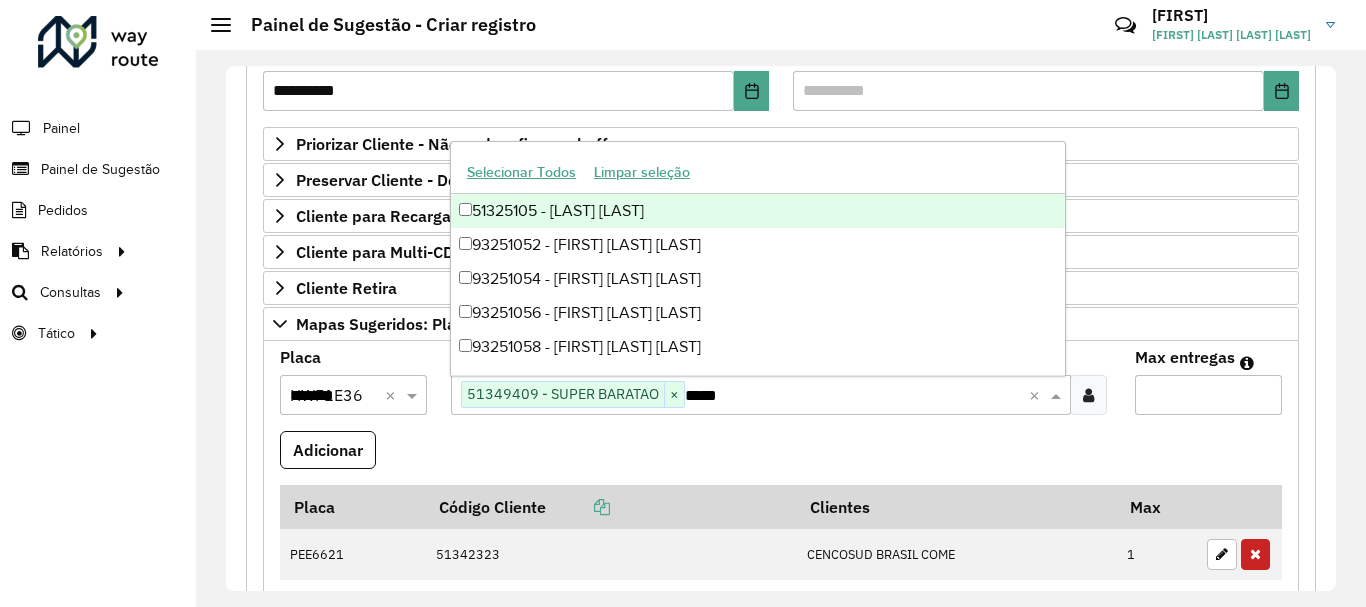 type on "*****" 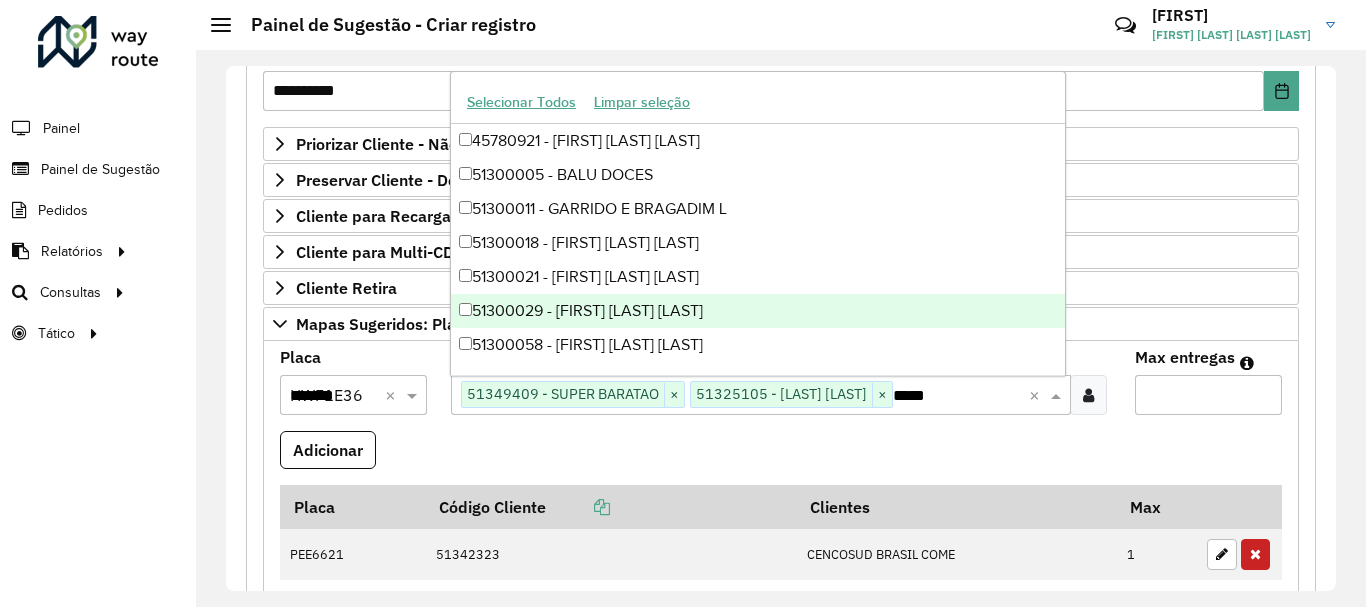 click on "*" at bounding box center (1208, 395) 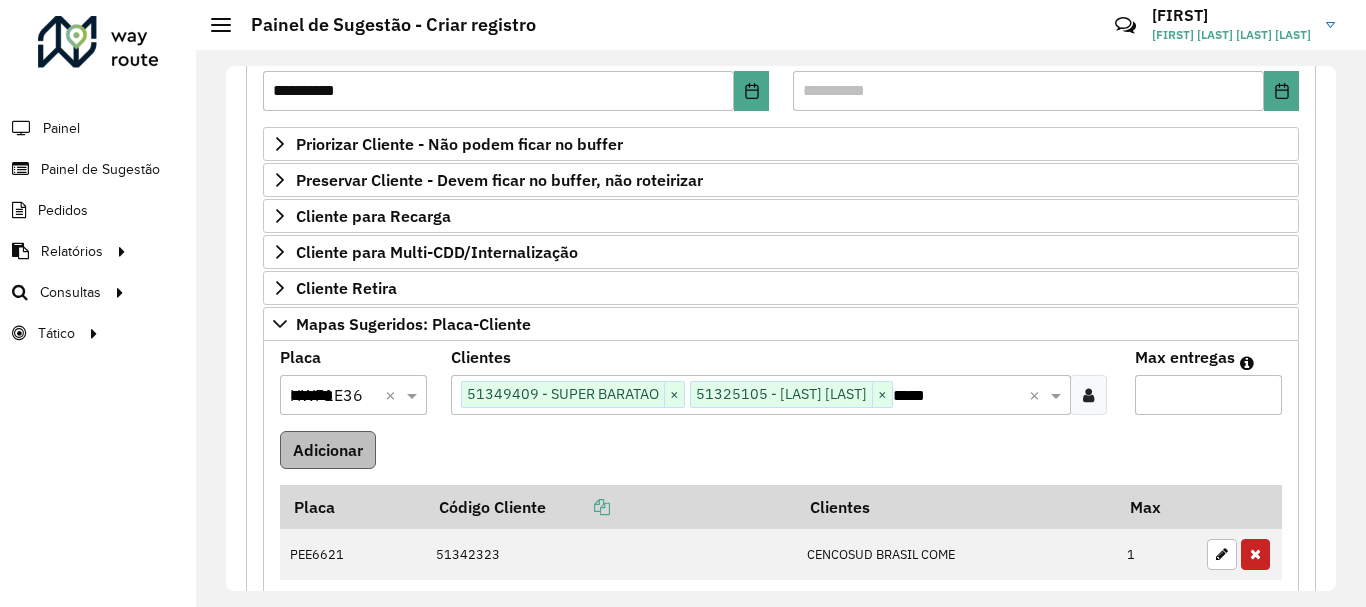type on "*" 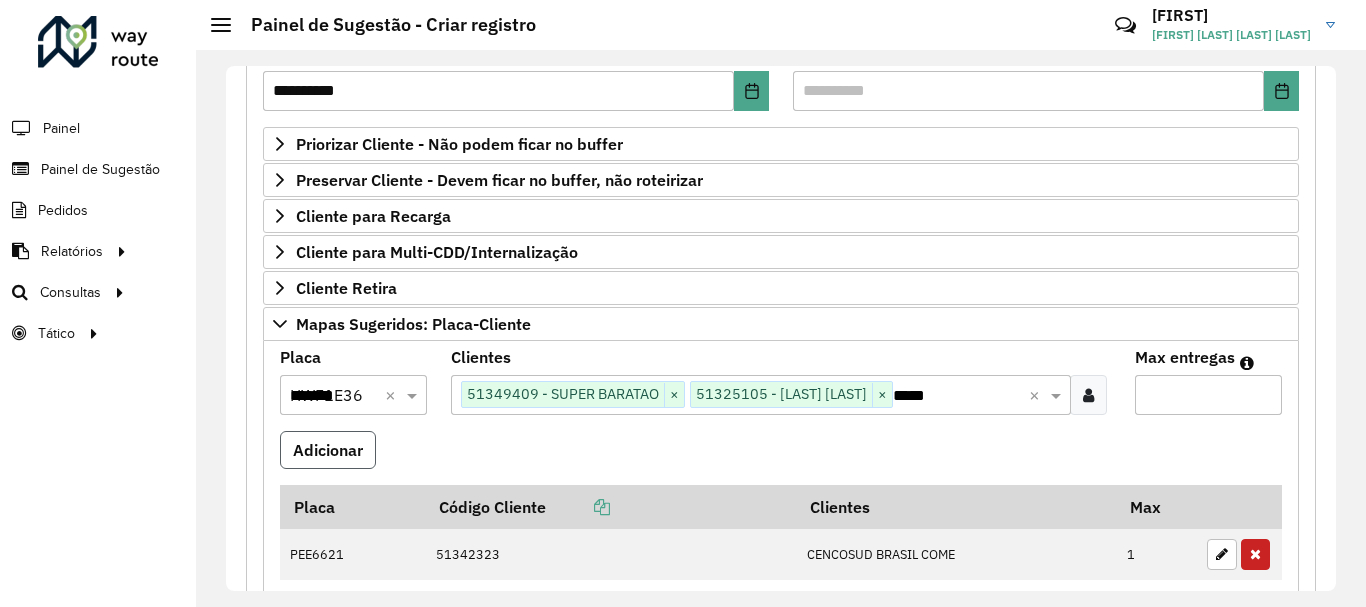 click on "Adicionar" at bounding box center [328, 450] 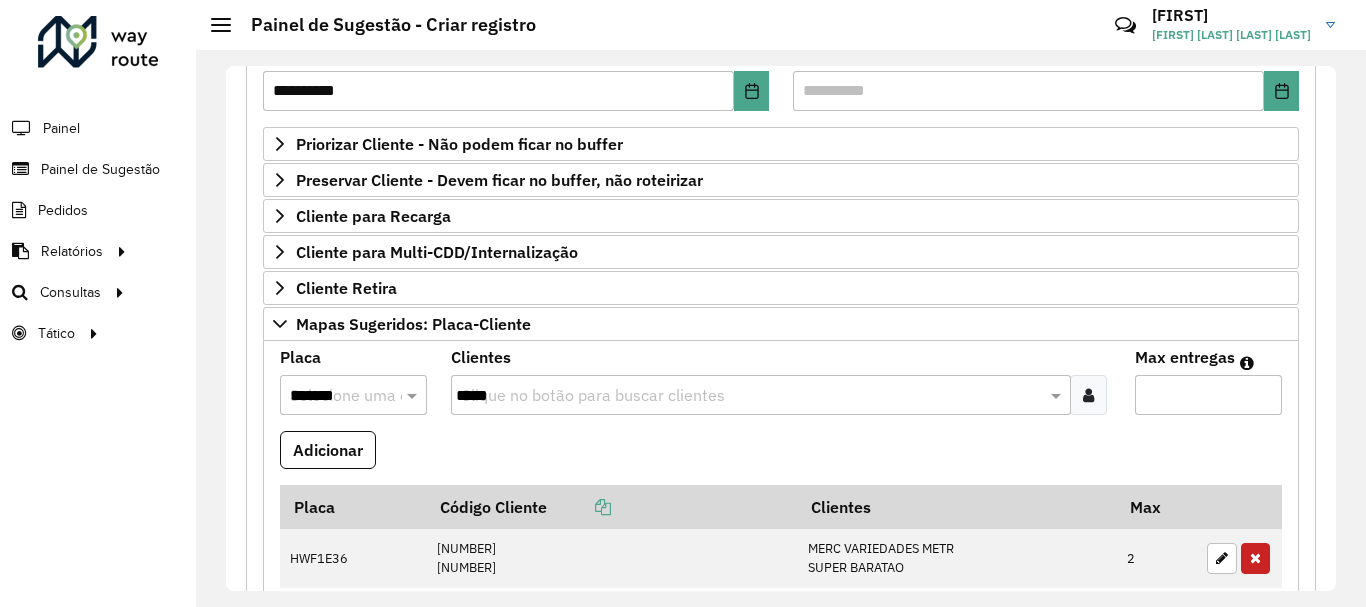 click on "Selecione uma opção *******" at bounding box center [353, 395] 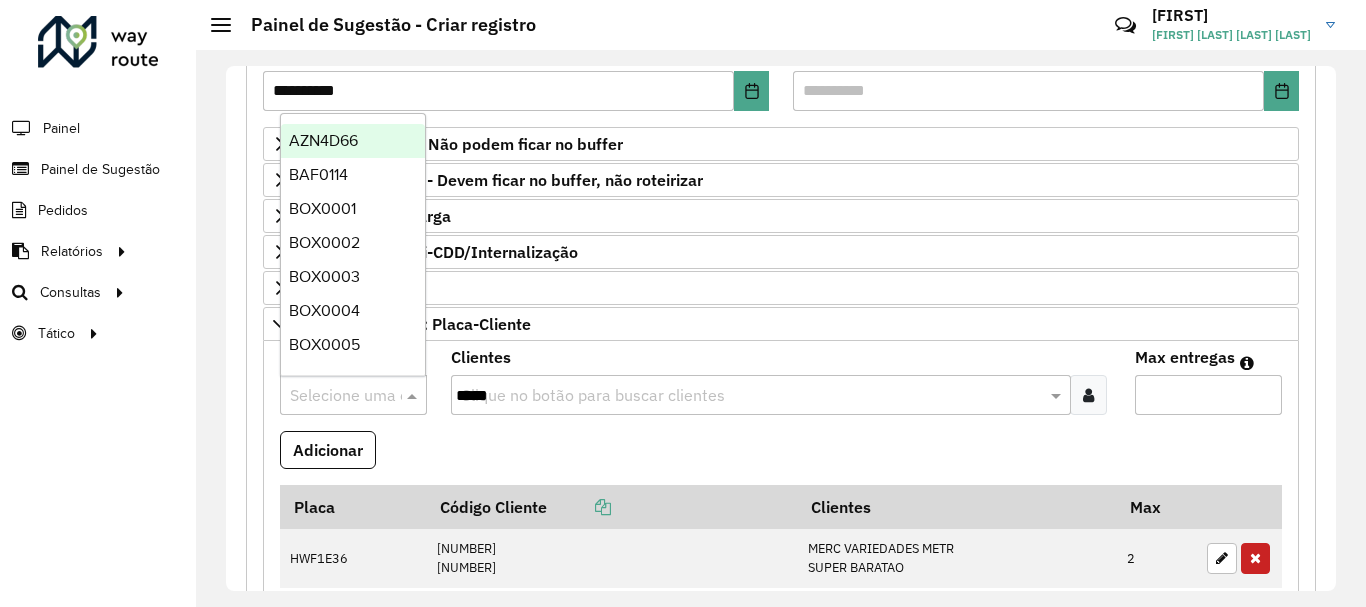 paste on "*******" 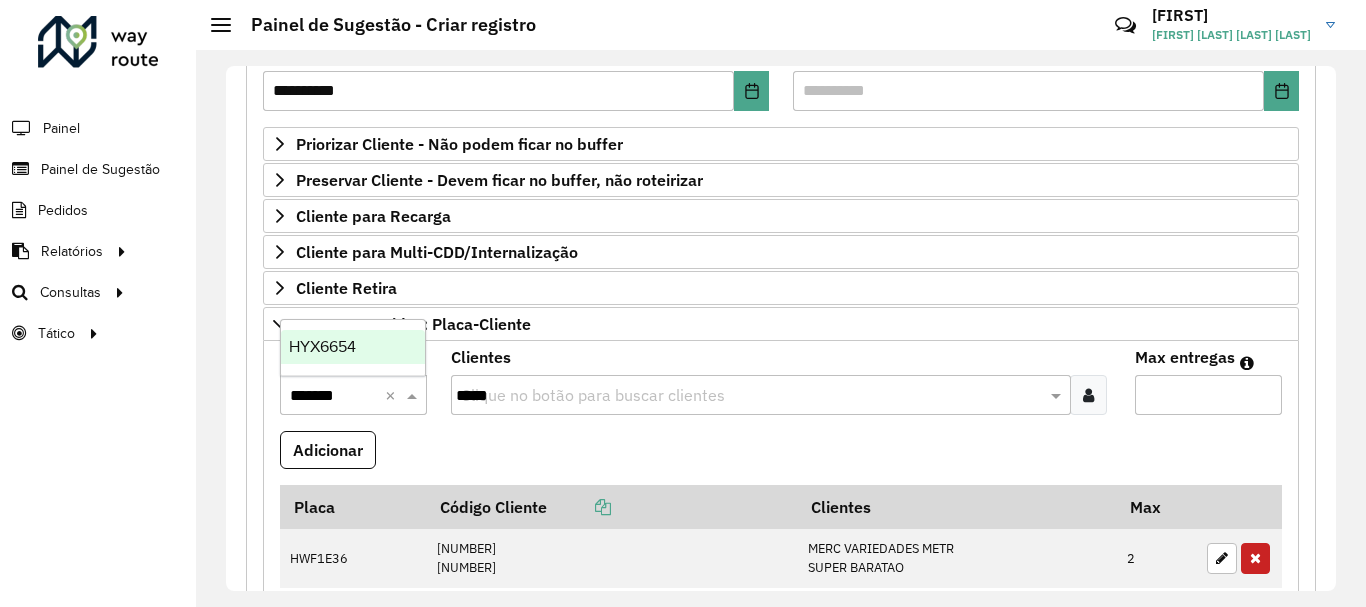 click on "HYX6654" at bounding box center [353, 347] 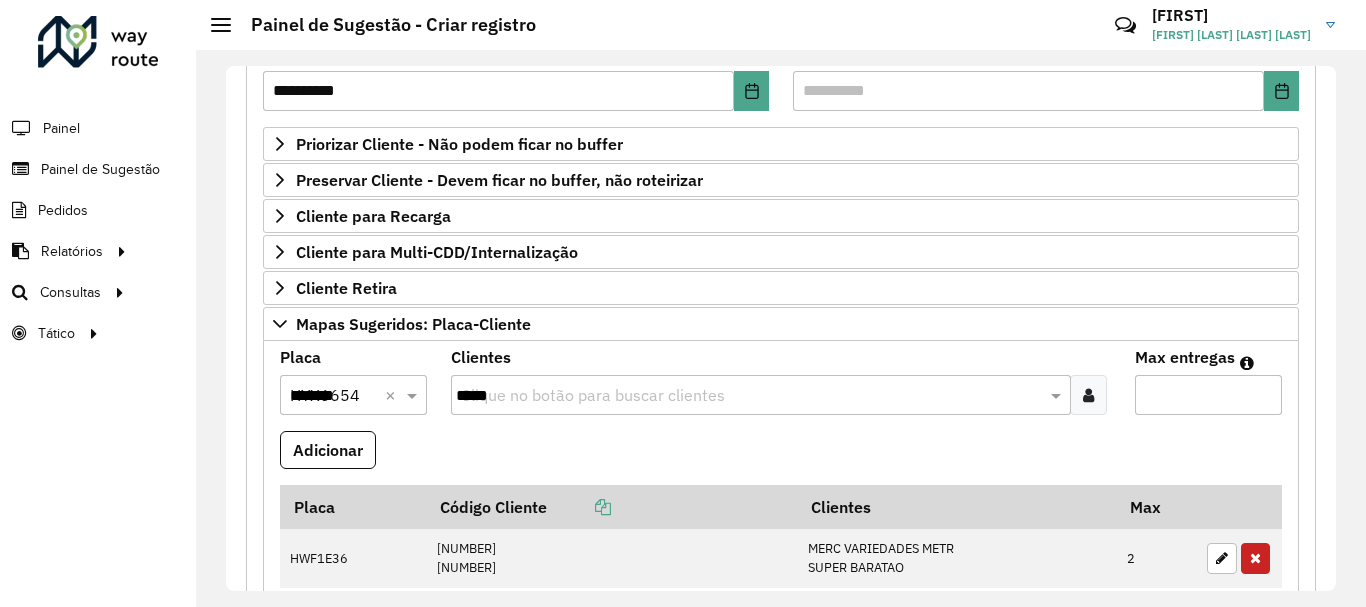 click on "Clique no botão para buscar clientes *****" at bounding box center [761, 395] 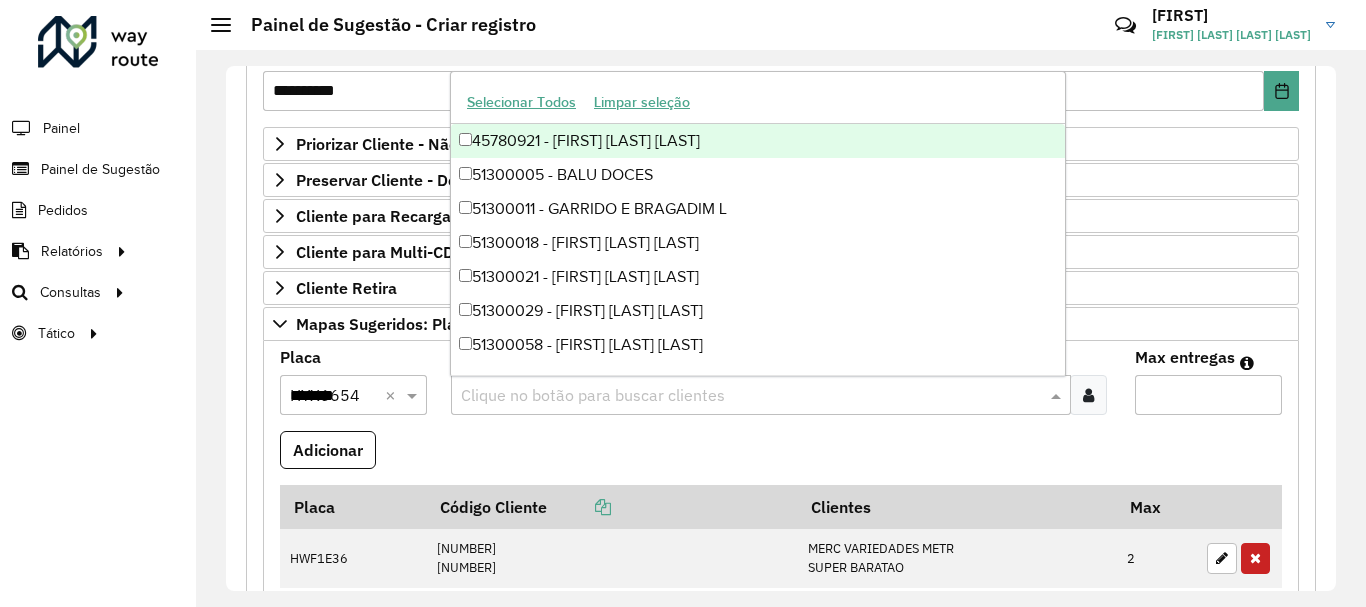 paste on "*****" 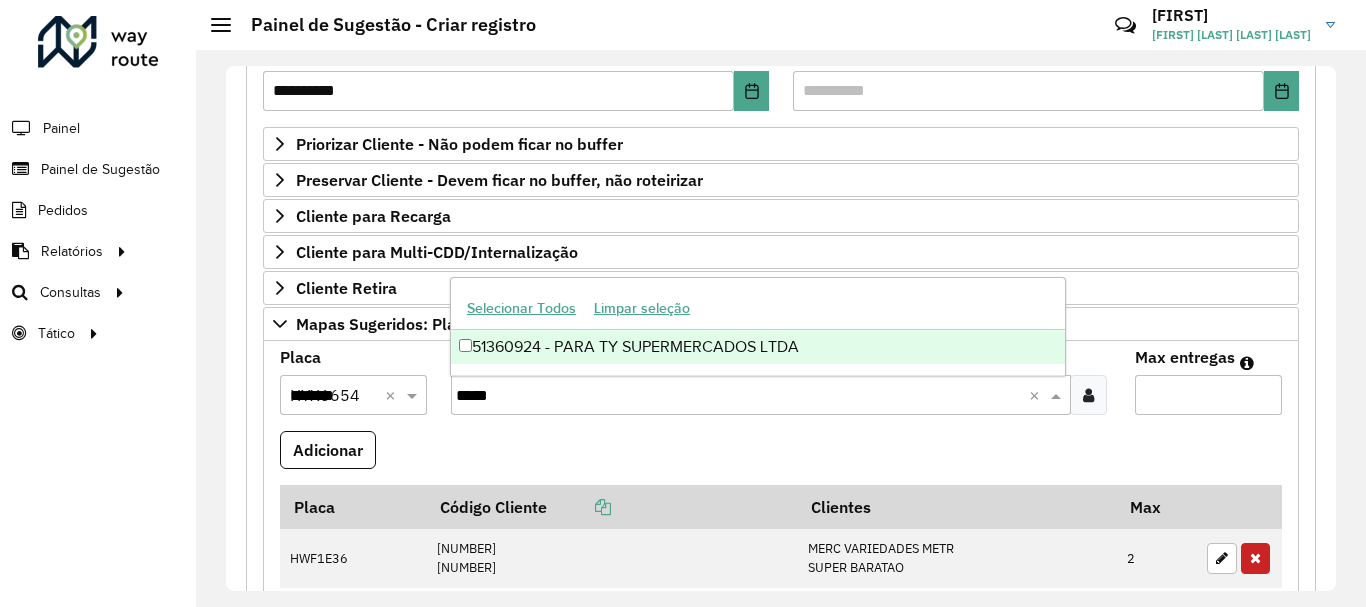 type on "*****" 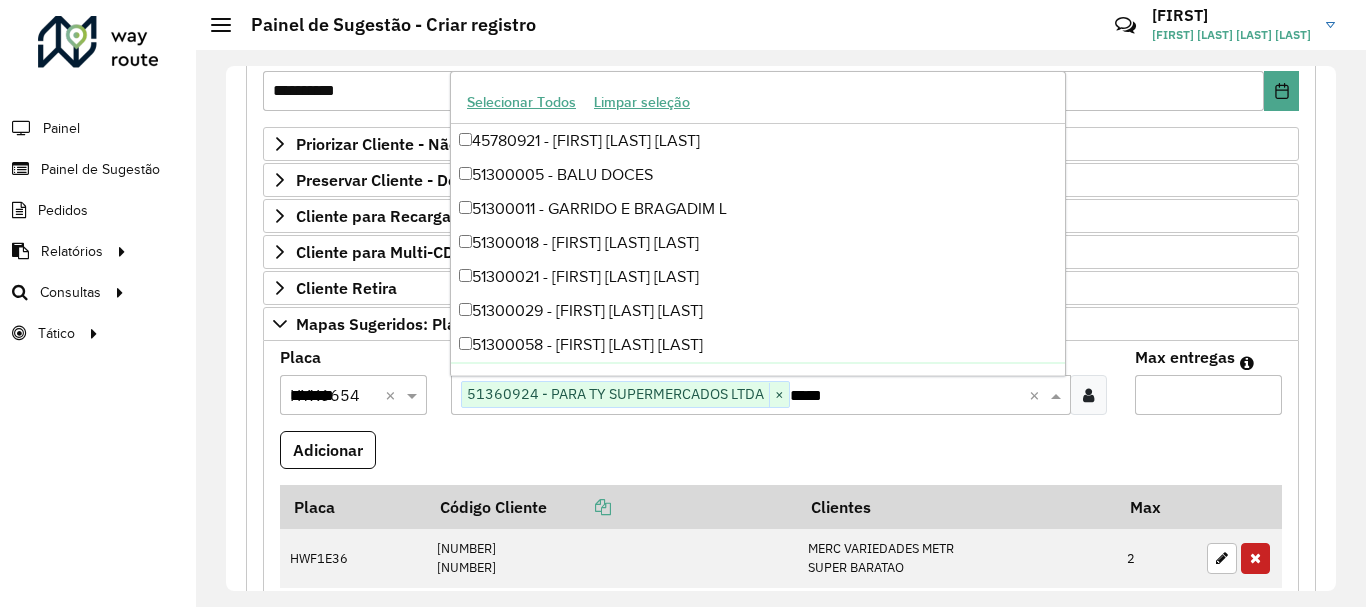 click on "Max entregas  *" at bounding box center (1208, 390) 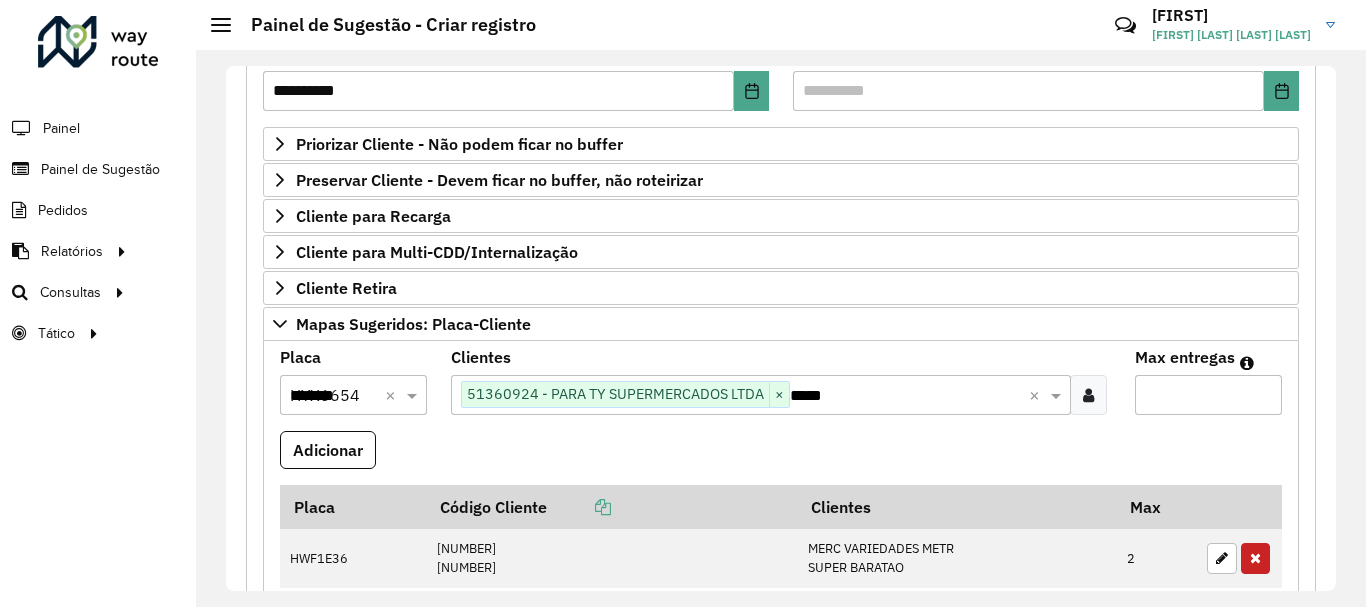 click on "*" at bounding box center [1208, 395] 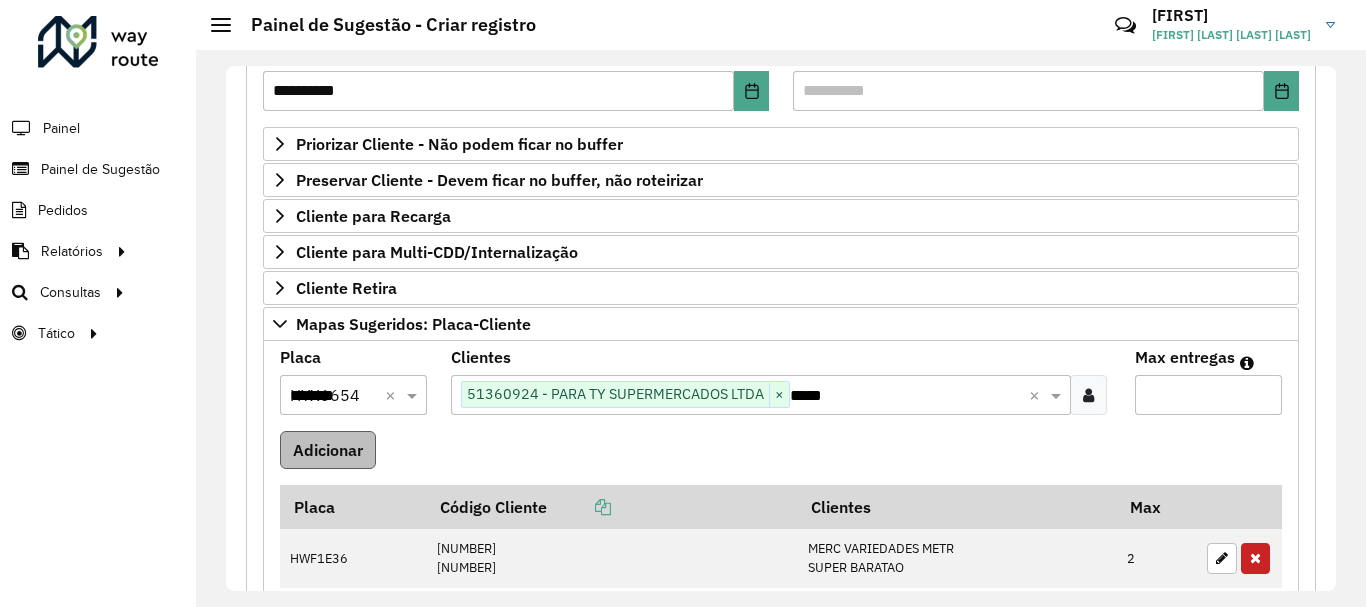 type on "*" 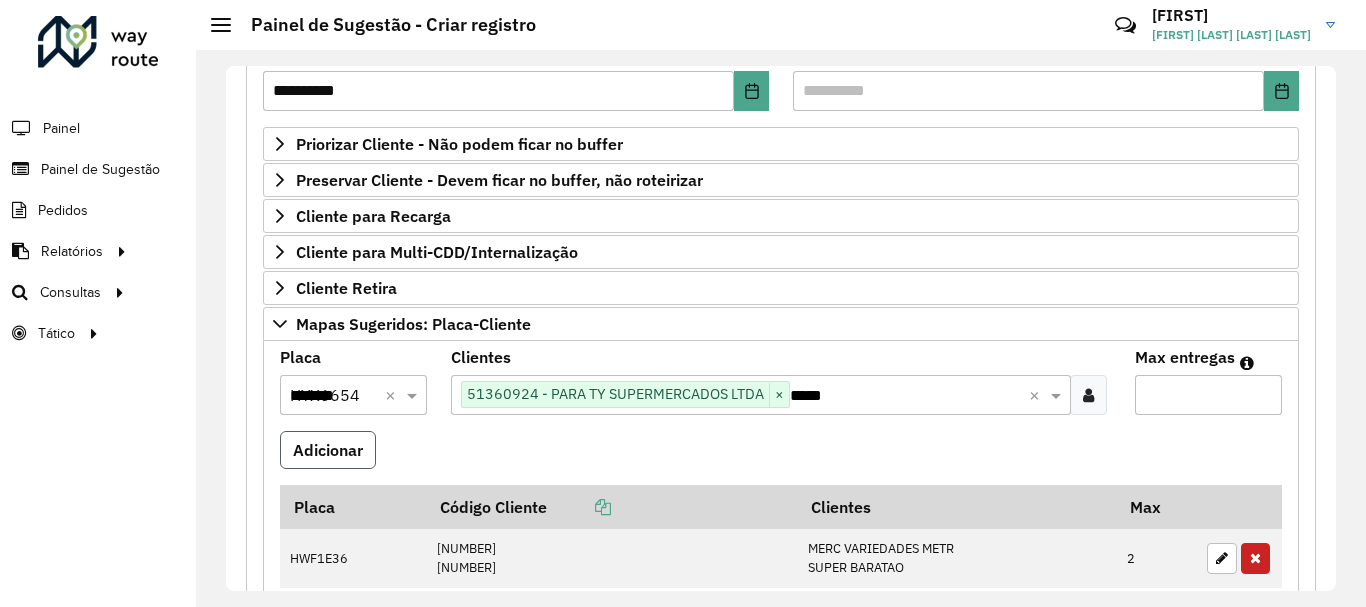 click on "Adicionar" at bounding box center (328, 450) 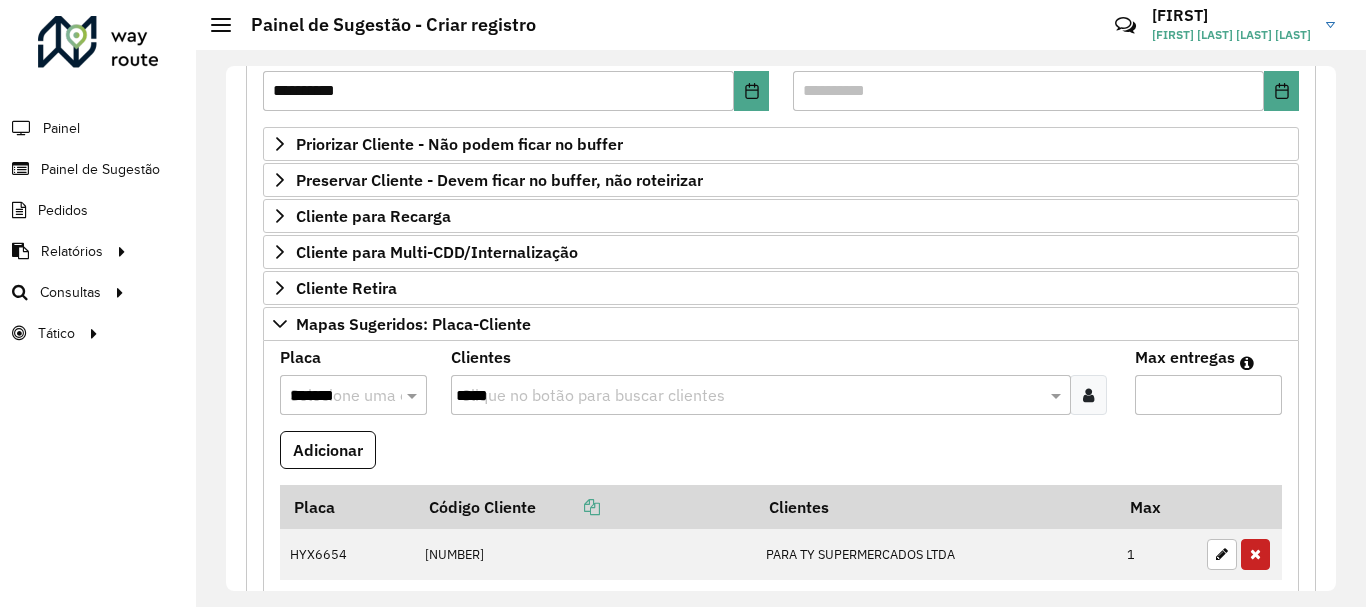 click on "*******" at bounding box center [333, 396] 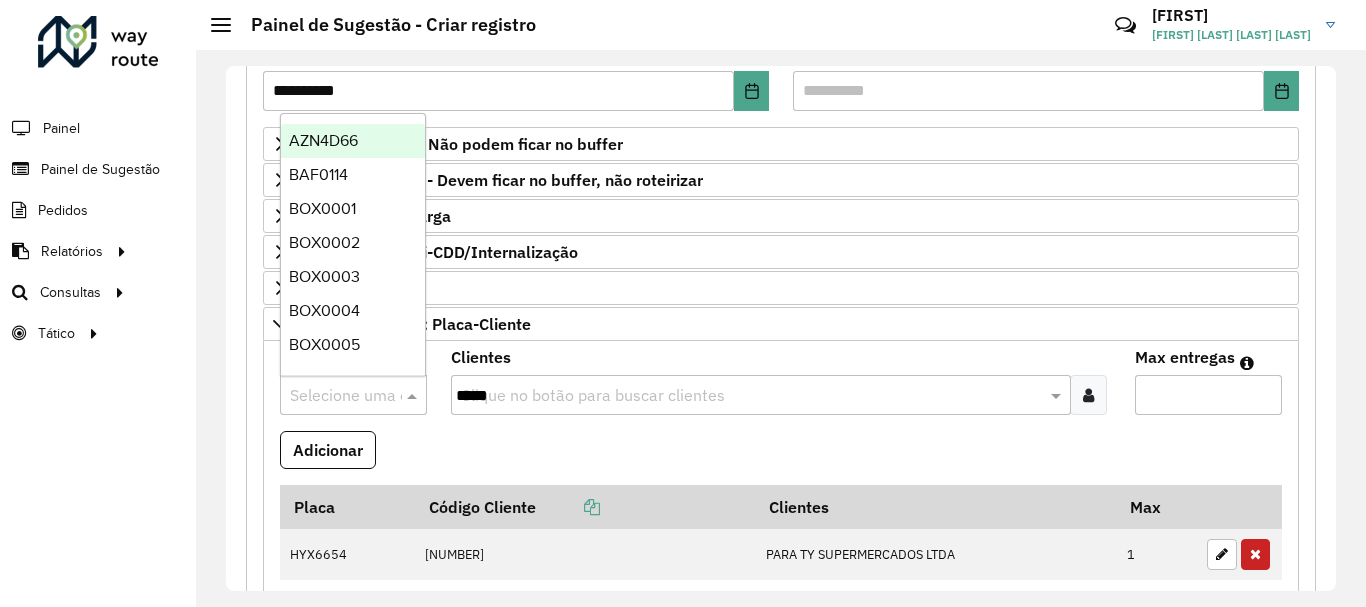 paste on "*******" 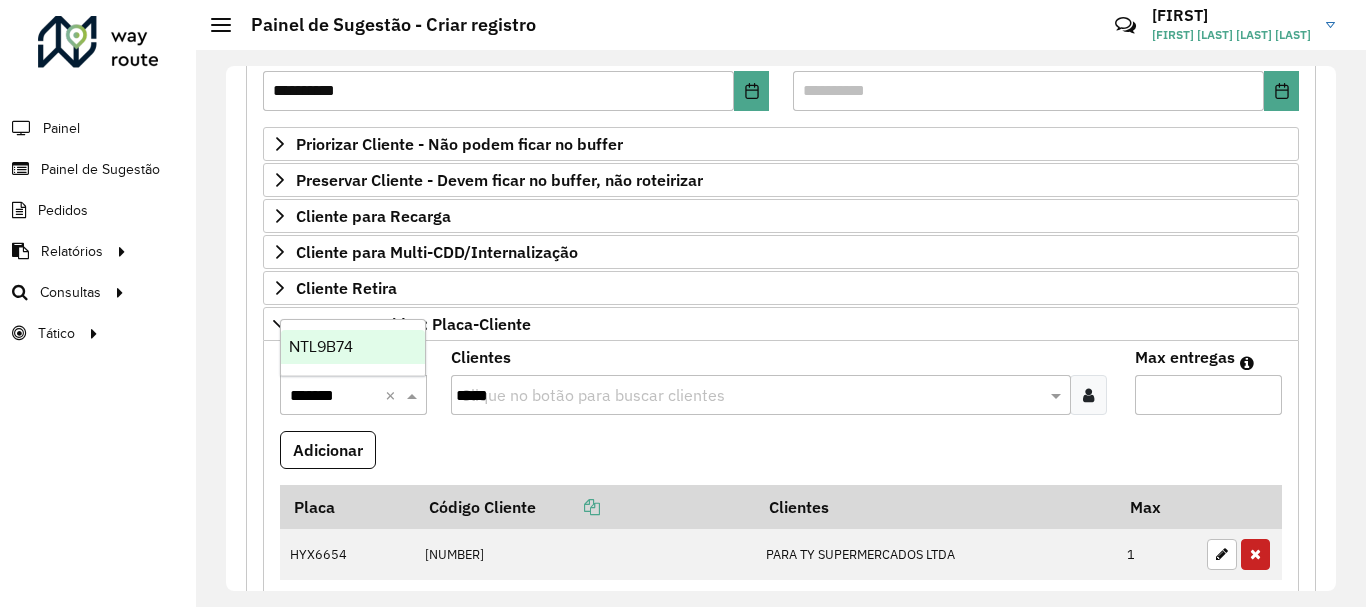 click on "NTL9B74" at bounding box center (321, 346) 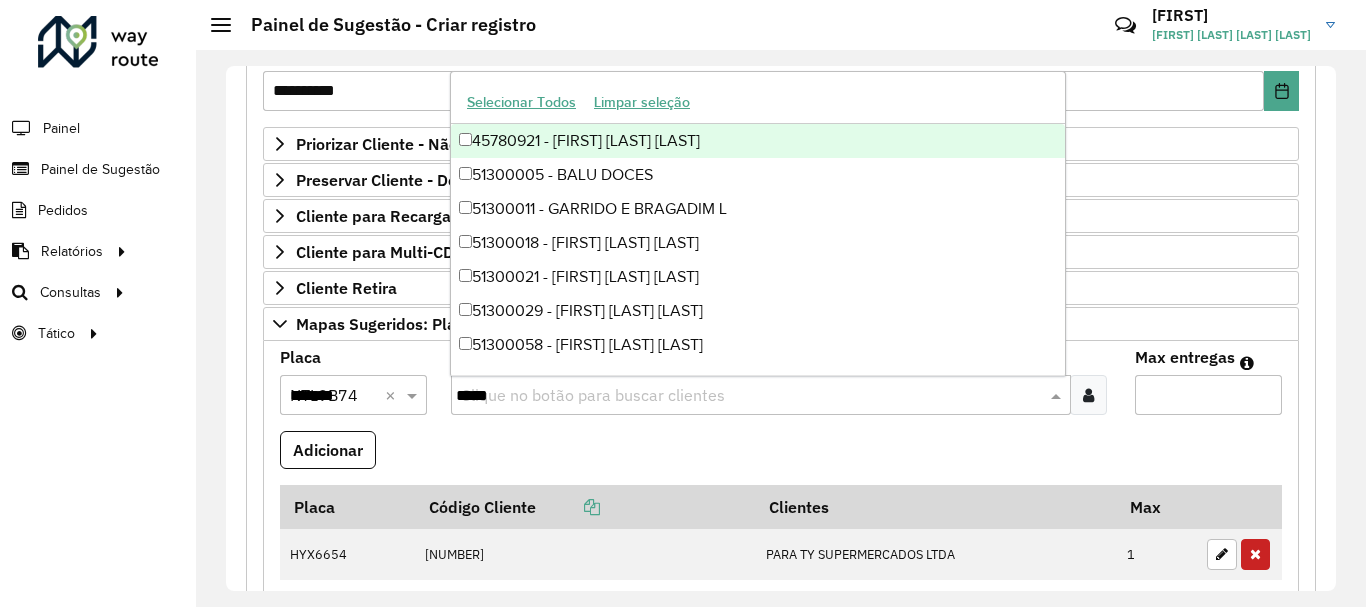 click on "*****" at bounding box center (751, 396) 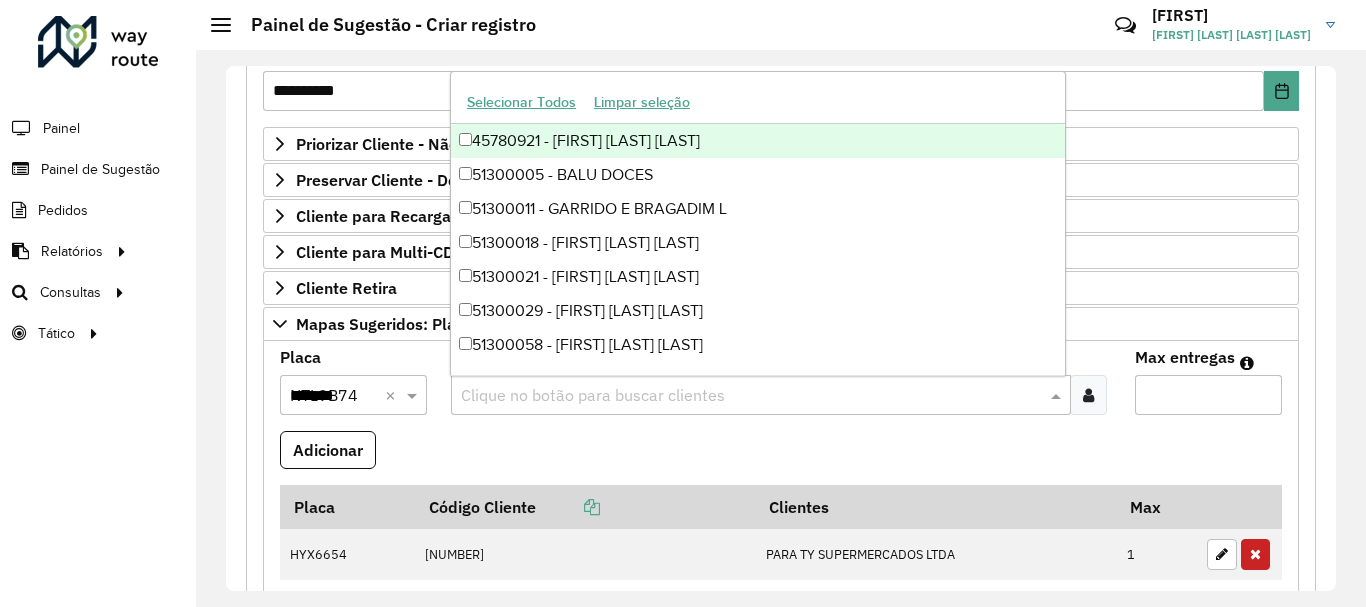 paste on "*****" 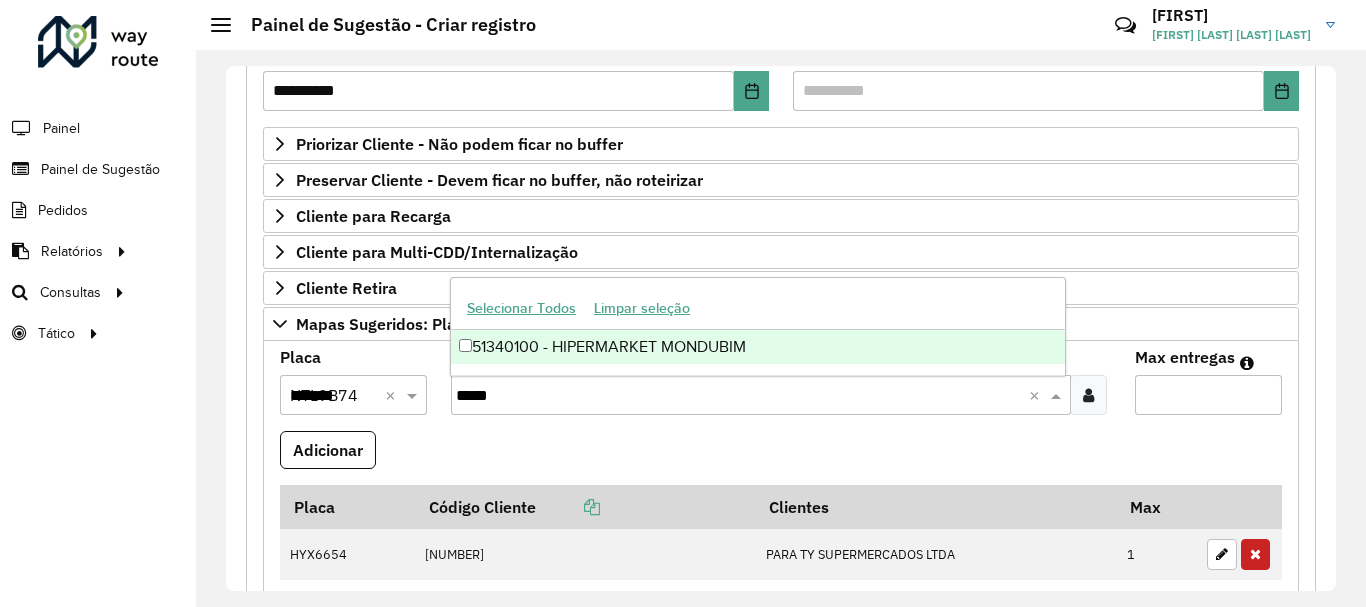 type on "*****" 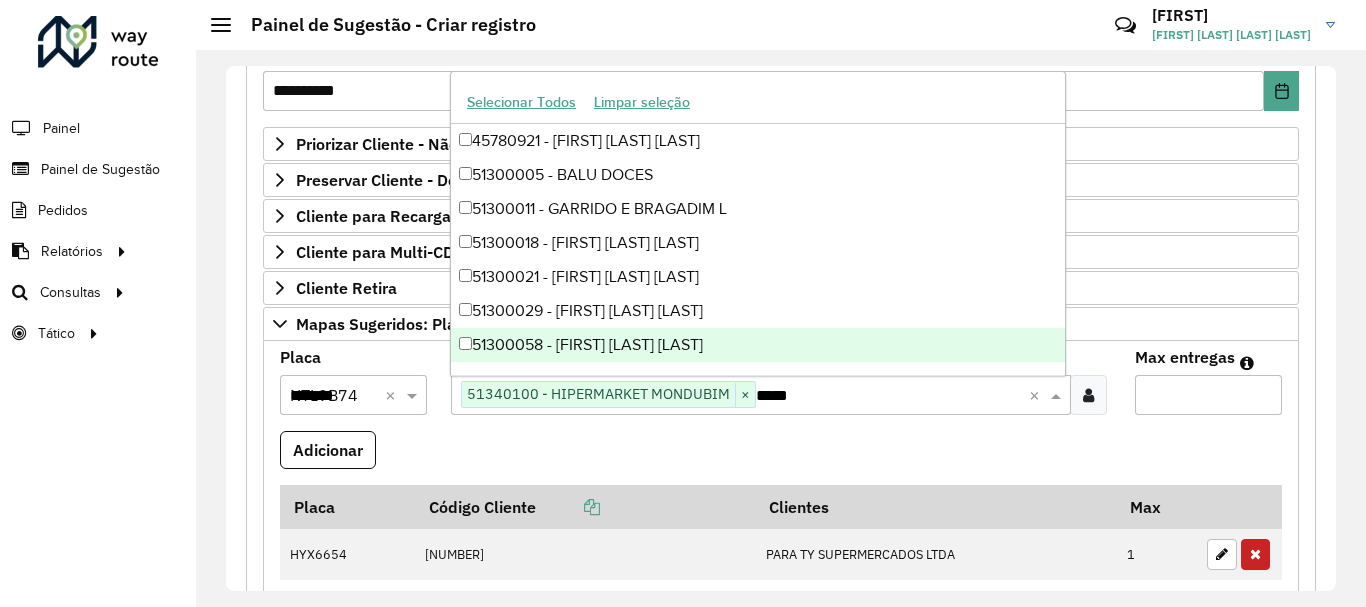 click on "*" at bounding box center [1208, 395] 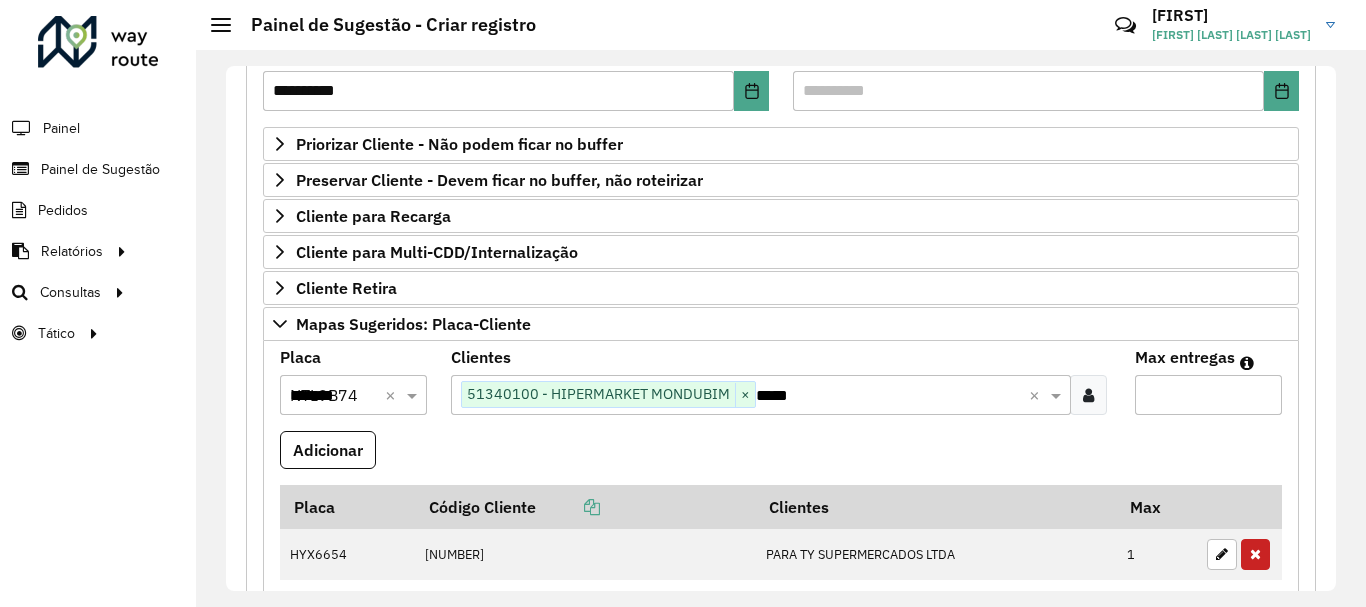 type on "*" 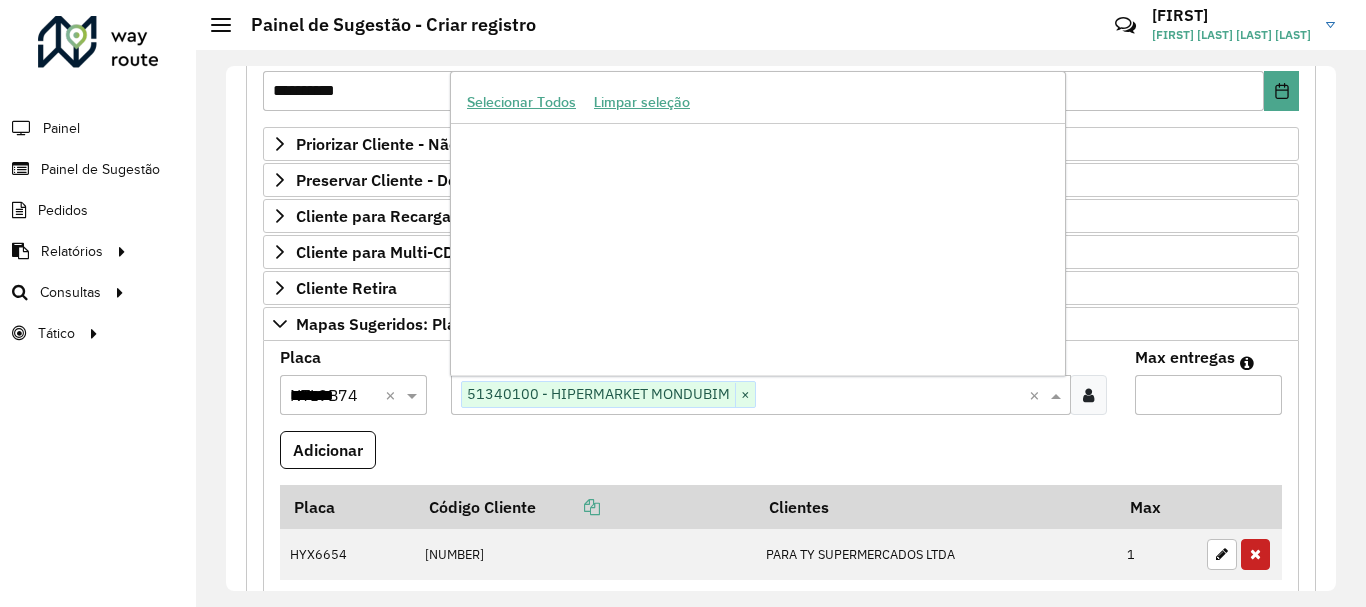 paste on "*****" 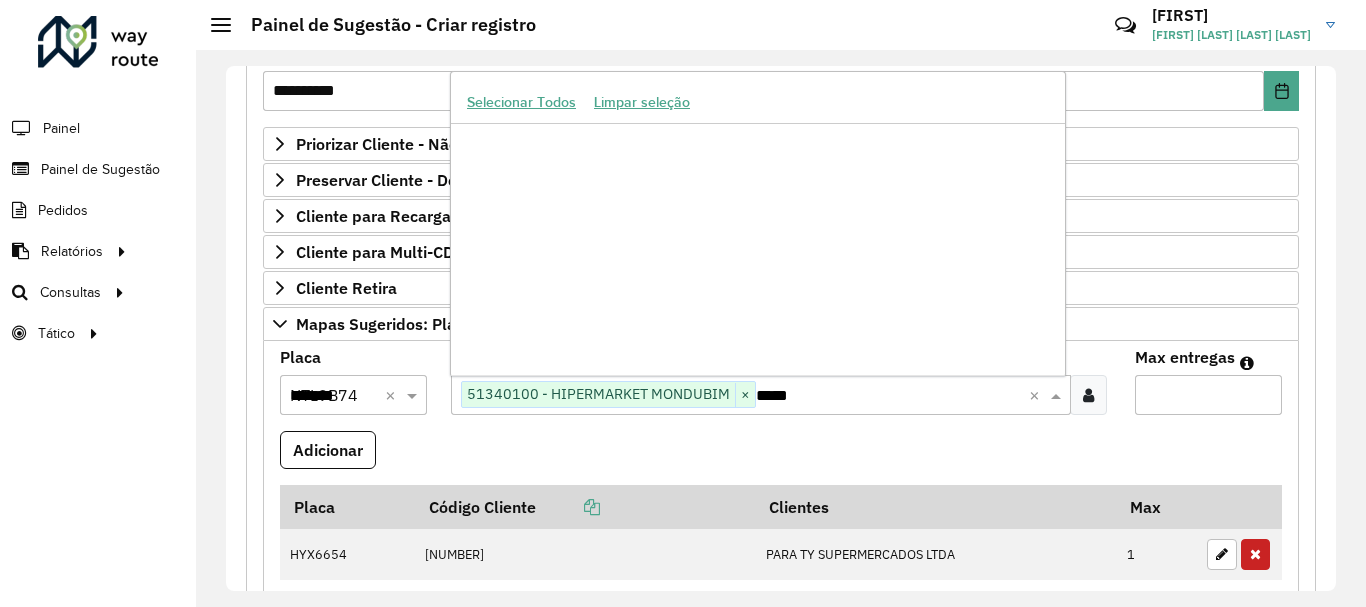scroll, scrollTop: 0, scrollLeft: 0, axis: both 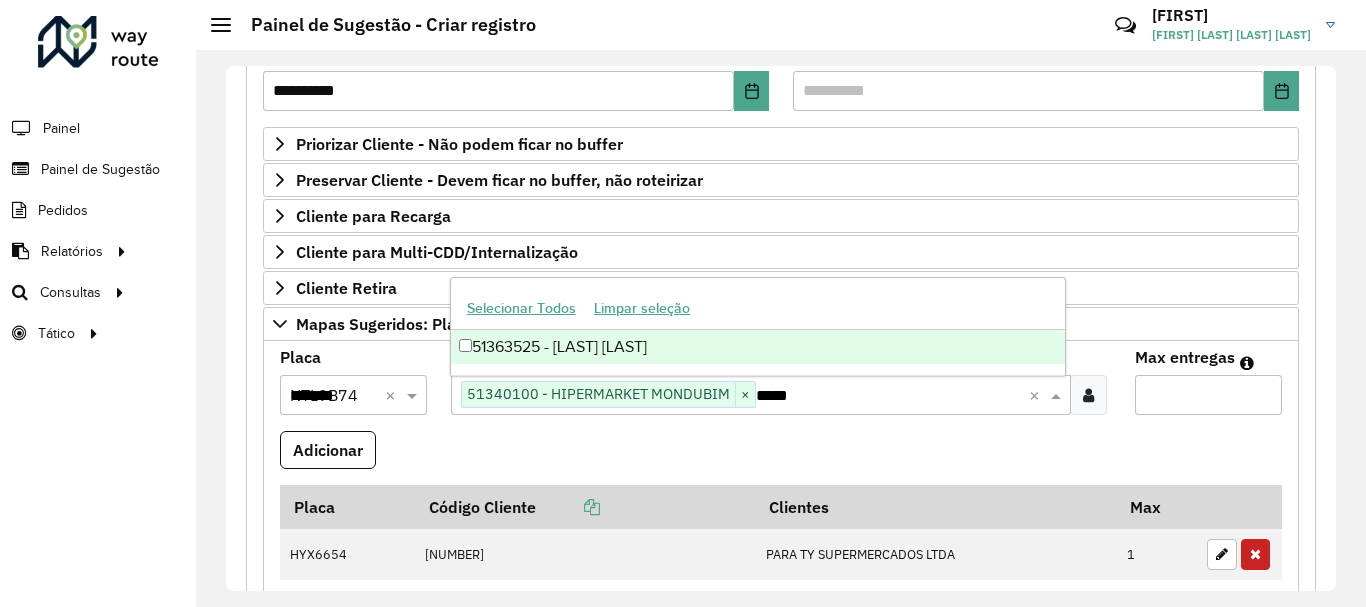 click on "51363525 - [LAST] [LAST]" at bounding box center (758, 347) 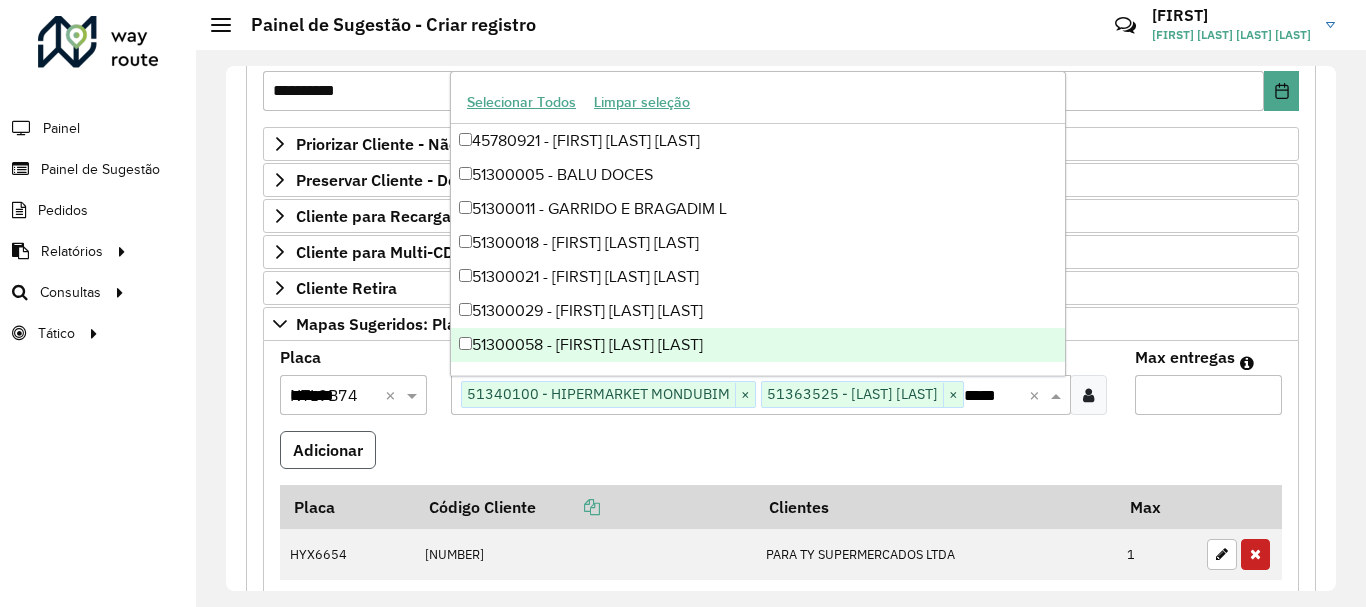 click on "Adicionar" at bounding box center (328, 450) 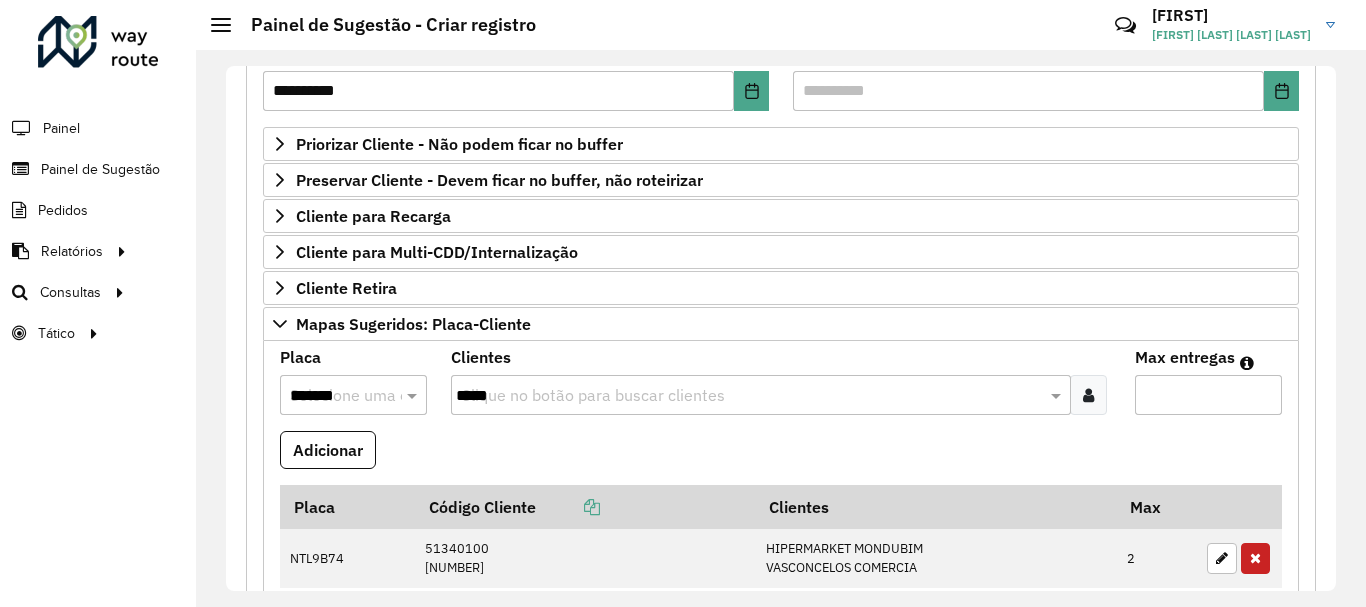 click on "*******" at bounding box center [333, 396] 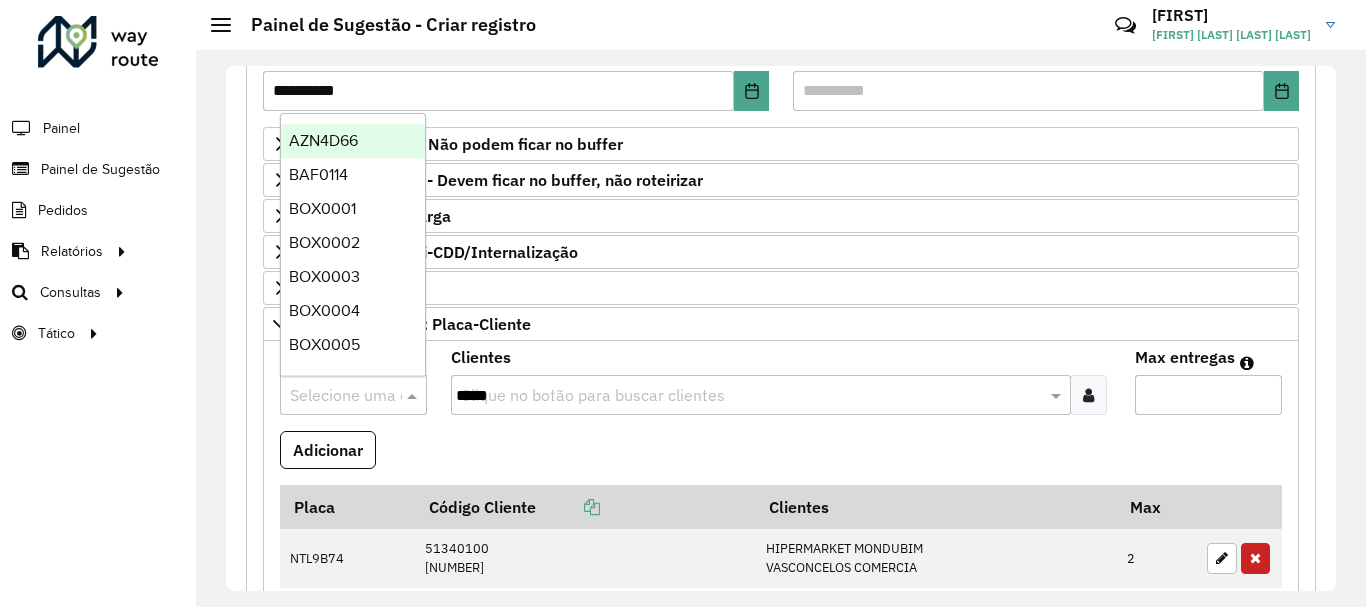 paste on "*******" 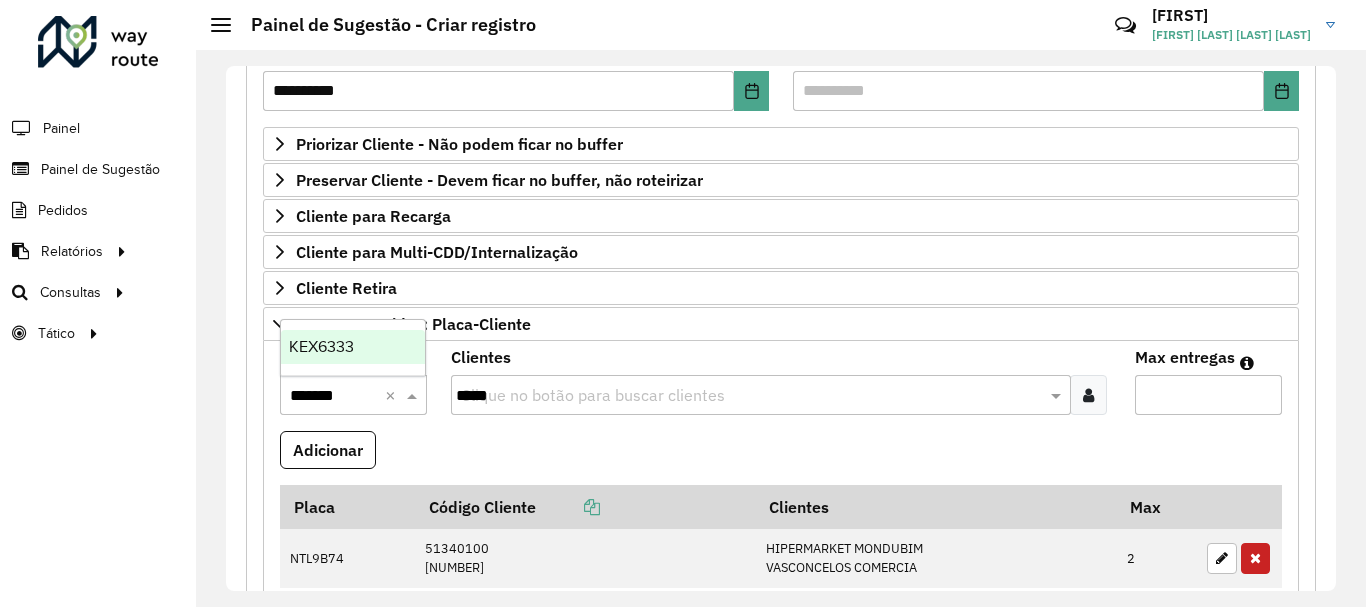 click on "KEX6333" at bounding box center (321, 346) 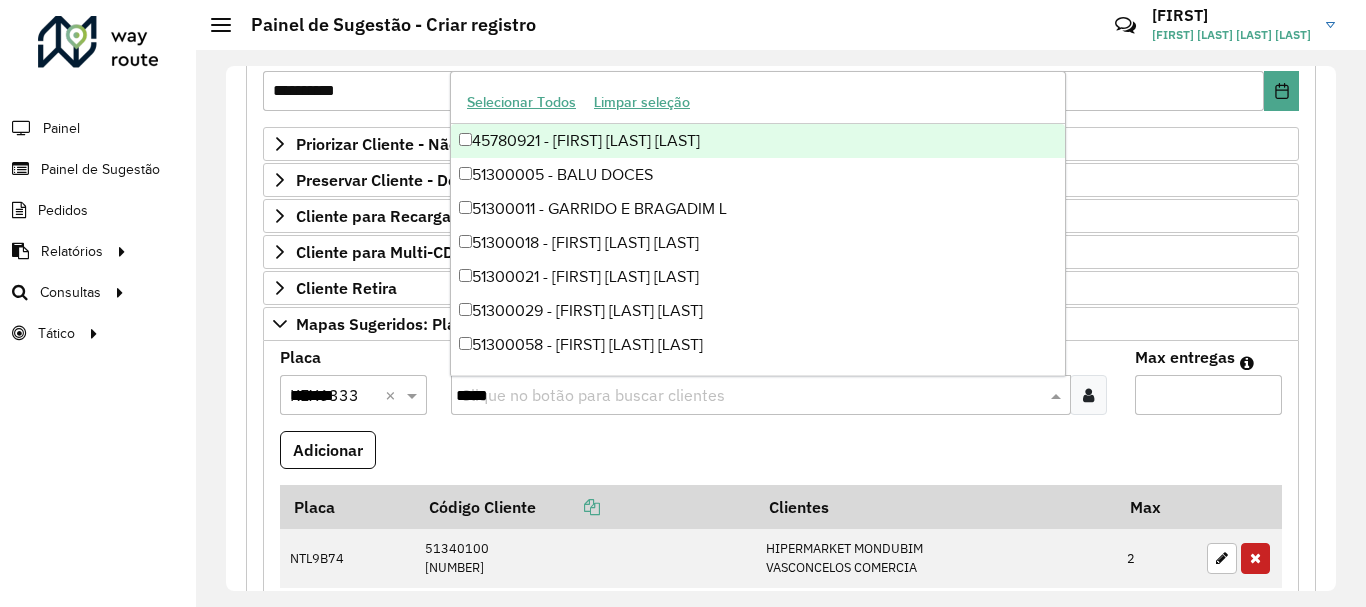 click on "*****" at bounding box center (751, 396) 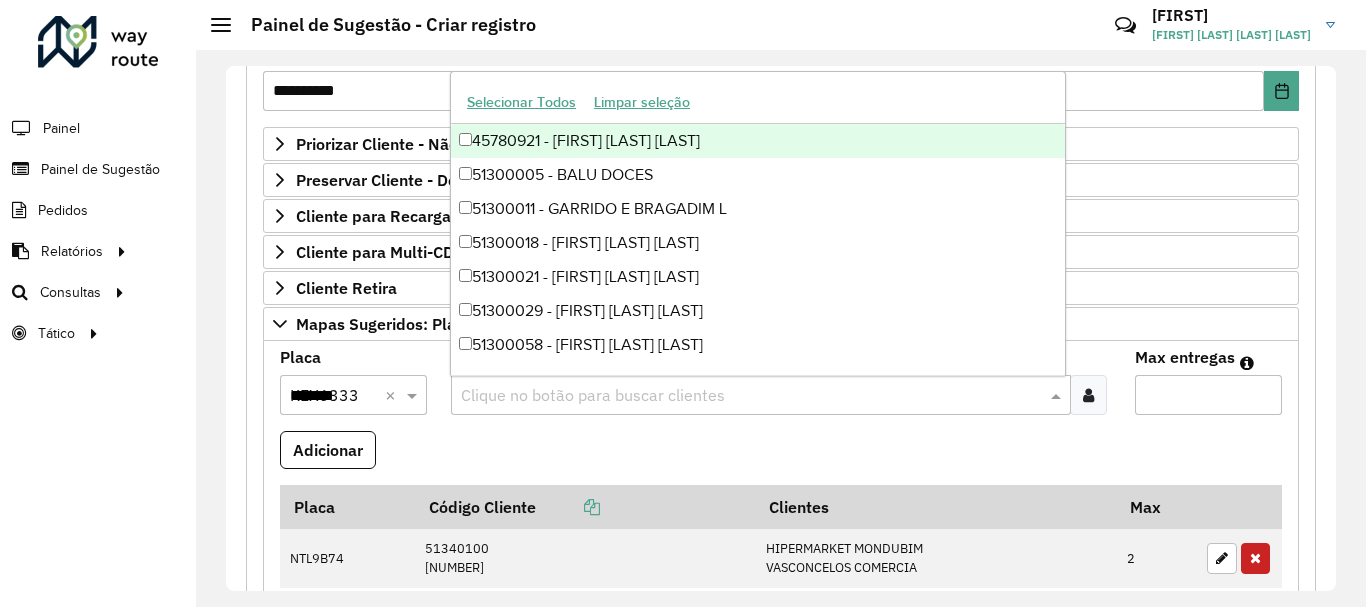 paste on "*****" 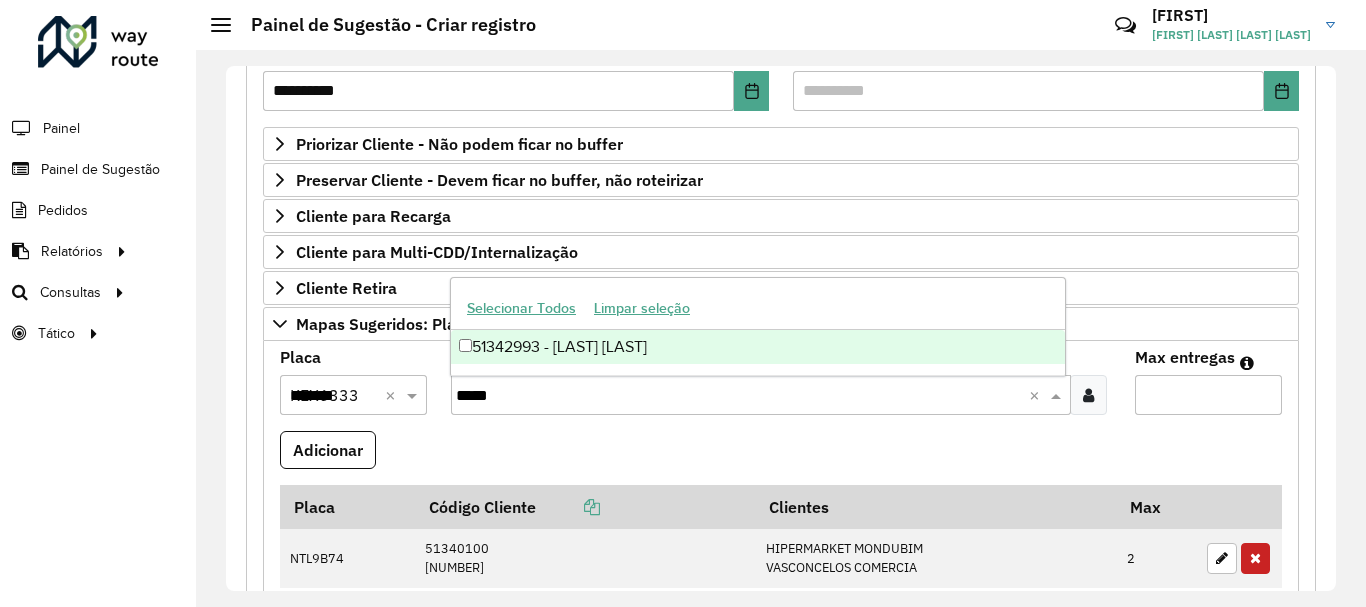 type on "*****" 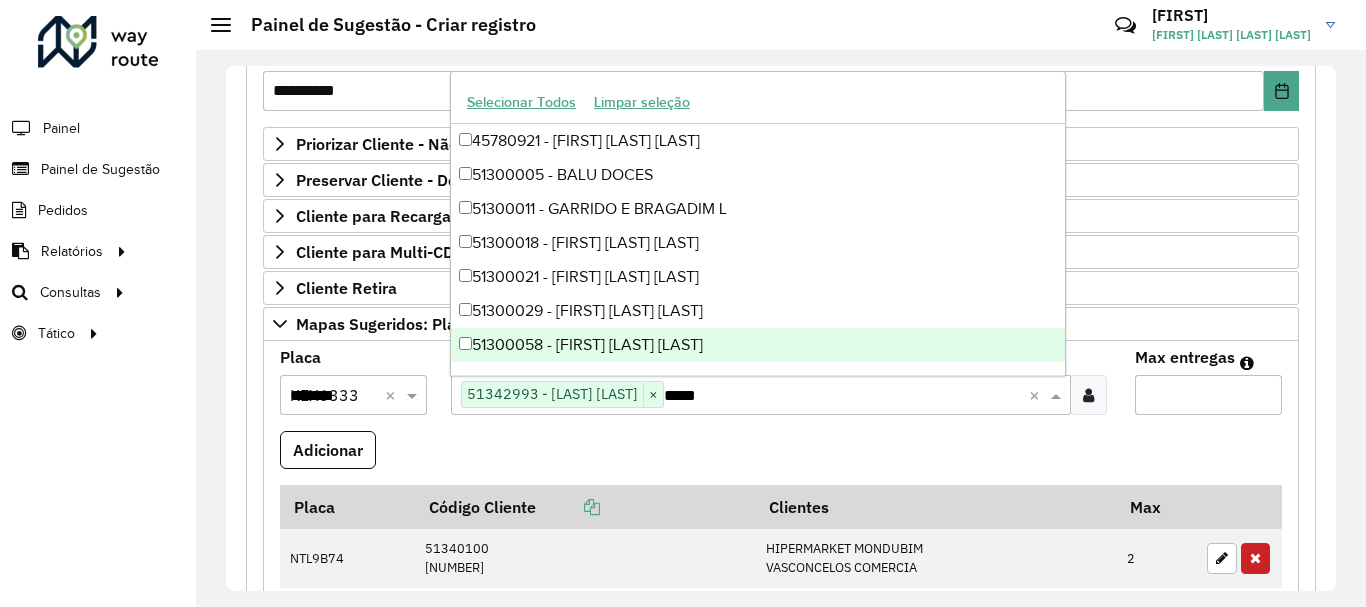 click on "*" at bounding box center [1208, 395] 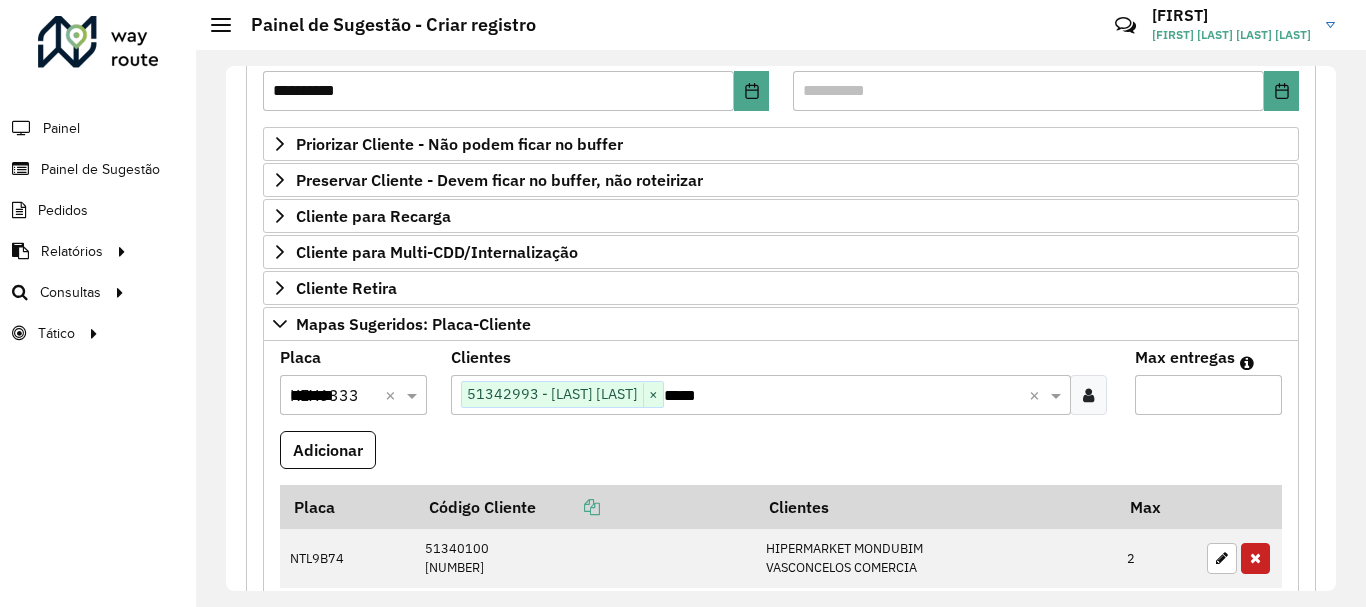 type on "*" 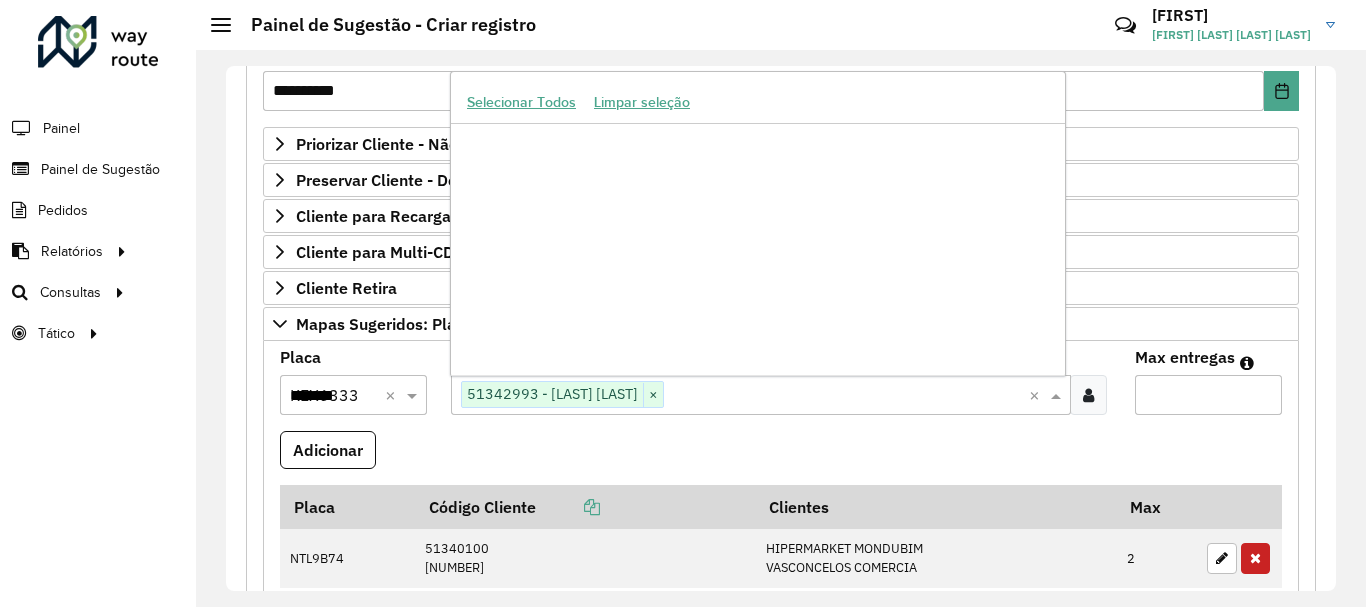 scroll, scrollTop: 190196, scrollLeft: 0, axis: vertical 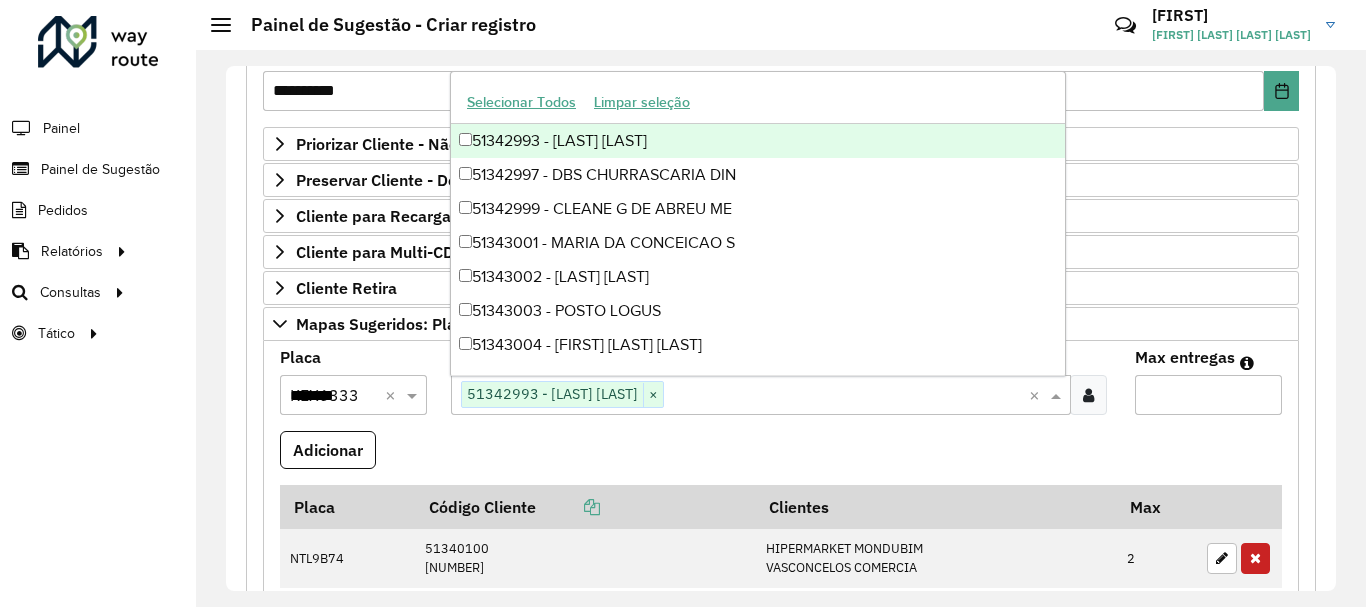 paste on "*****" 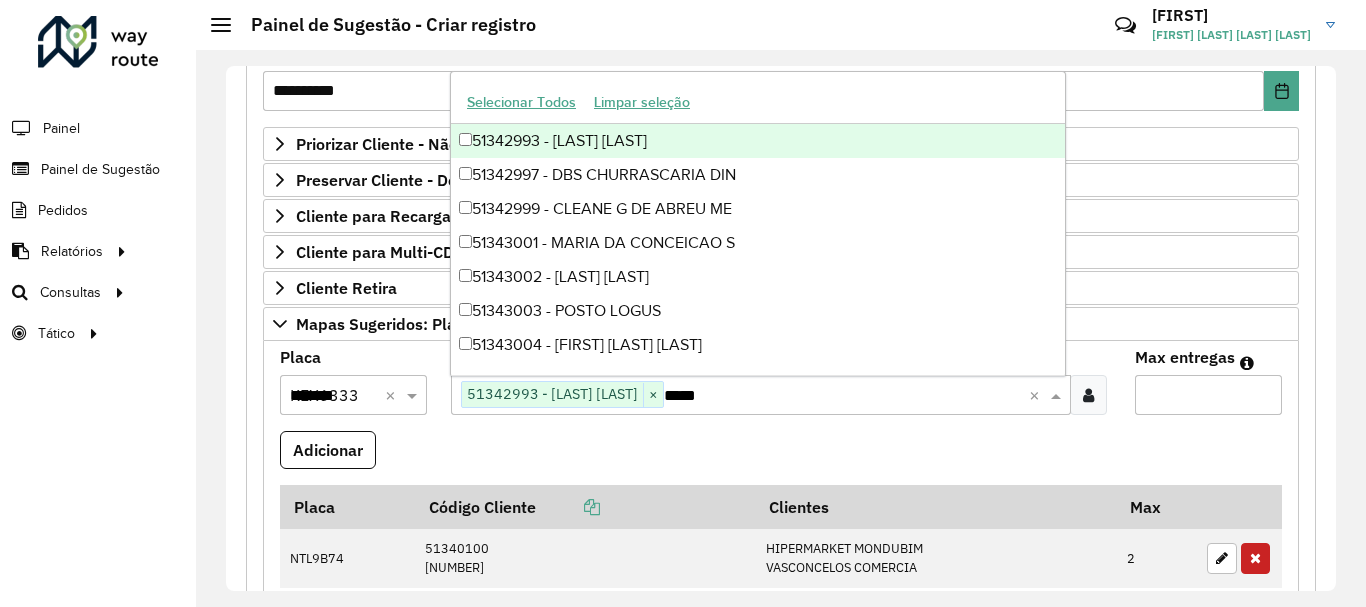 scroll, scrollTop: 0, scrollLeft: 0, axis: both 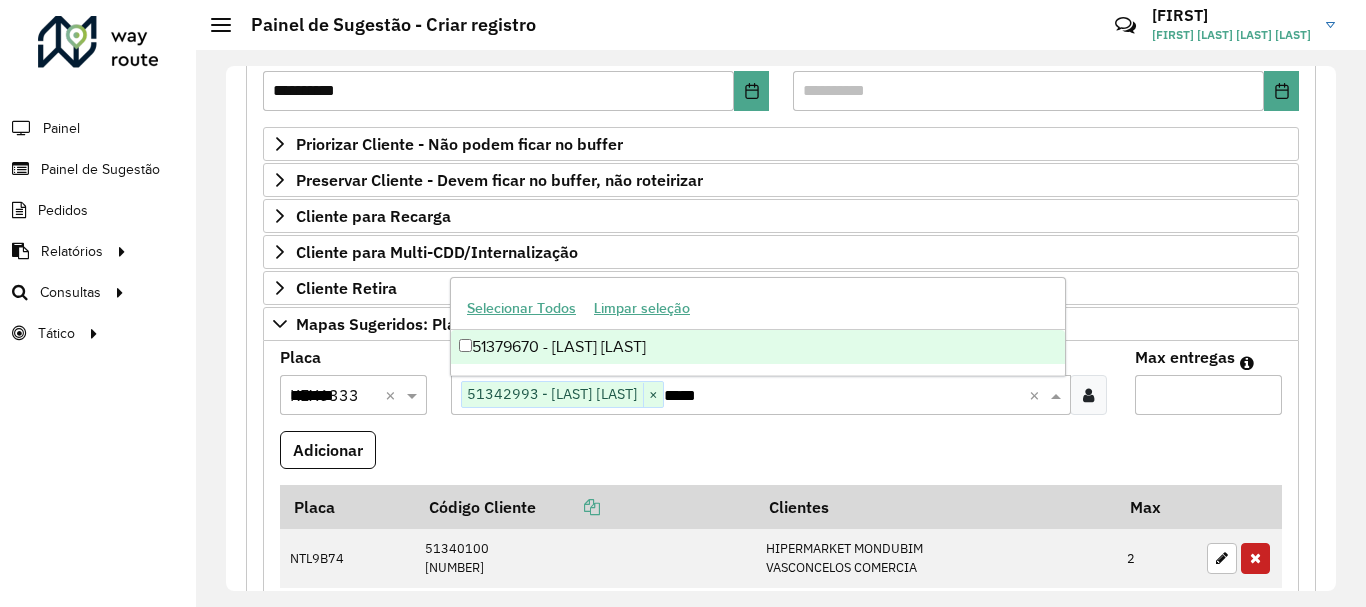 type on "*****" 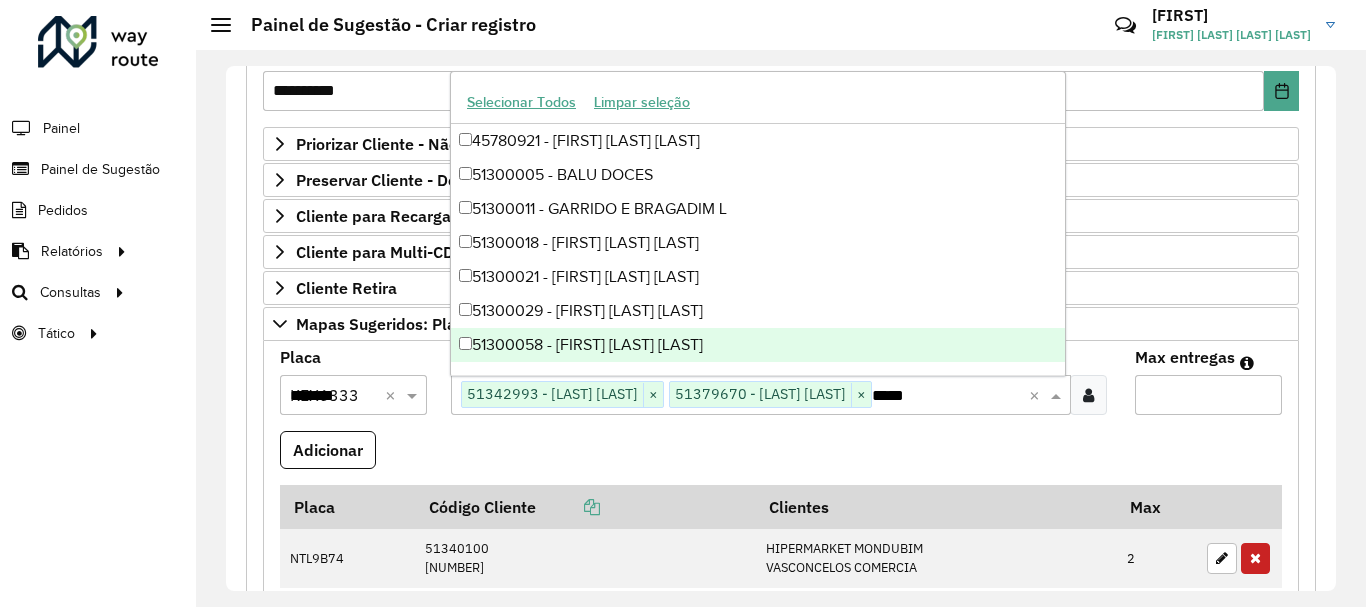 click on "Adicionar" at bounding box center (781, 458) 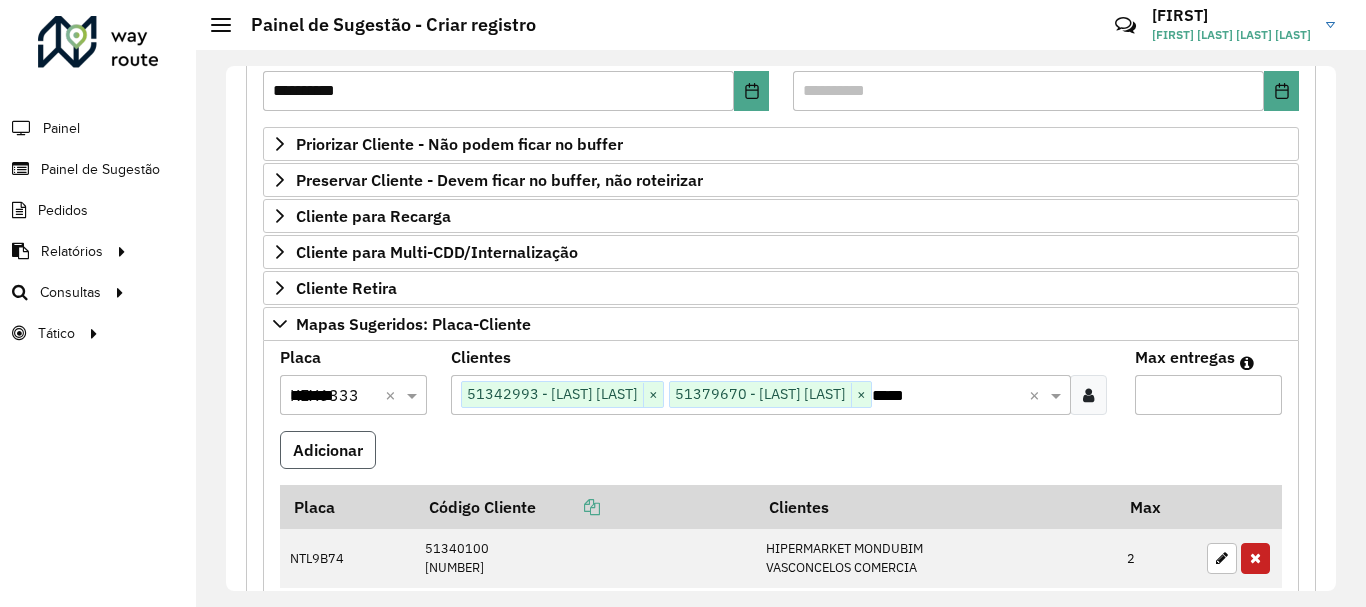 click on "Adicionar" at bounding box center (328, 450) 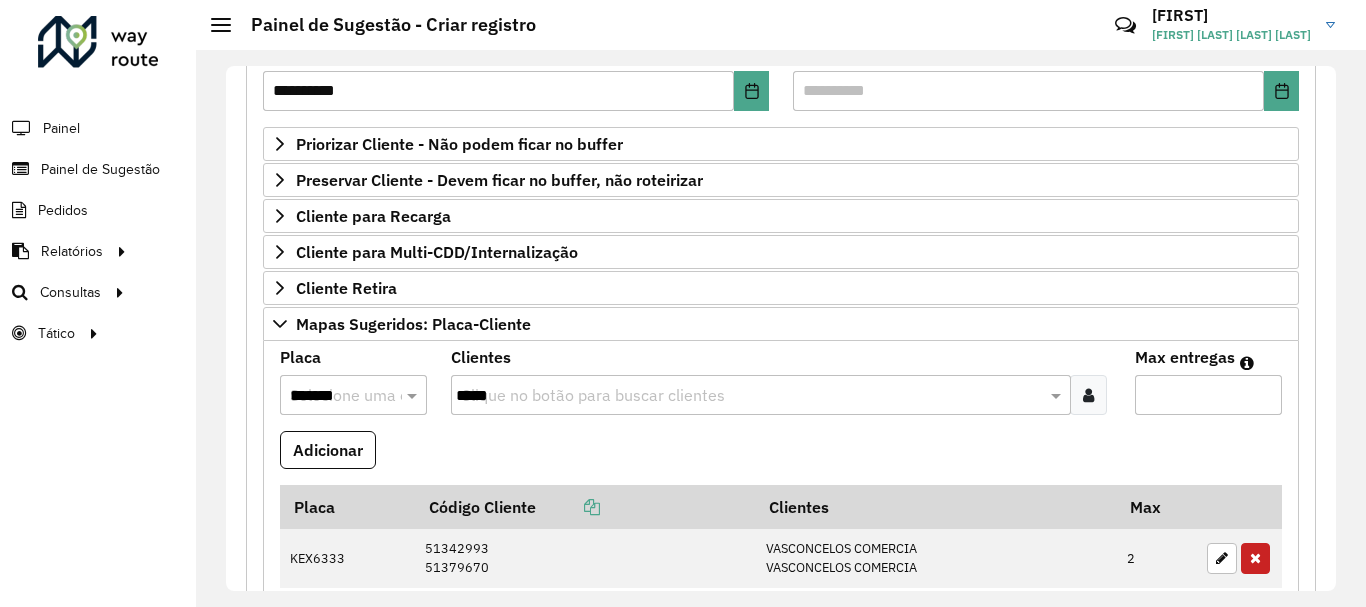 scroll, scrollTop: 700, scrollLeft: 0, axis: vertical 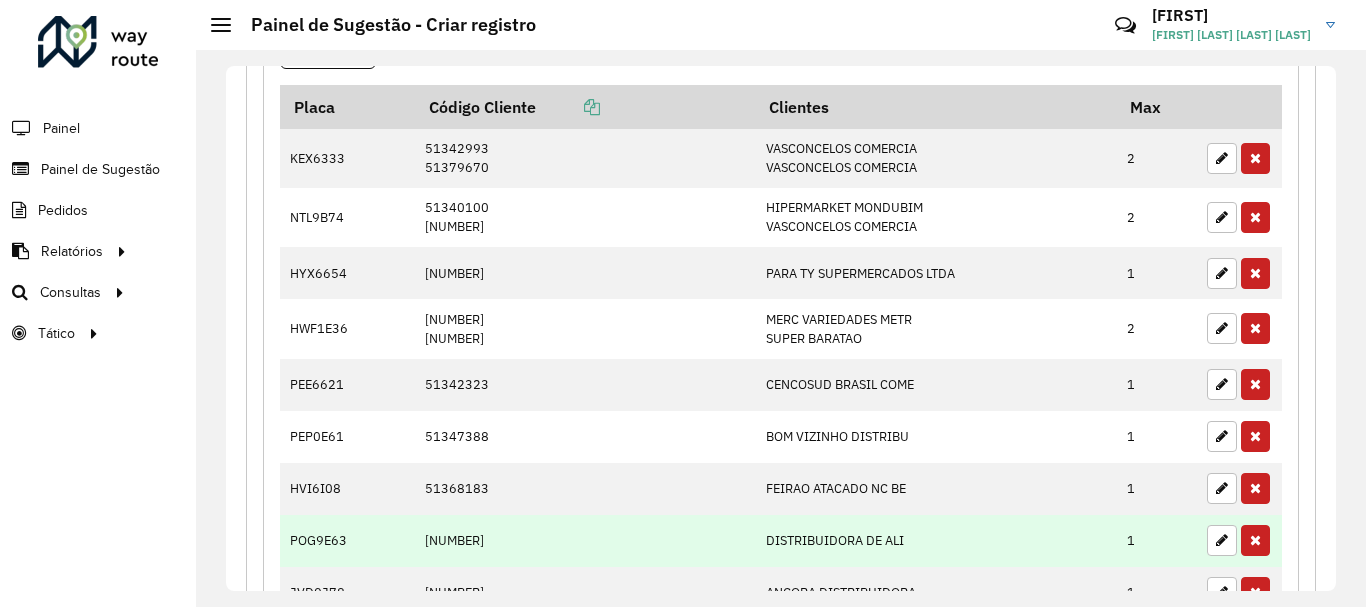 click on "[NUMBER]" at bounding box center [585, 541] 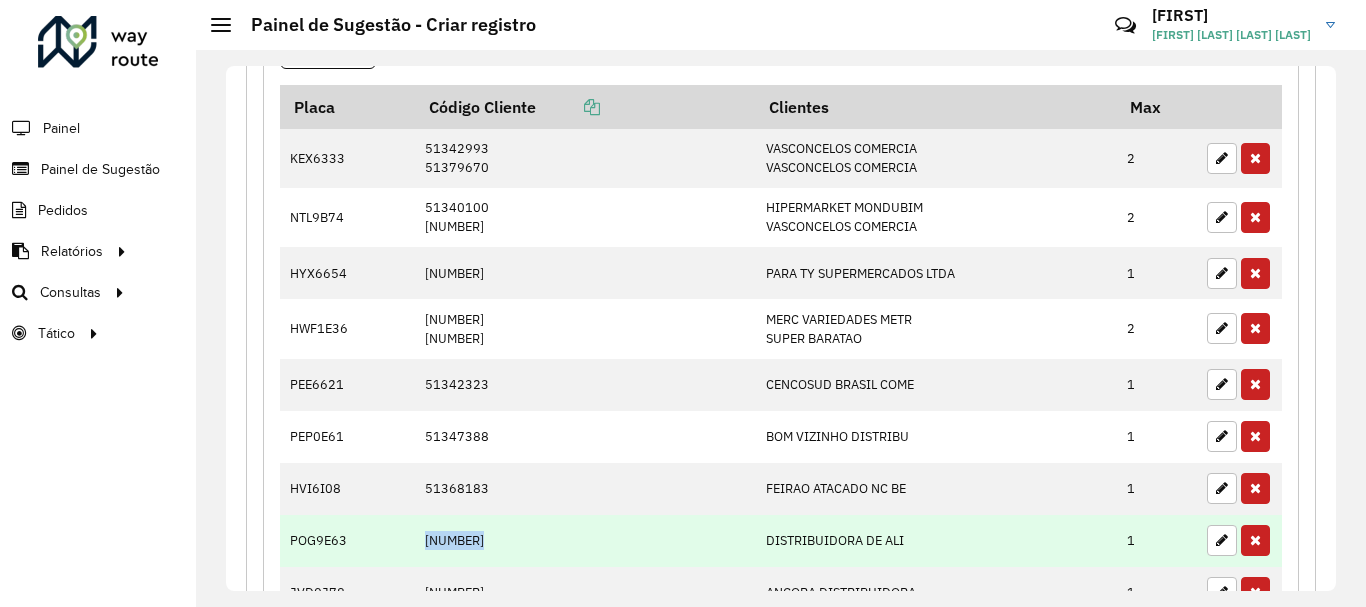 click on "[NUMBER]" at bounding box center (585, 541) 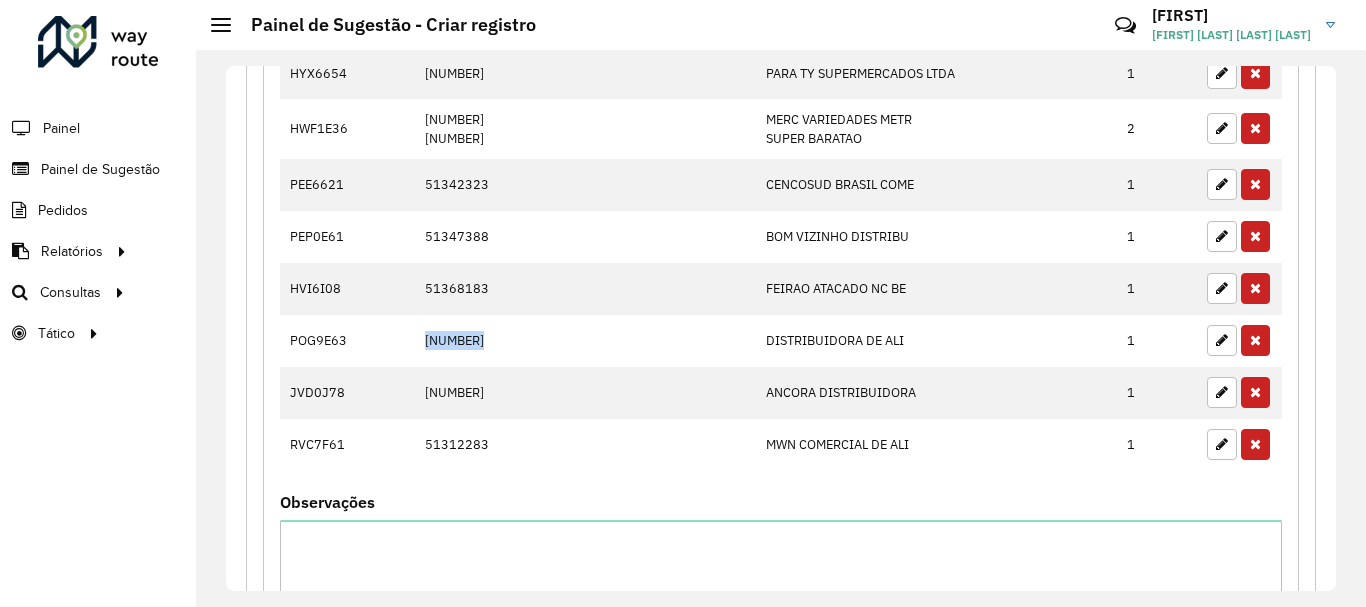 scroll, scrollTop: 1364, scrollLeft: 0, axis: vertical 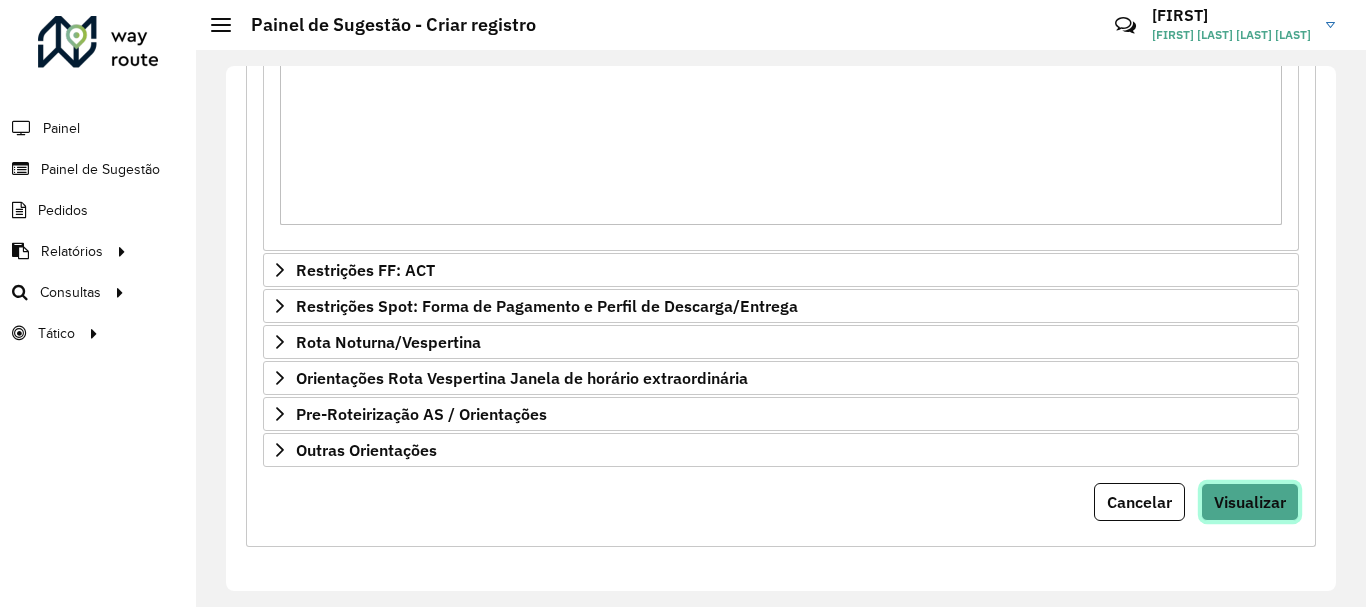 click on "Visualizar" at bounding box center [1250, 502] 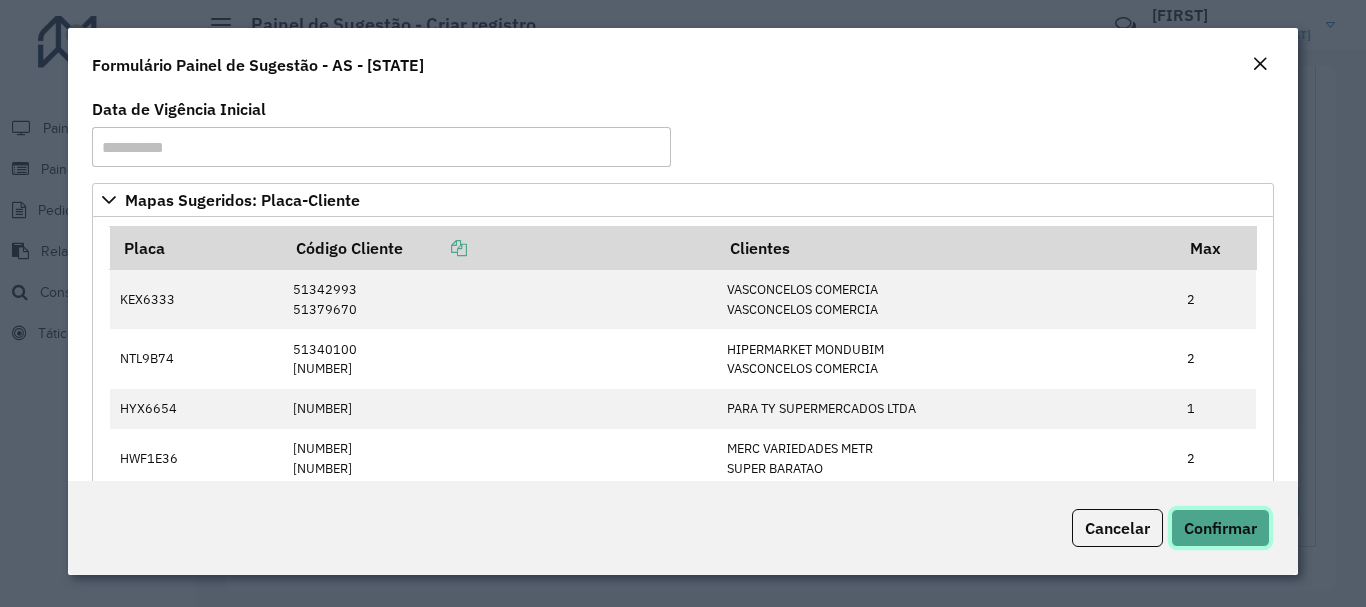 click on "Confirmar" 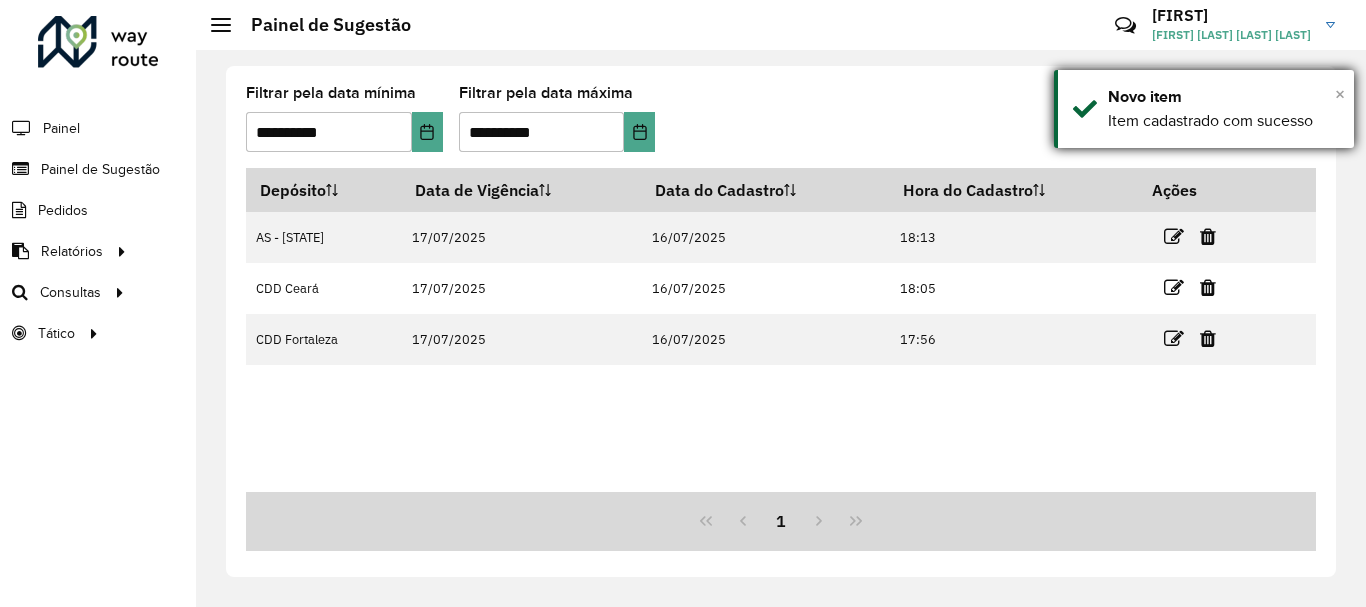 click on "×" at bounding box center [1340, 94] 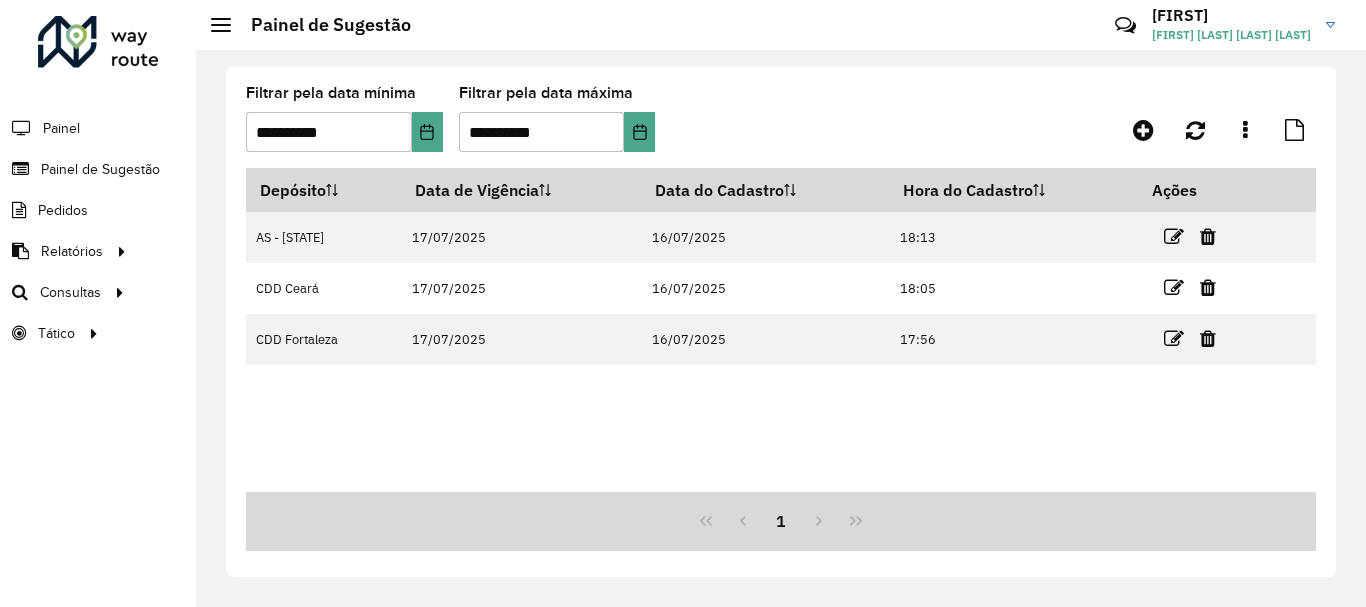 click on "**********" 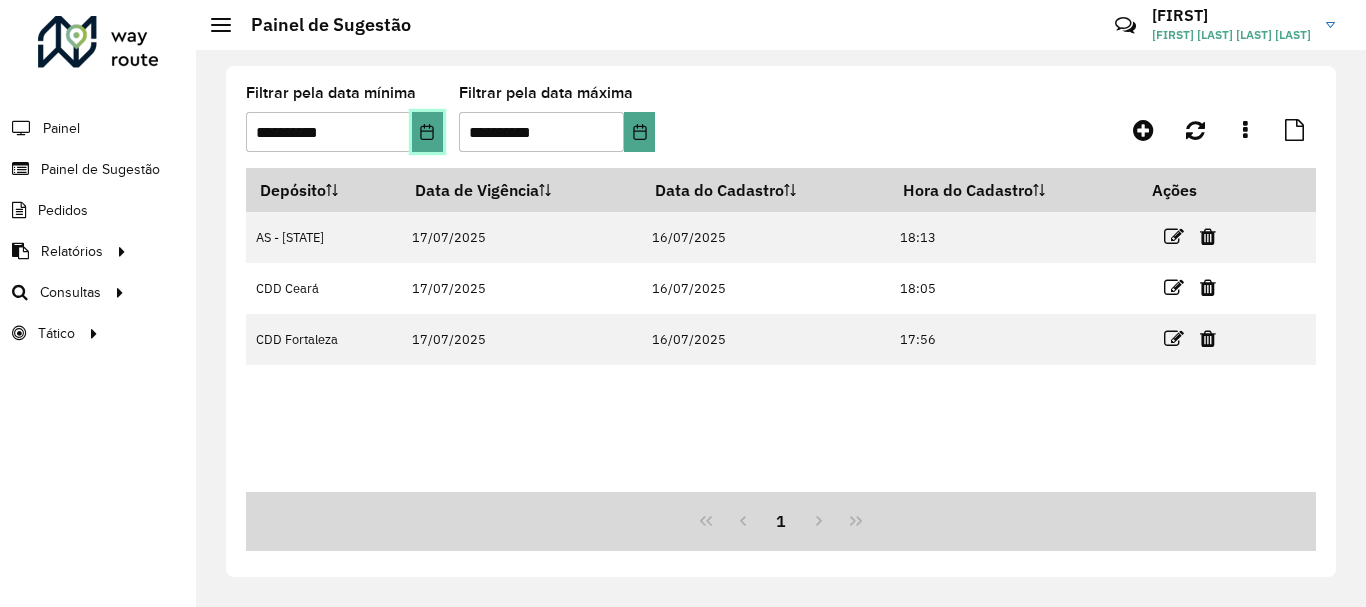 click 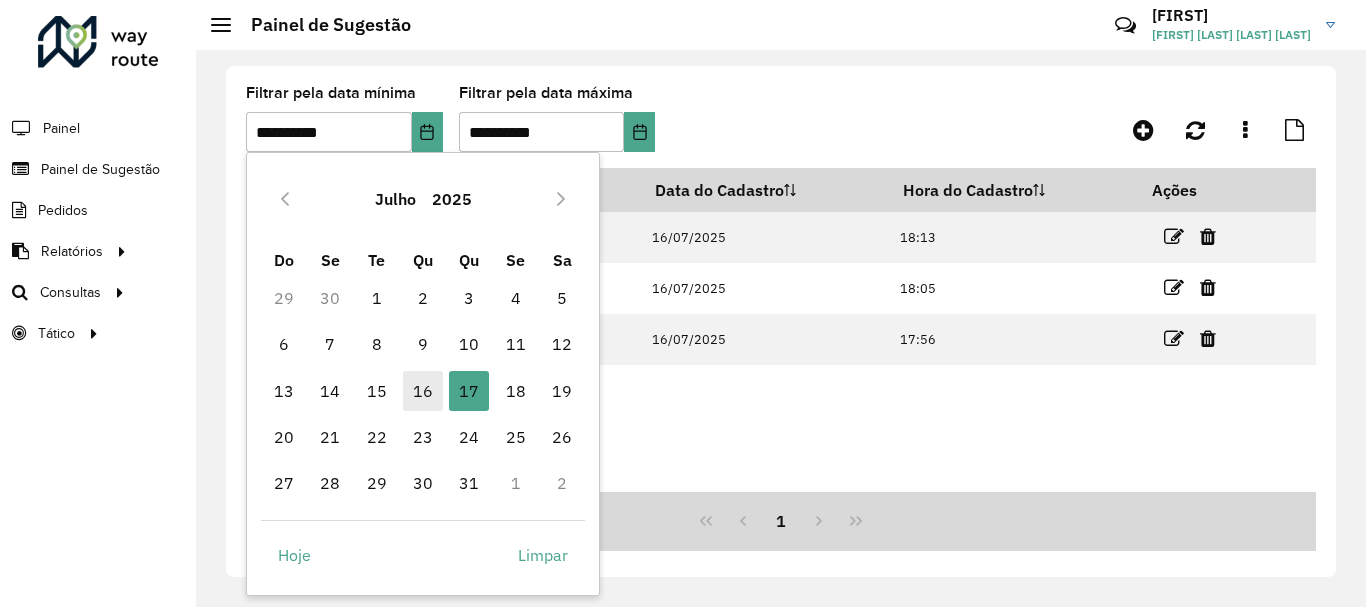 click on "16" at bounding box center (423, 391) 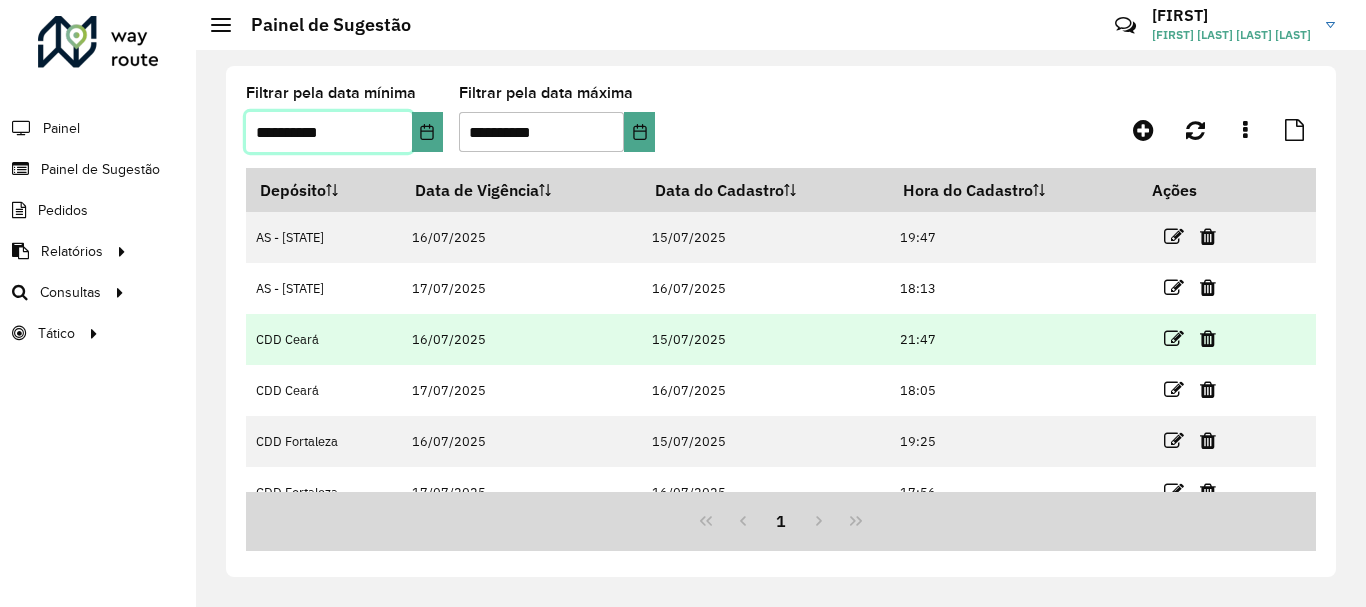 scroll, scrollTop: 26, scrollLeft: 0, axis: vertical 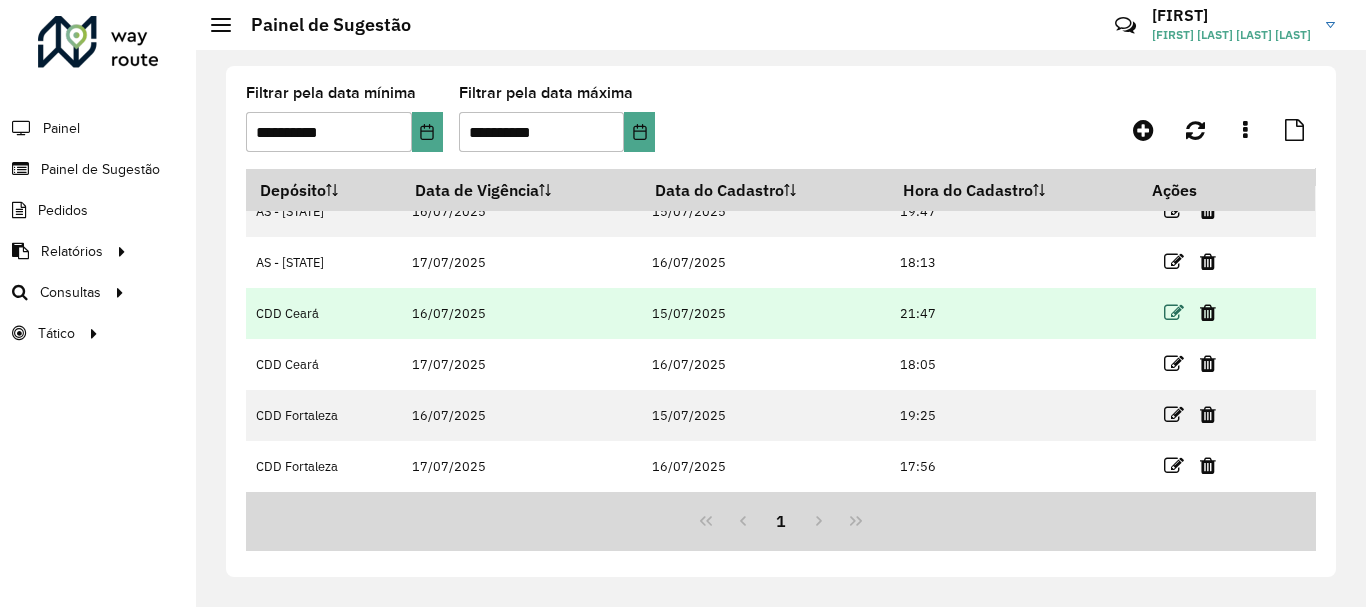 click at bounding box center (1174, 313) 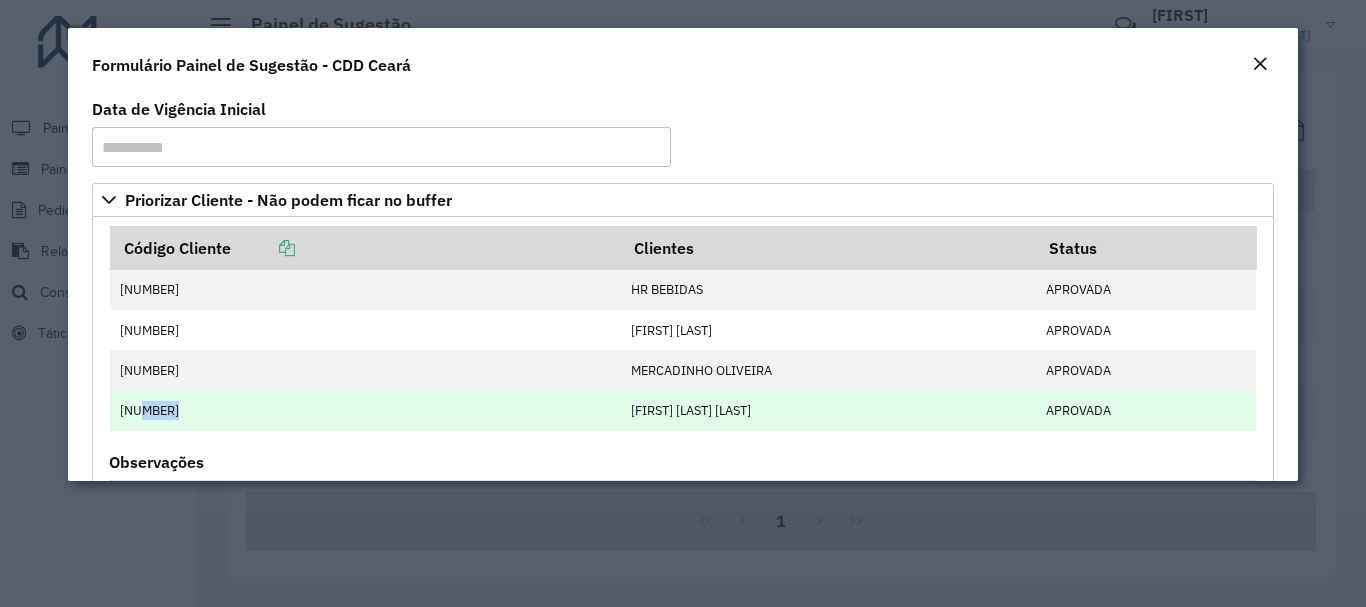 drag, startPoint x: 144, startPoint y: 411, endPoint x: 181, endPoint y: 411, distance: 37 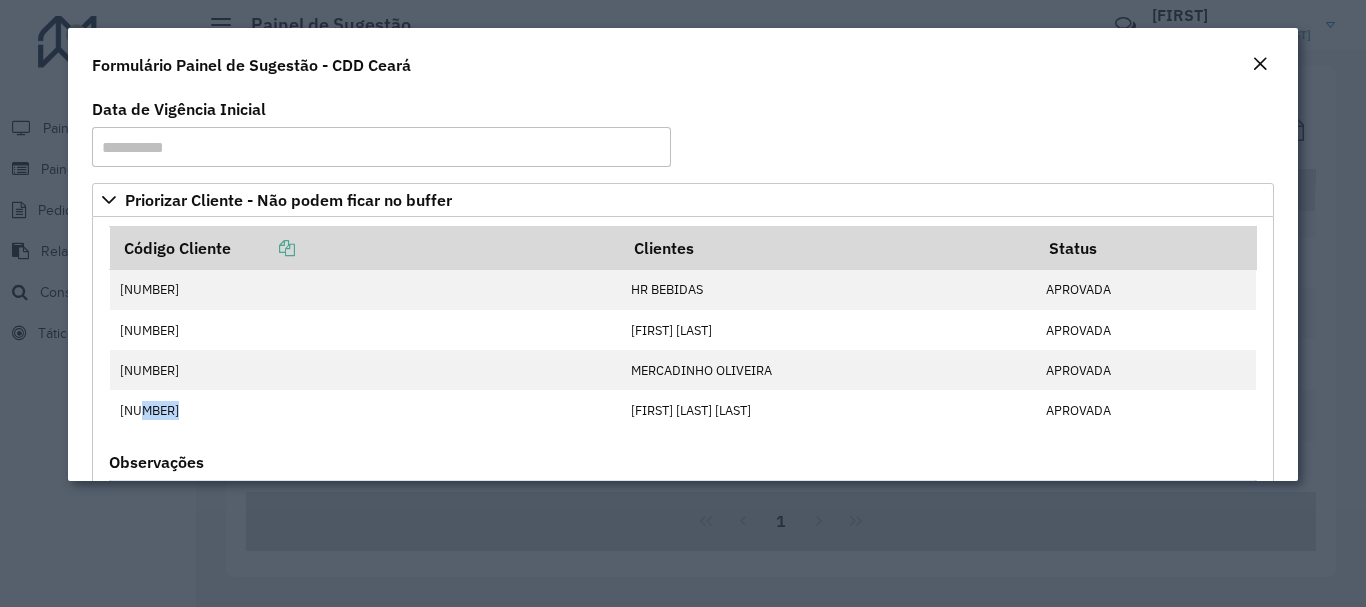 click 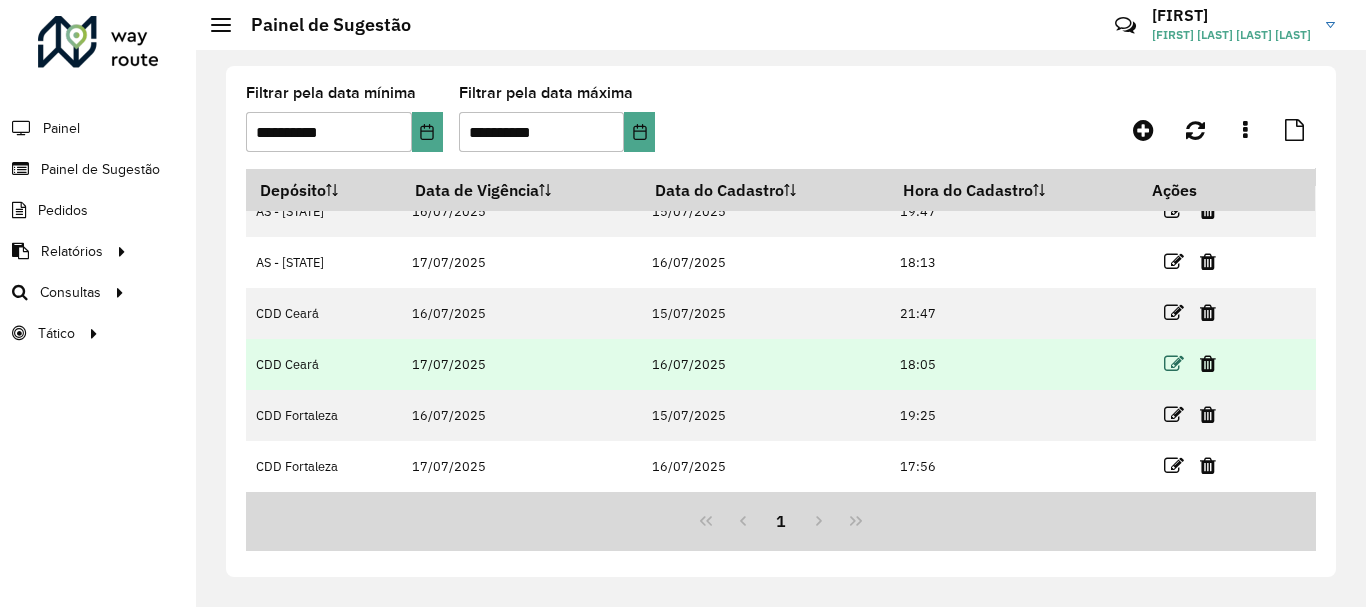 click at bounding box center [1174, 364] 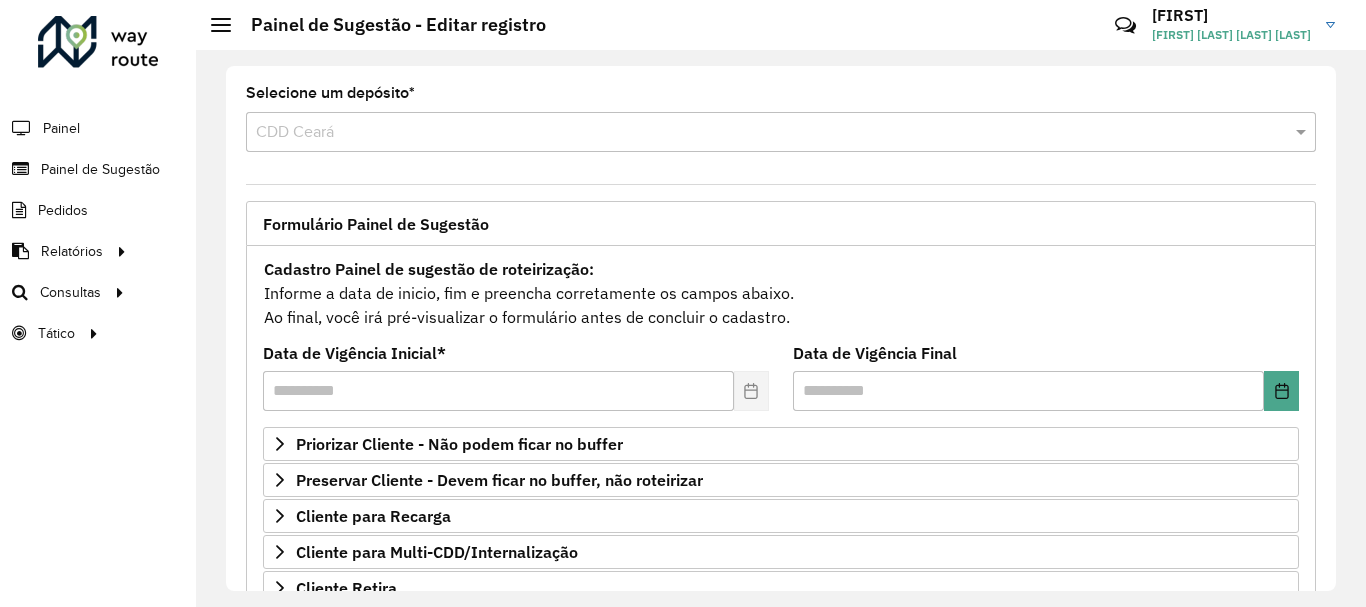 scroll, scrollTop: 100, scrollLeft: 0, axis: vertical 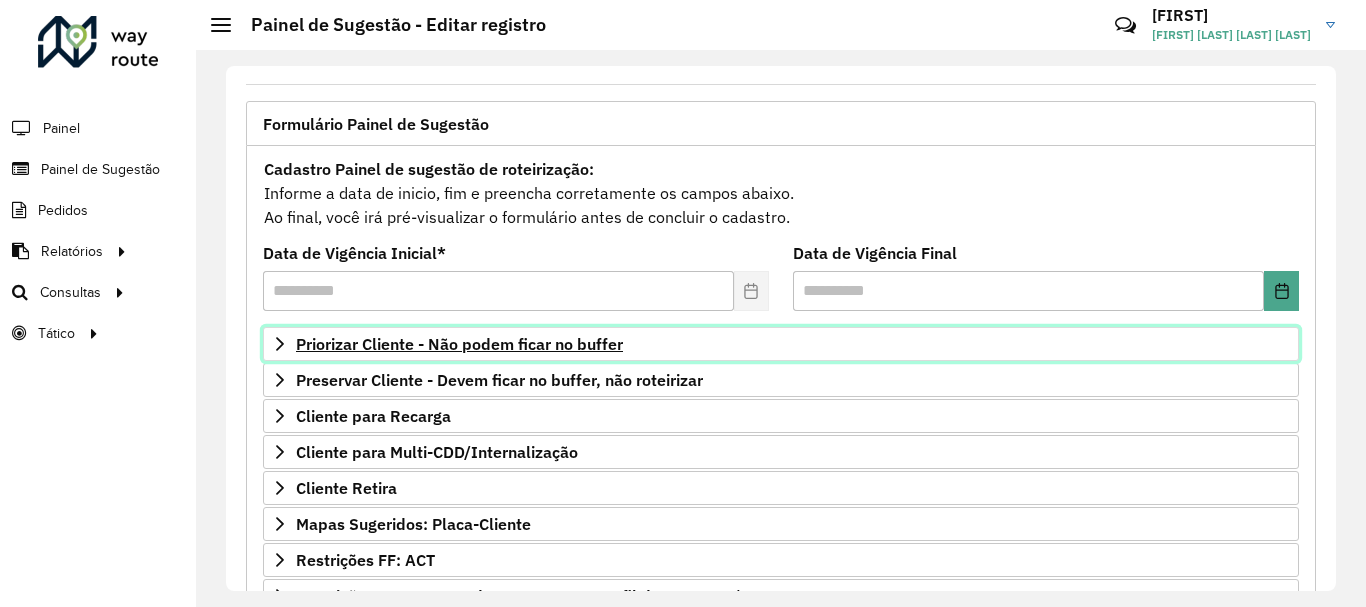 click on "Priorizar Cliente - Não podem ficar no buffer" at bounding box center [459, 344] 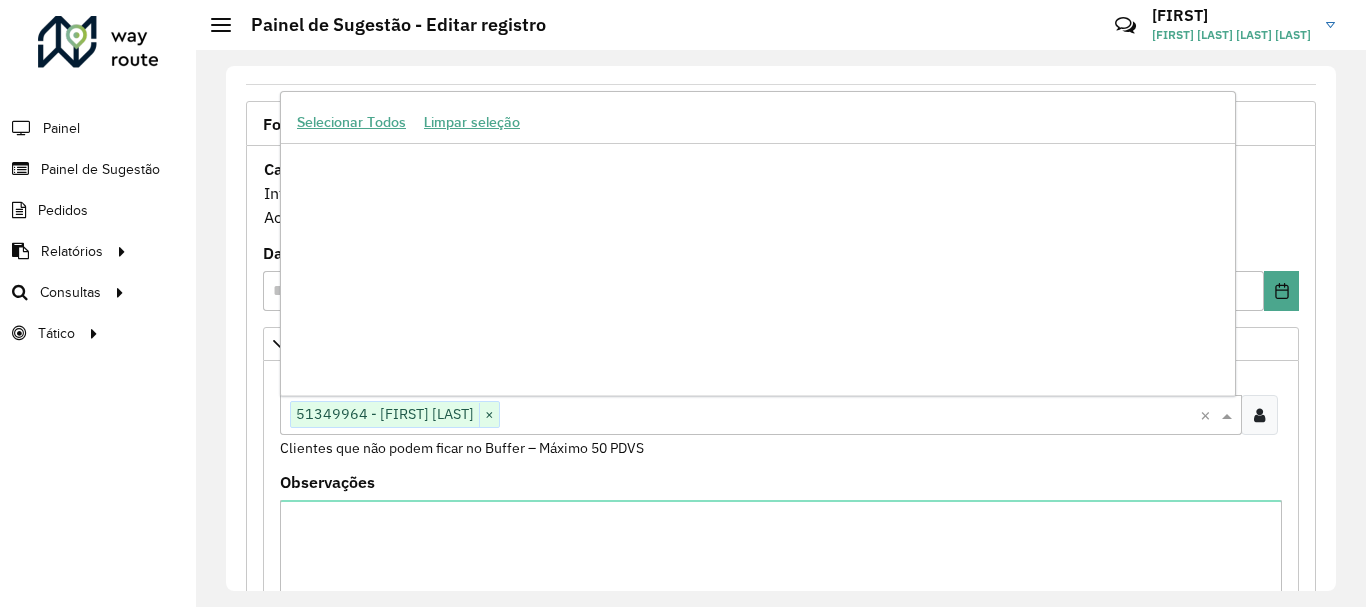 click at bounding box center (850, 416) 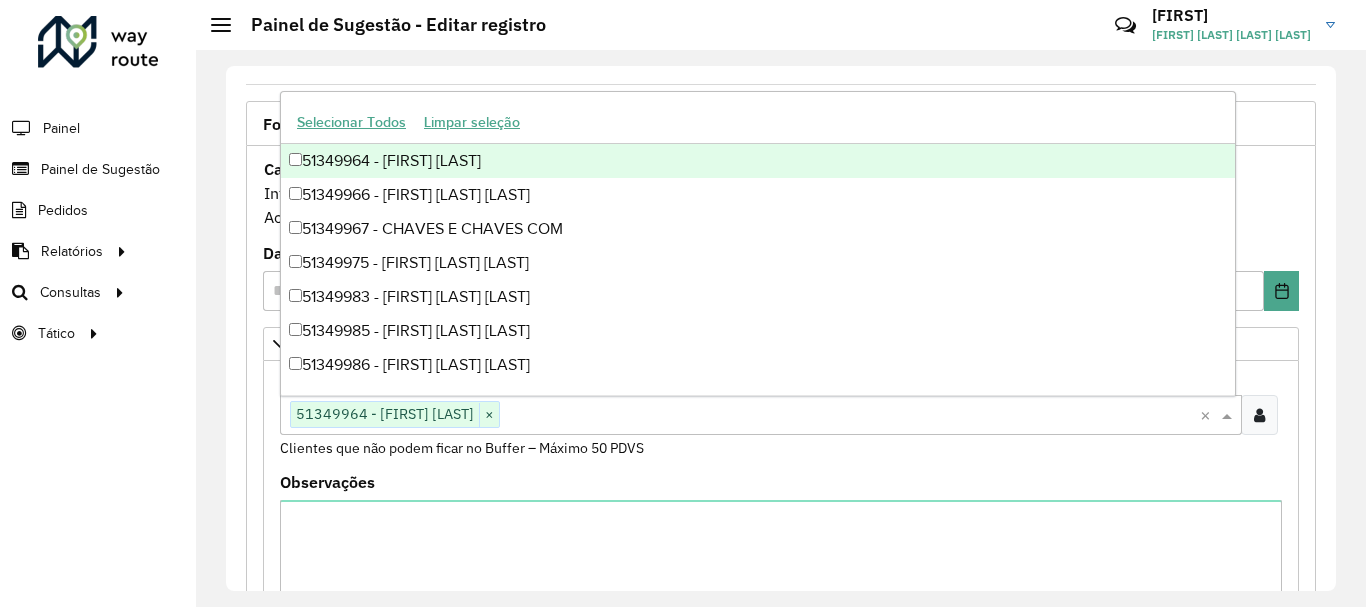 paste on "*****" 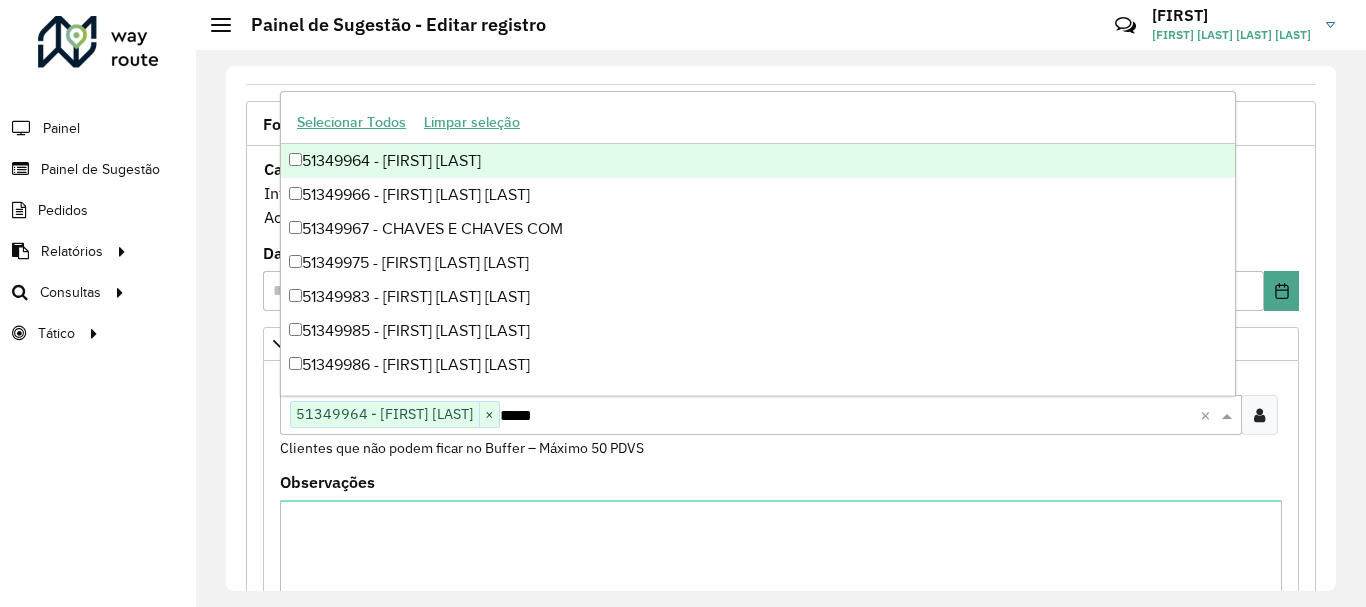 scroll, scrollTop: 0, scrollLeft: 0, axis: both 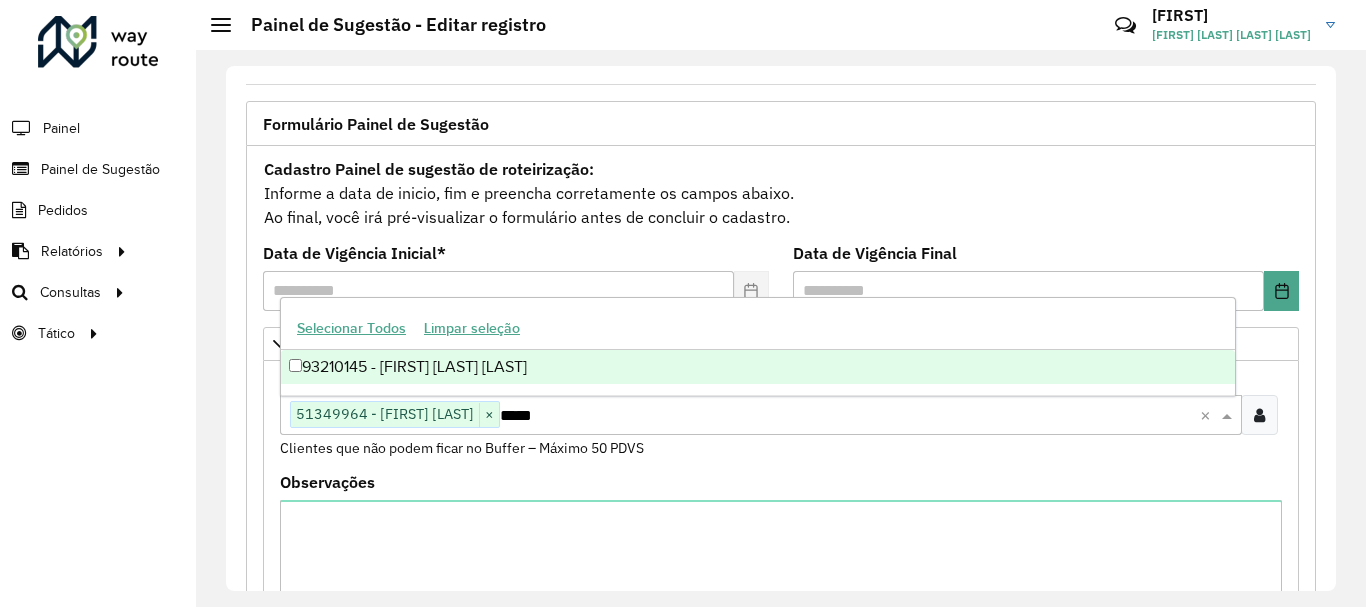 type on "*****" 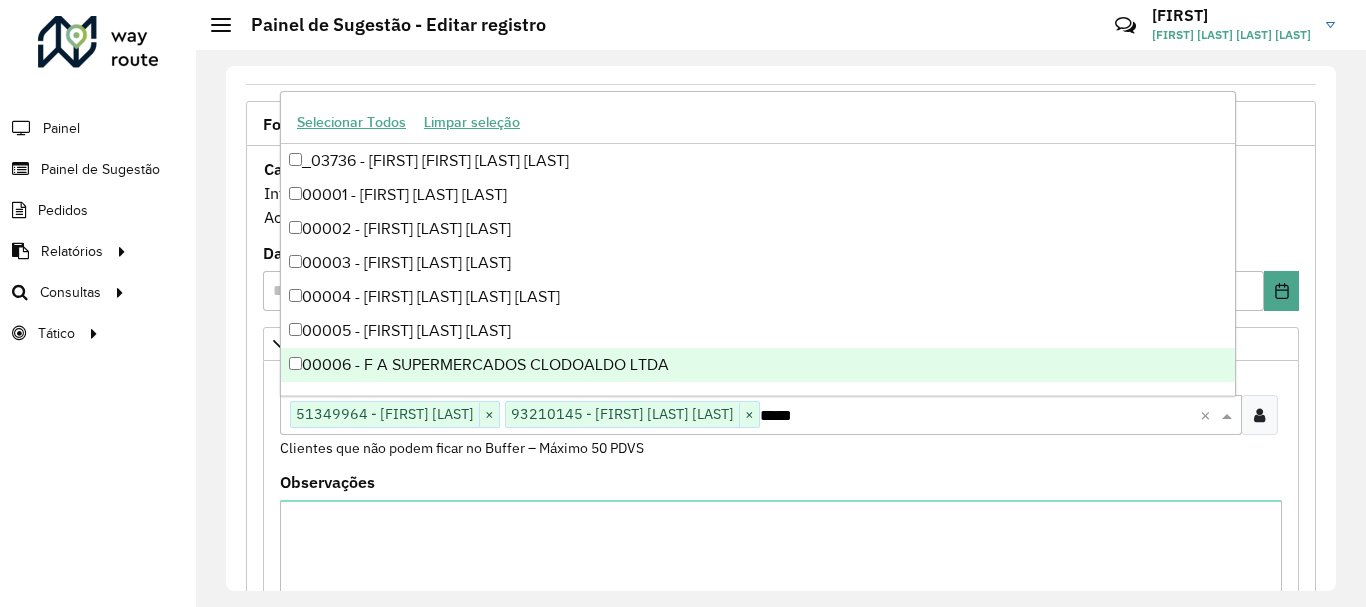click on "**********" 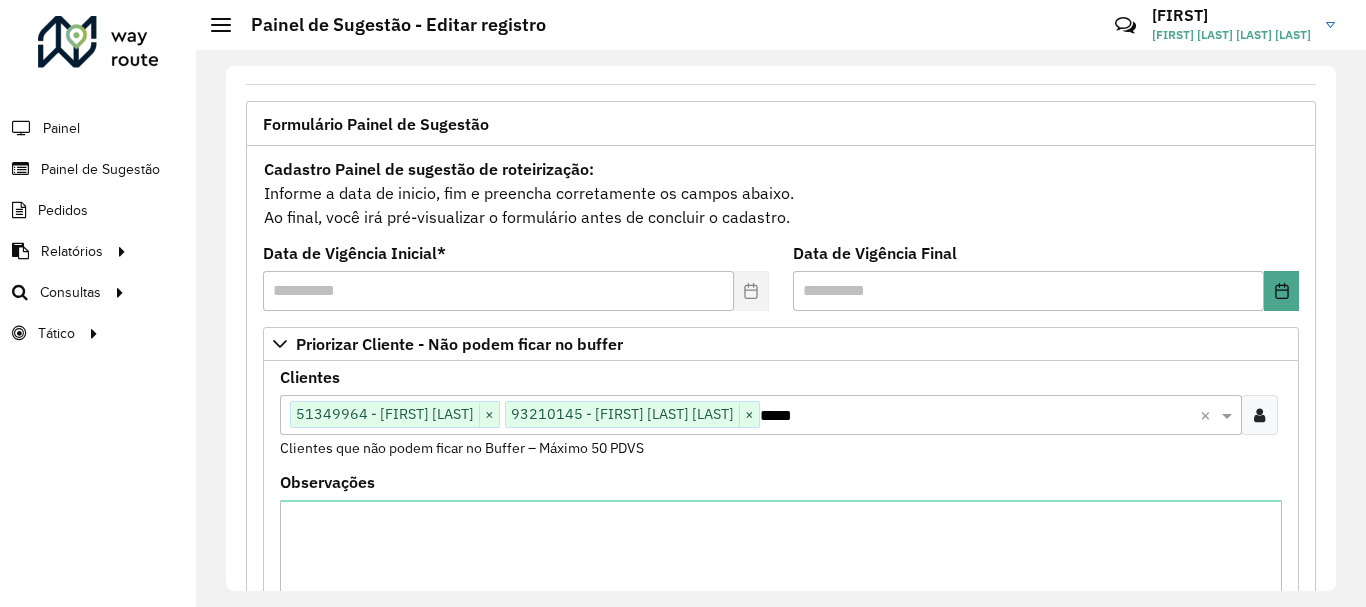 click on "**********" at bounding box center (781, 658) 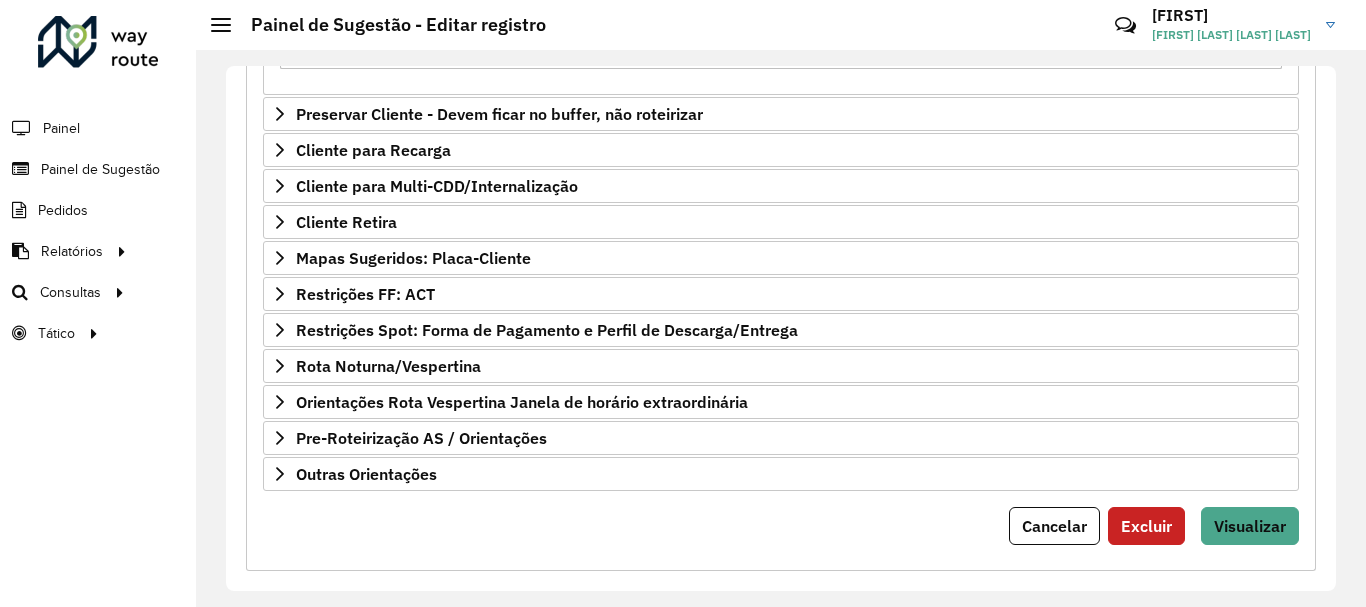 scroll, scrollTop: 724, scrollLeft: 0, axis: vertical 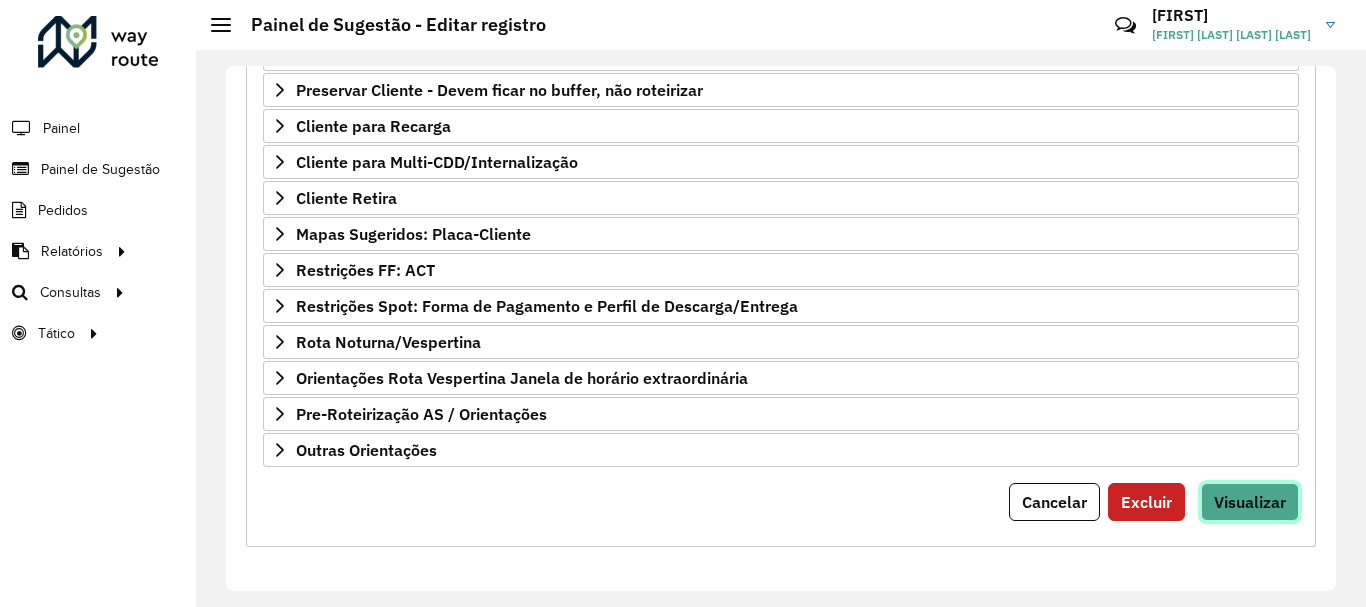 click on "Visualizar" at bounding box center (1250, 502) 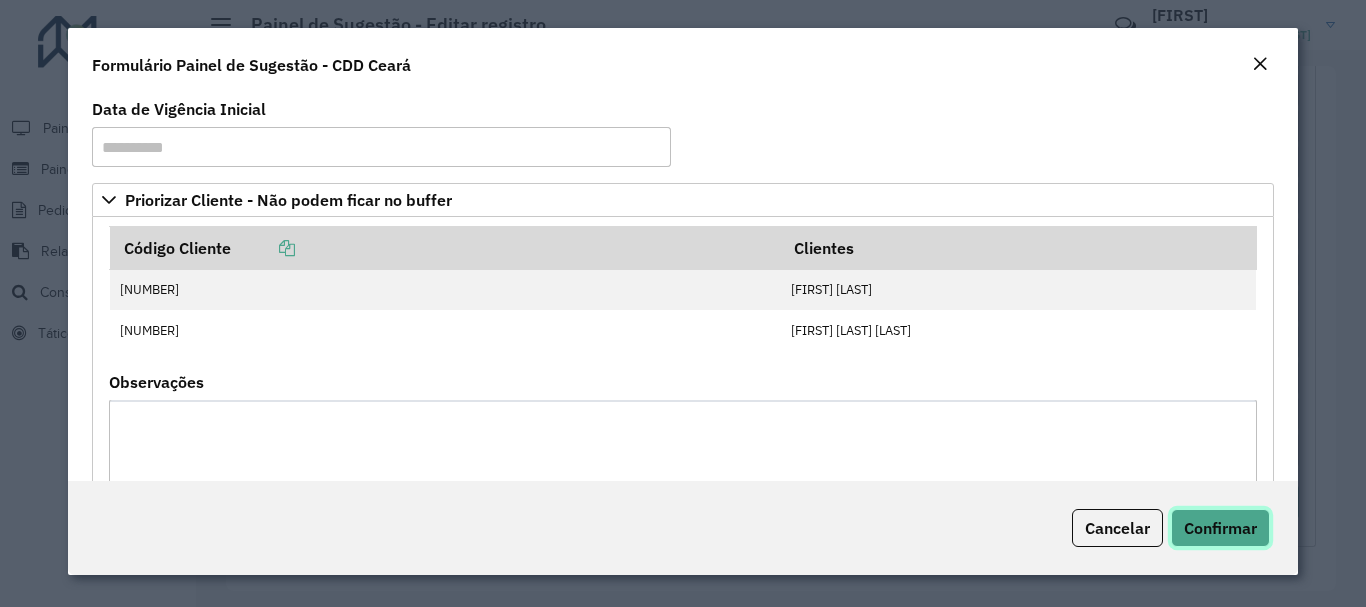 click on "Confirmar" 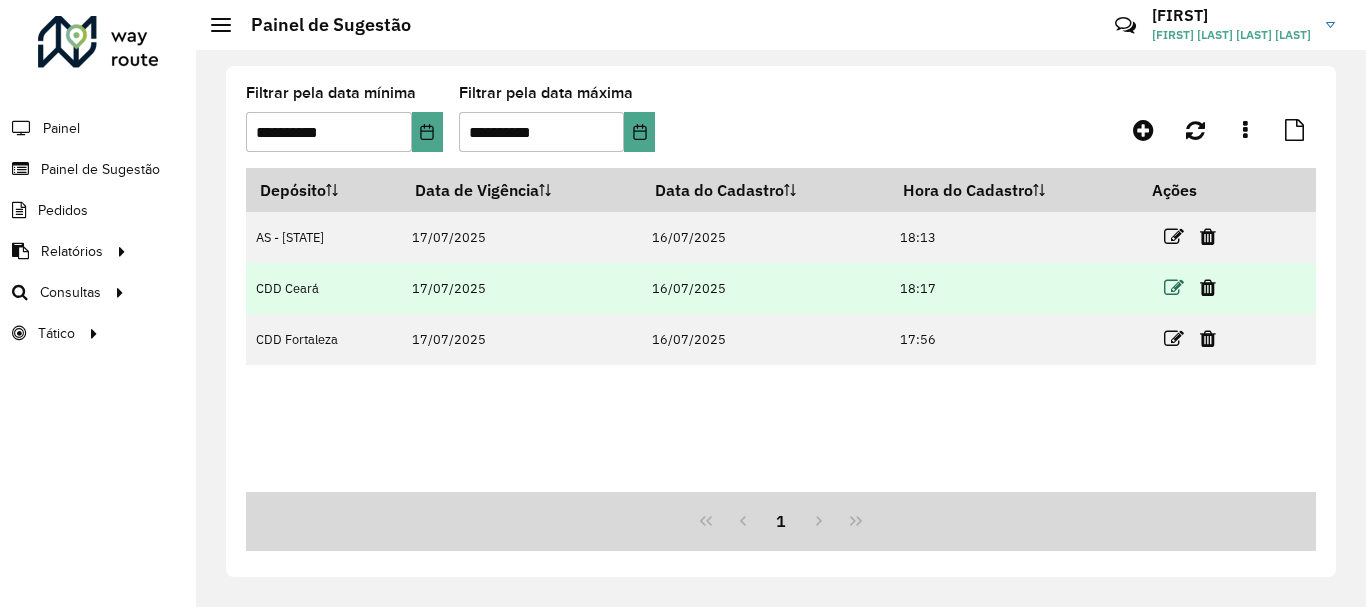 click at bounding box center [1174, 288] 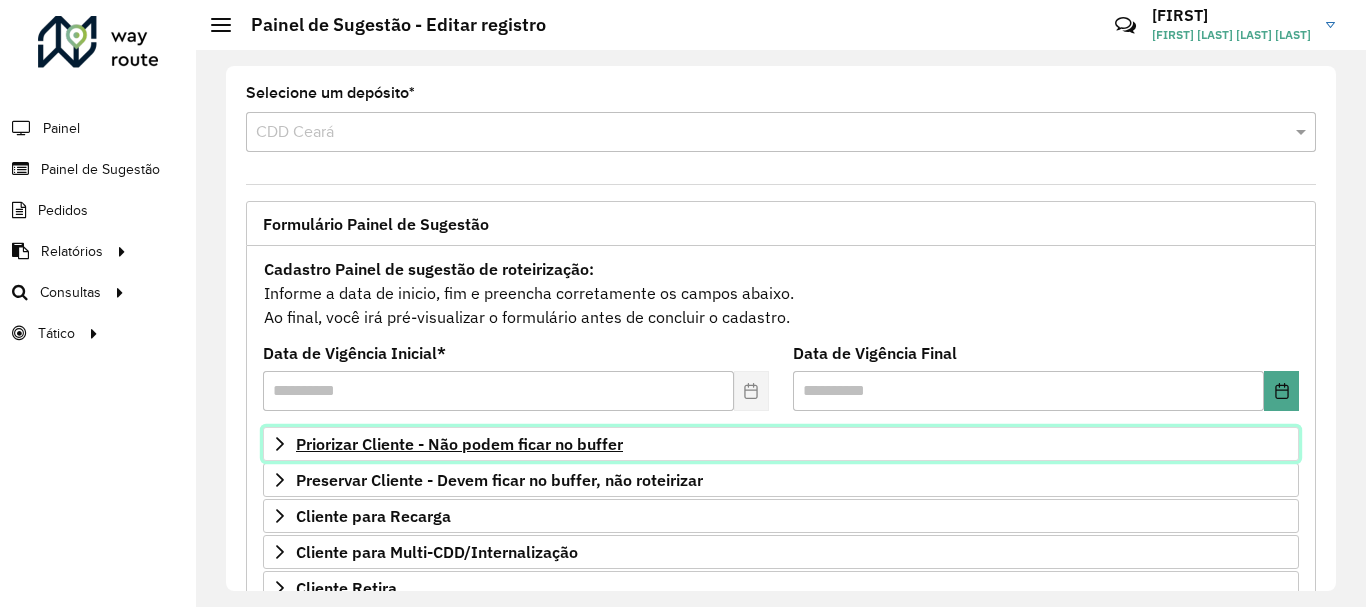 click on "Priorizar Cliente - Não podem ficar no buffer" at bounding box center (459, 444) 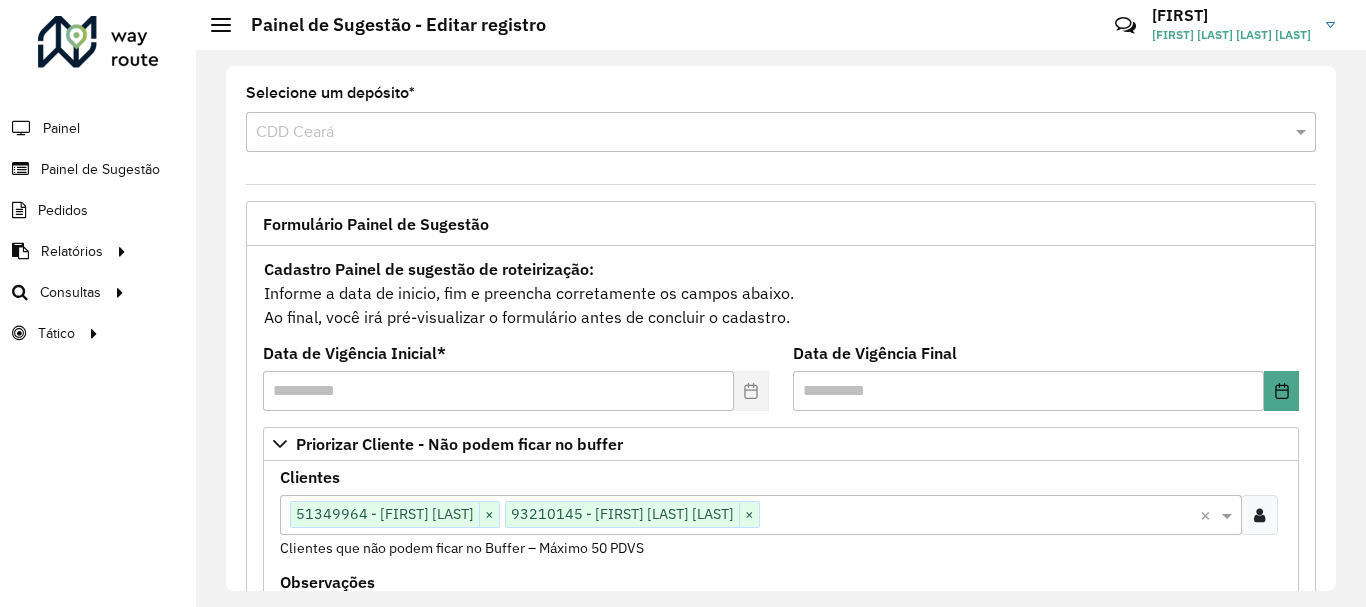 click at bounding box center (980, 516) 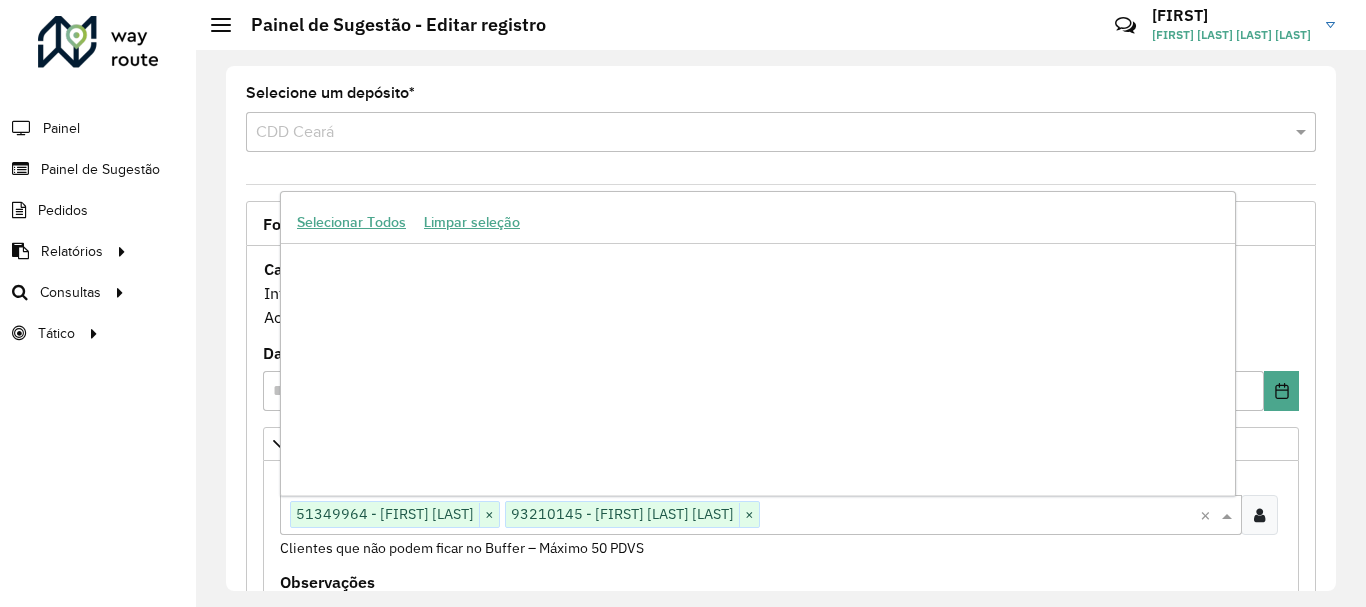 scroll, scrollTop: 1085722, scrollLeft: 0, axis: vertical 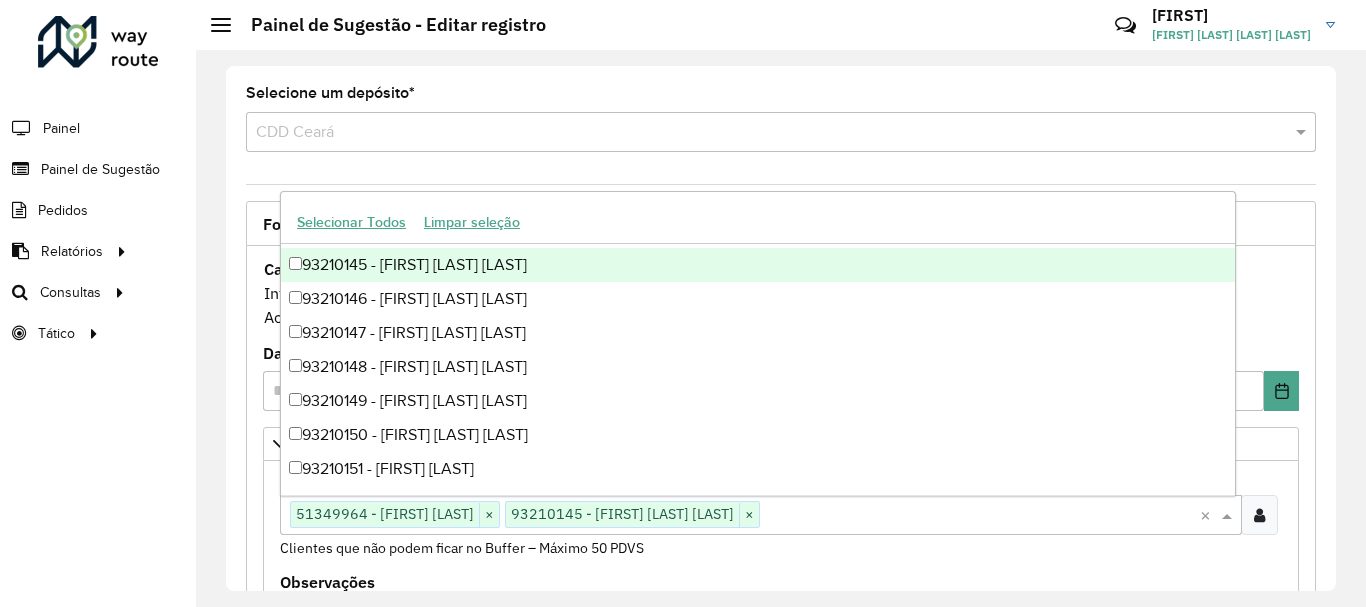 paste on "*****" 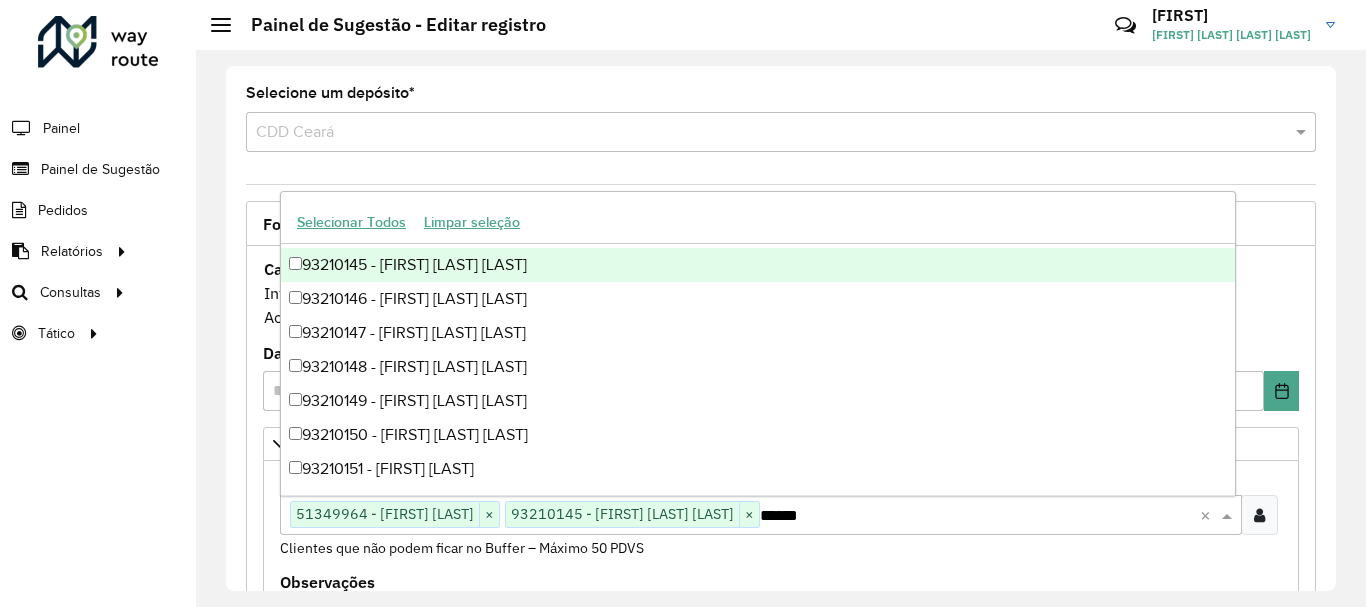 scroll, scrollTop: 0, scrollLeft: 0, axis: both 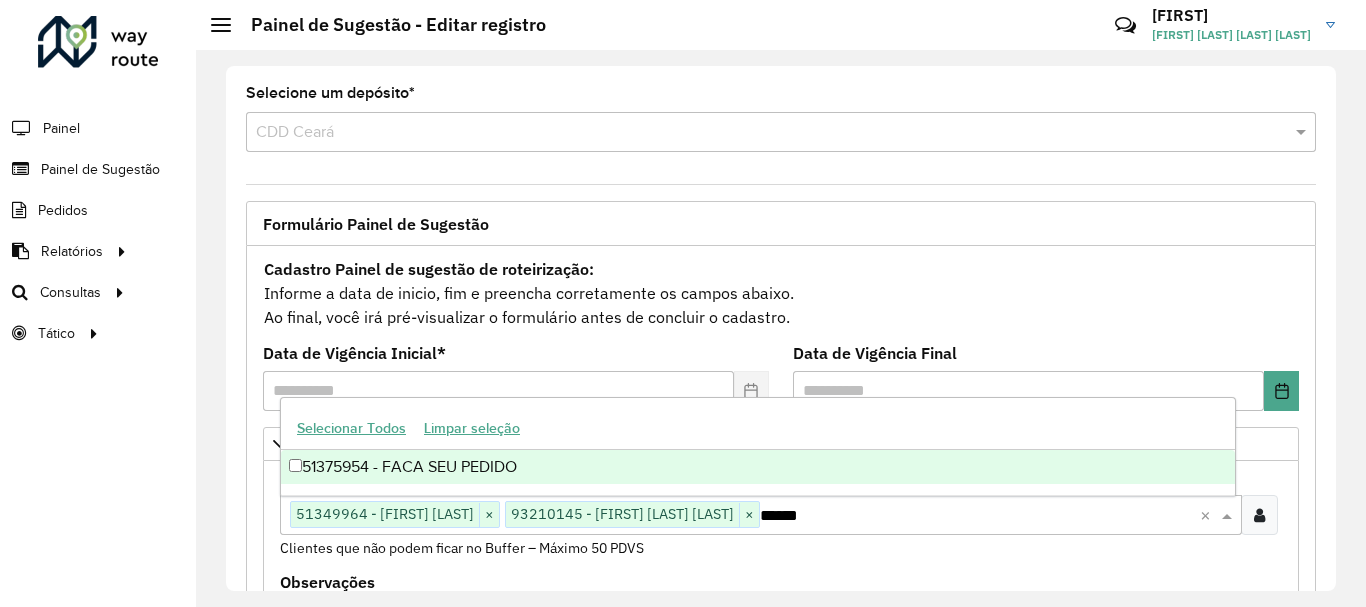 type on "*****" 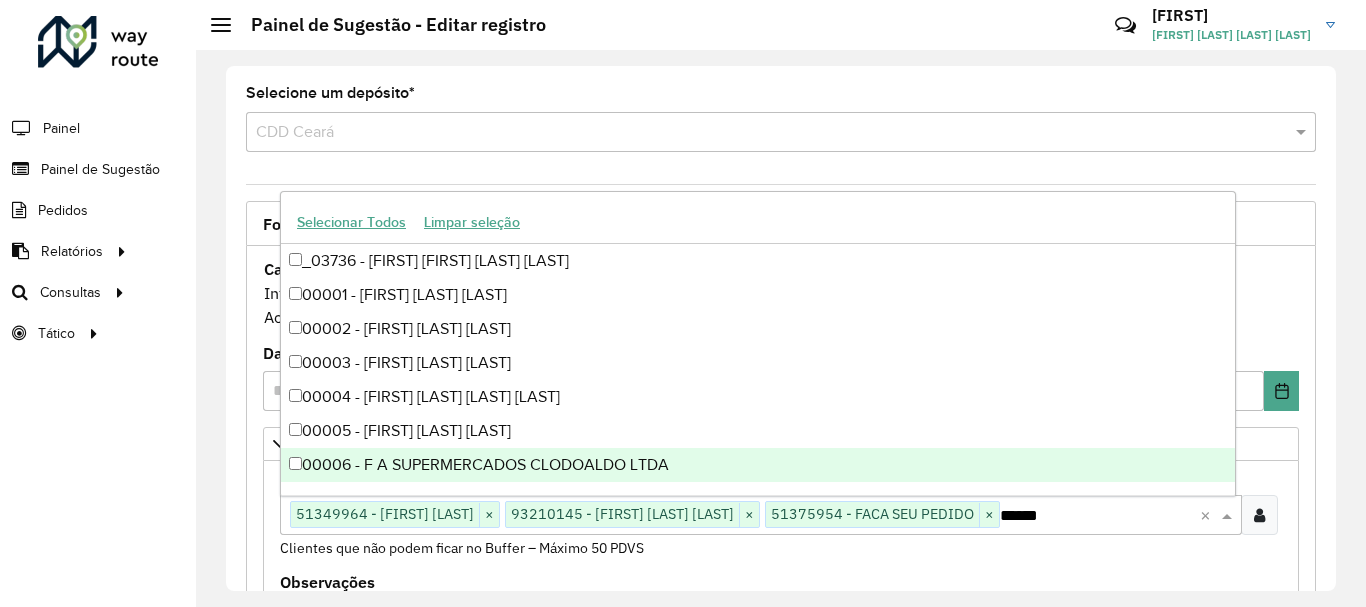 click on "**********" 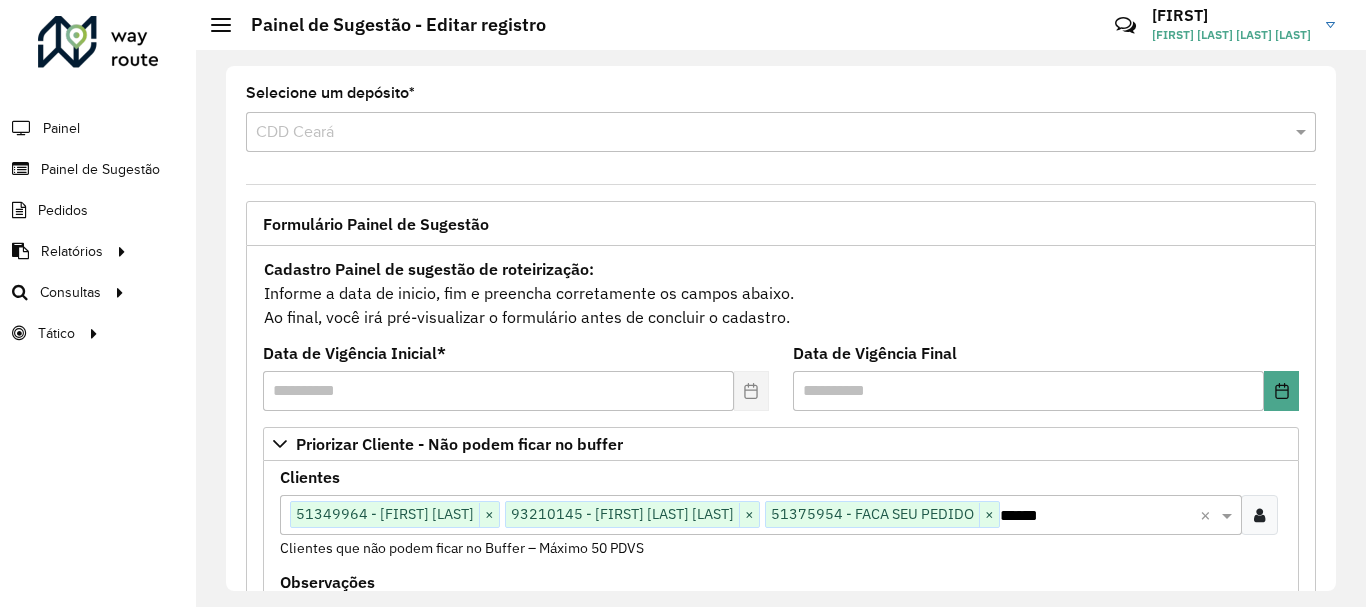 scroll, scrollTop: 700, scrollLeft: 0, axis: vertical 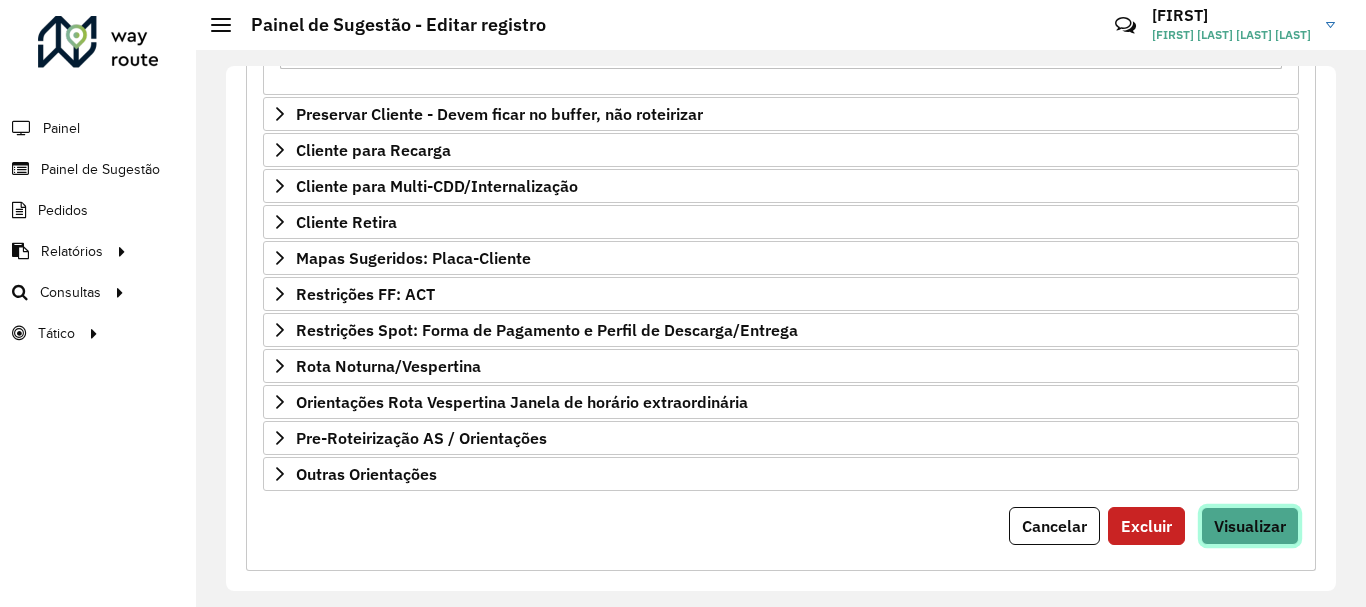 click on "Visualizar" at bounding box center [1250, 526] 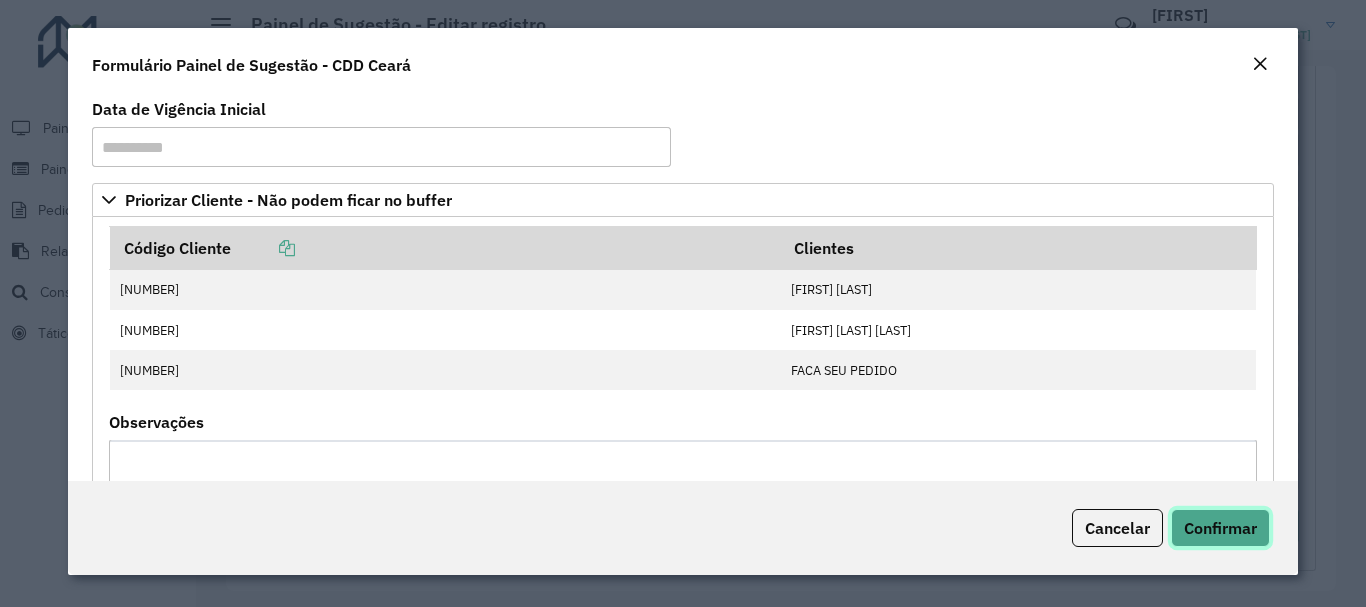 click on "Confirmar" 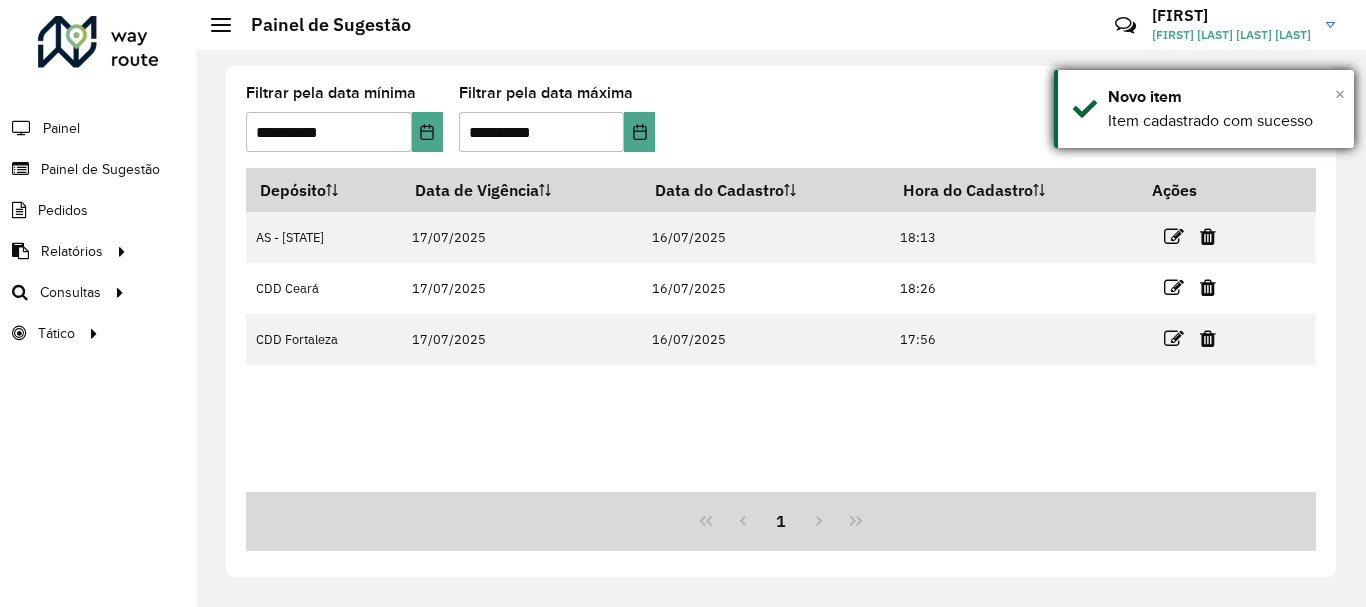 click on "×" at bounding box center [1340, 94] 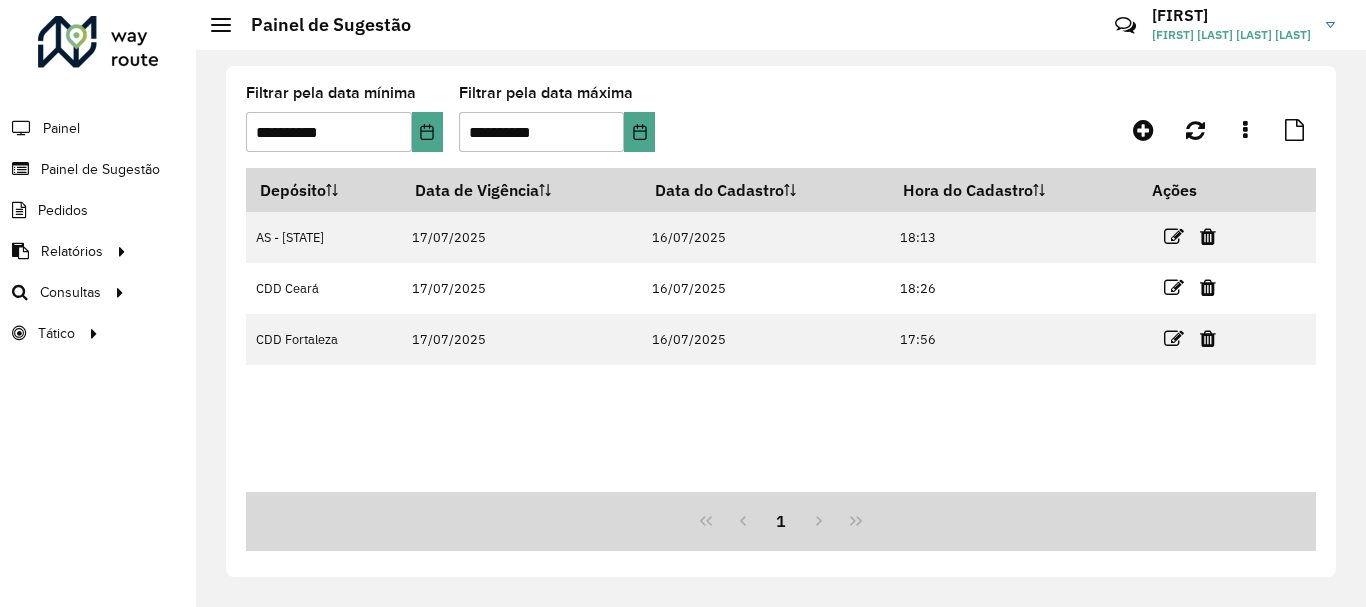 click on "**********" 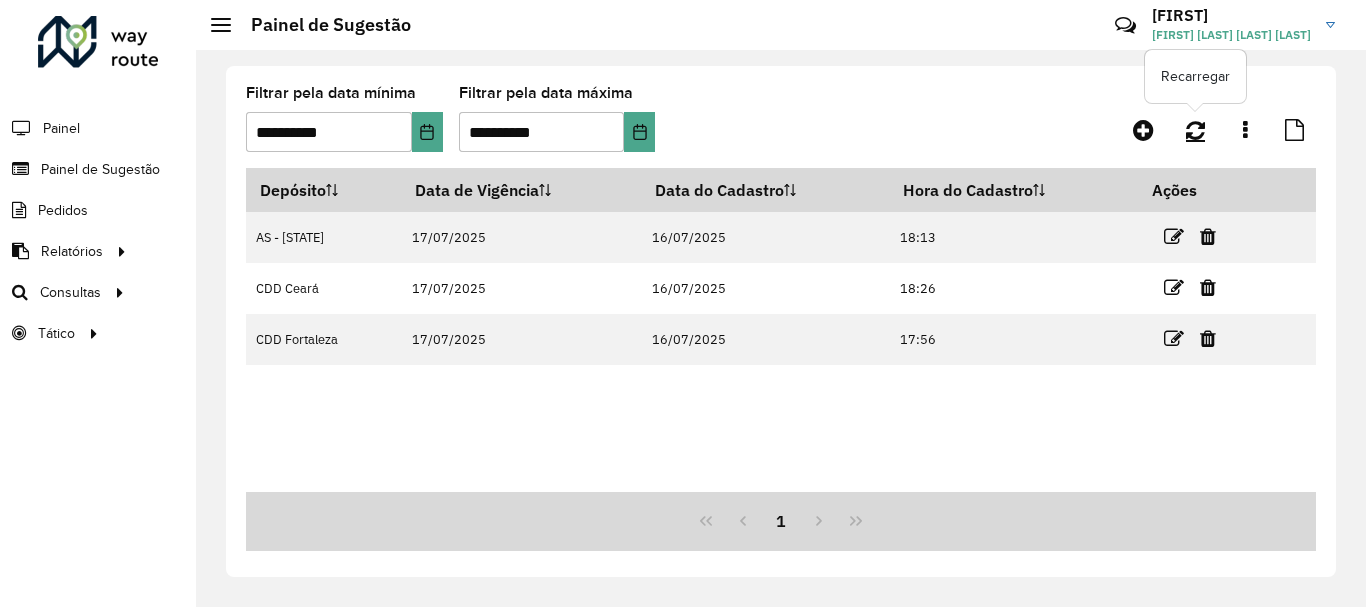 click 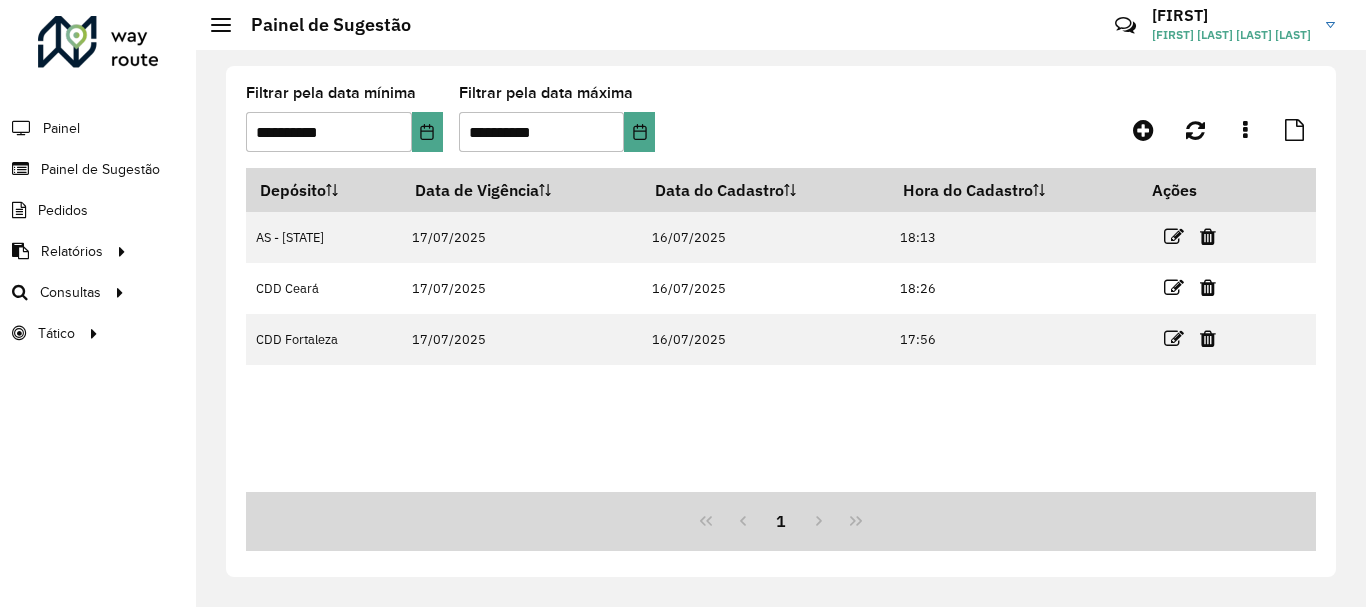 click on "Depósito   Data de Vigência   Data do Cadastro   Hora do Cadastro   Ações   AS - [STATE]   17/07/2025   16/07/2025   18:13   CDD Ceará   17/07/2025   16/07/2025   18:26   CDD Fortaleza   17/07/2025   16/07/2025   17:56" at bounding box center (781, 330) 